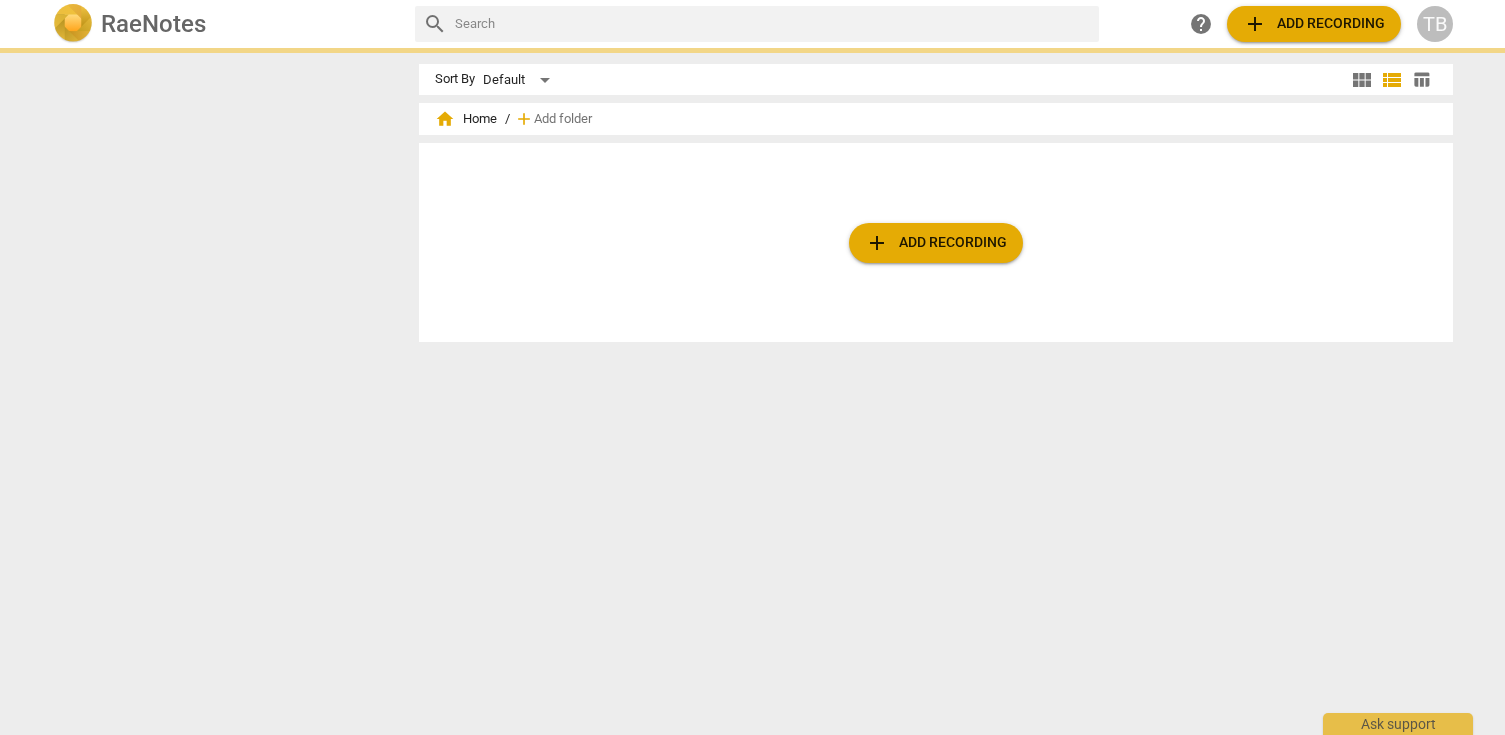 scroll, scrollTop: 0, scrollLeft: 0, axis: both 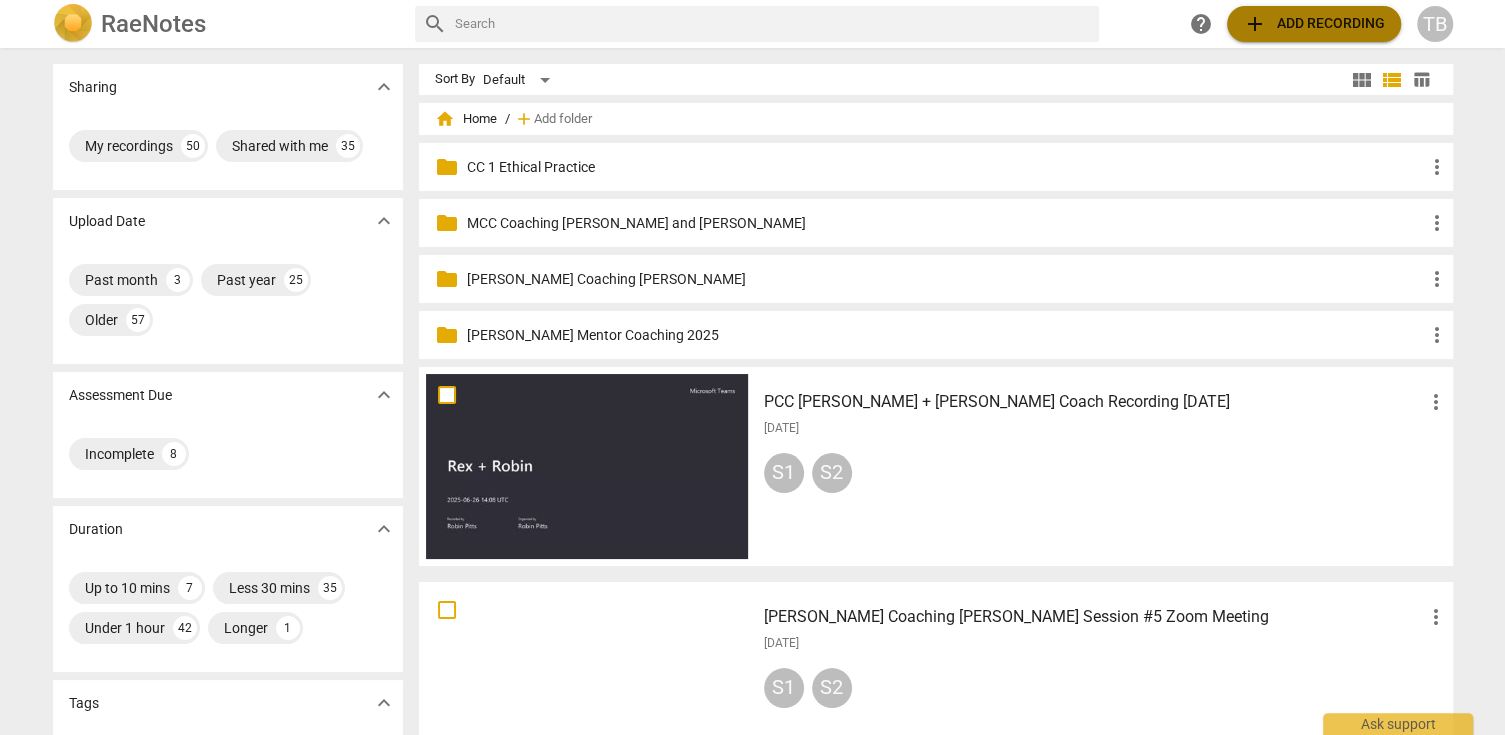 click on "add   Add recording" at bounding box center [1314, 24] 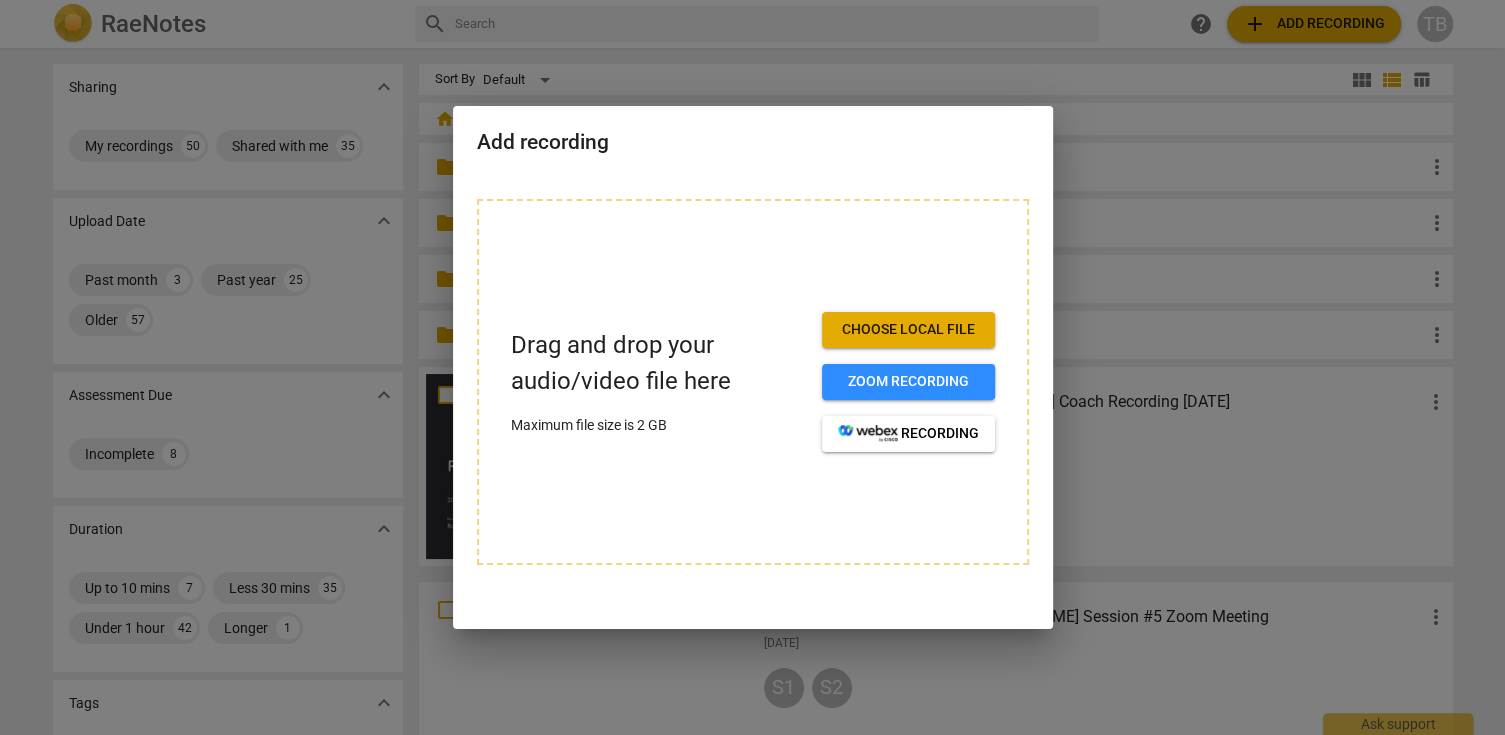 click on "Choose local file" at bounding box center [908, 330] 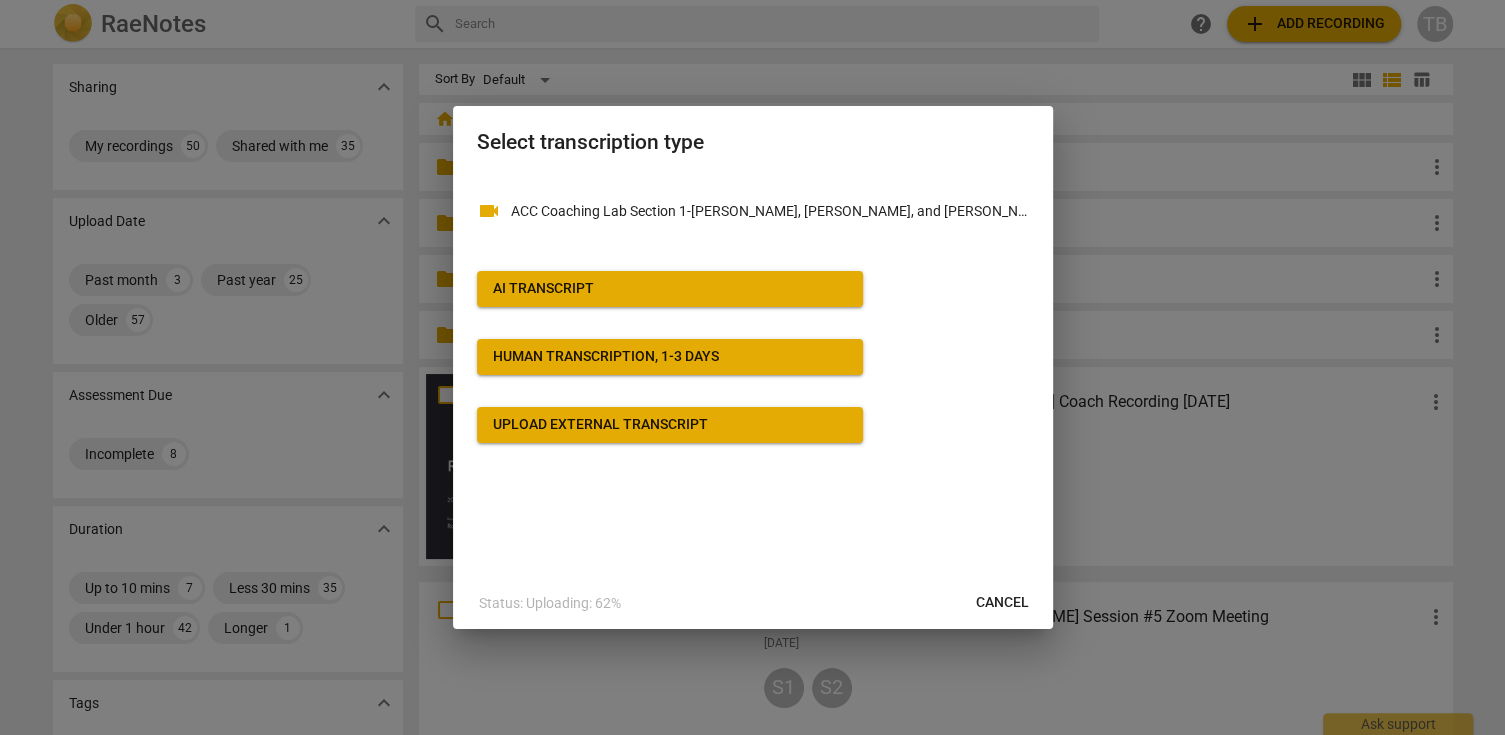 click on "AI Transcript" at bounding box center [670, 289] 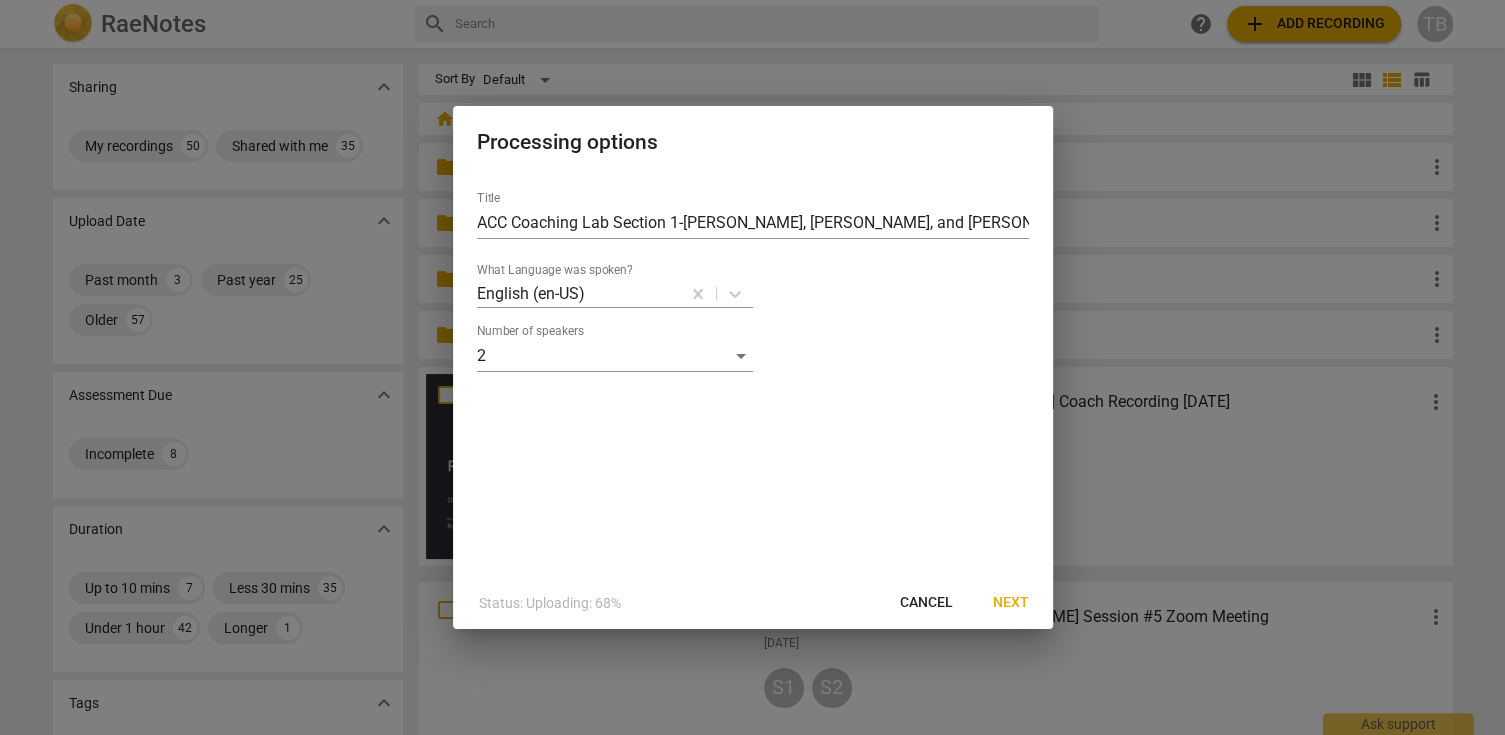 click on "Next" at bounding box center [1011, 603] 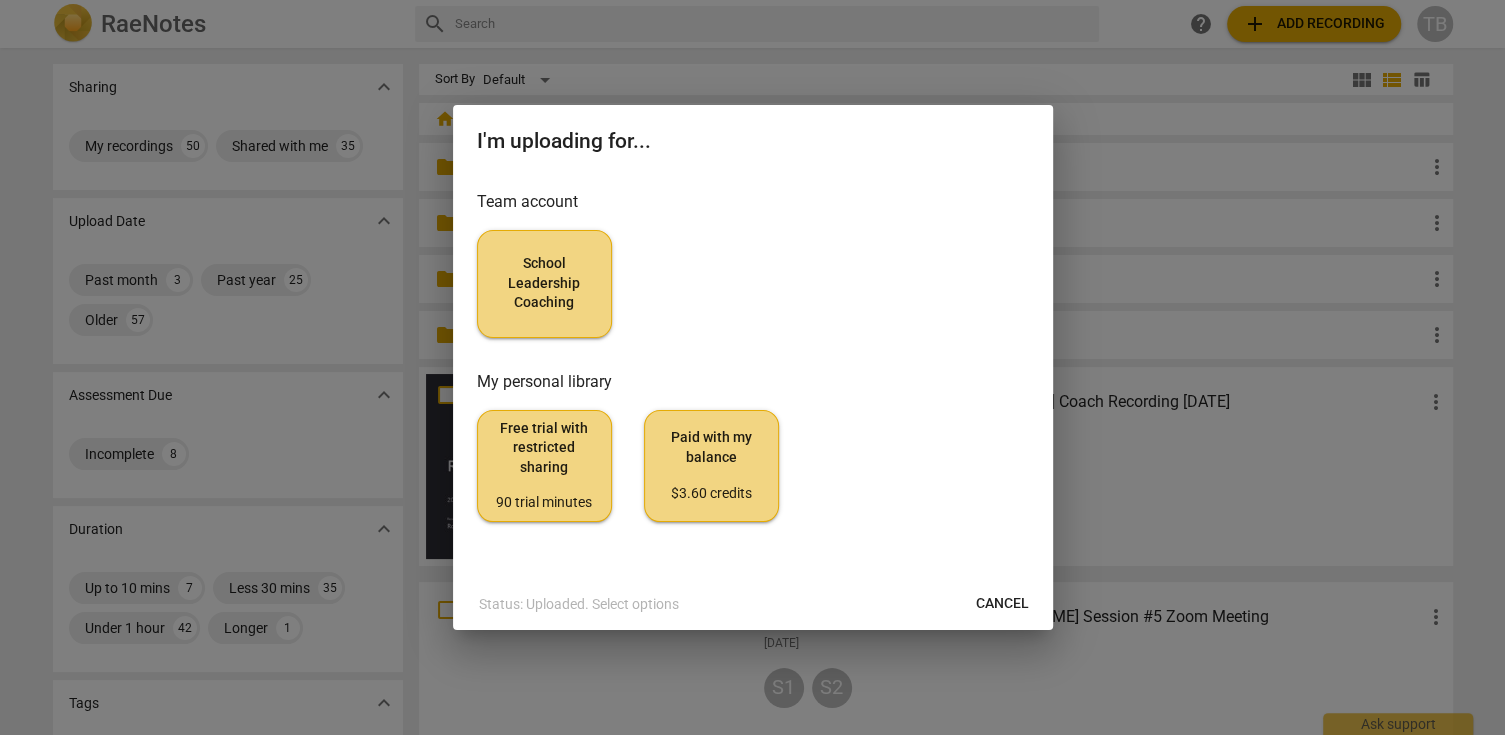 click on "School Leadership Coaching" at bounding box center [544, 283] 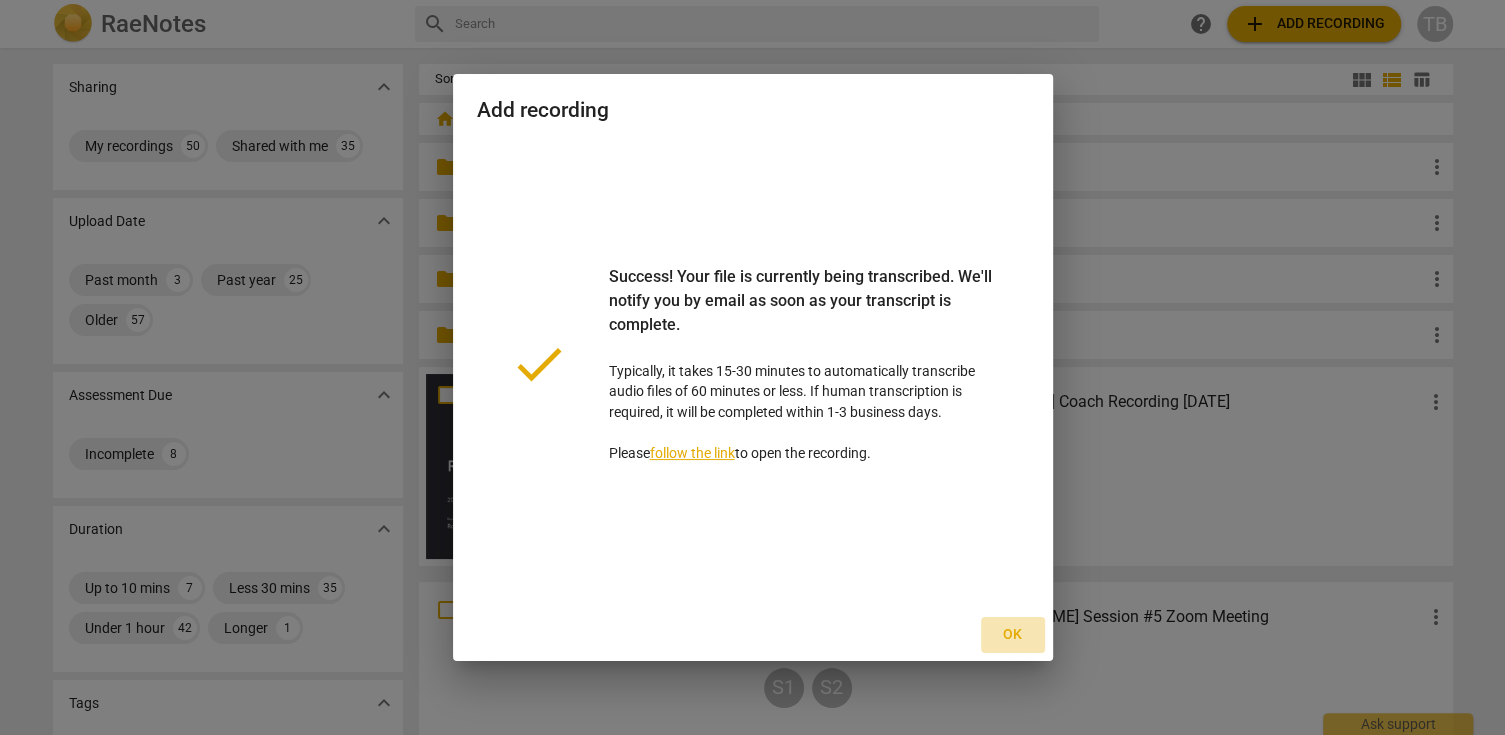click on "Ok" at bounding box center [1013, 635] 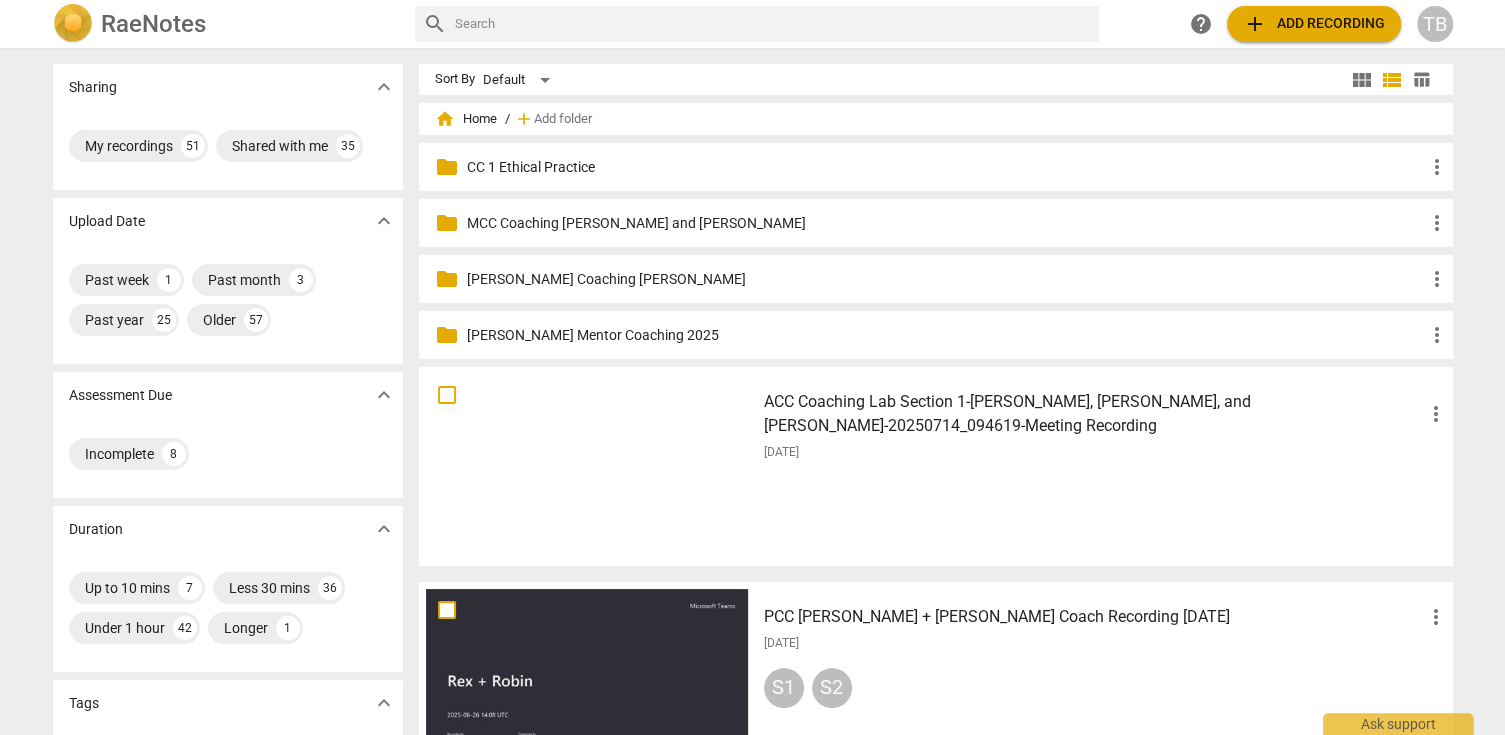 click on "ACC Coaching Lab Section 1-[PERSON_NAME], [PERSON_NAME], and [PERSON_NAME]-20250714_094619-Meeting Recording more_vert [DATE]" at bounding box center [1106, 466] 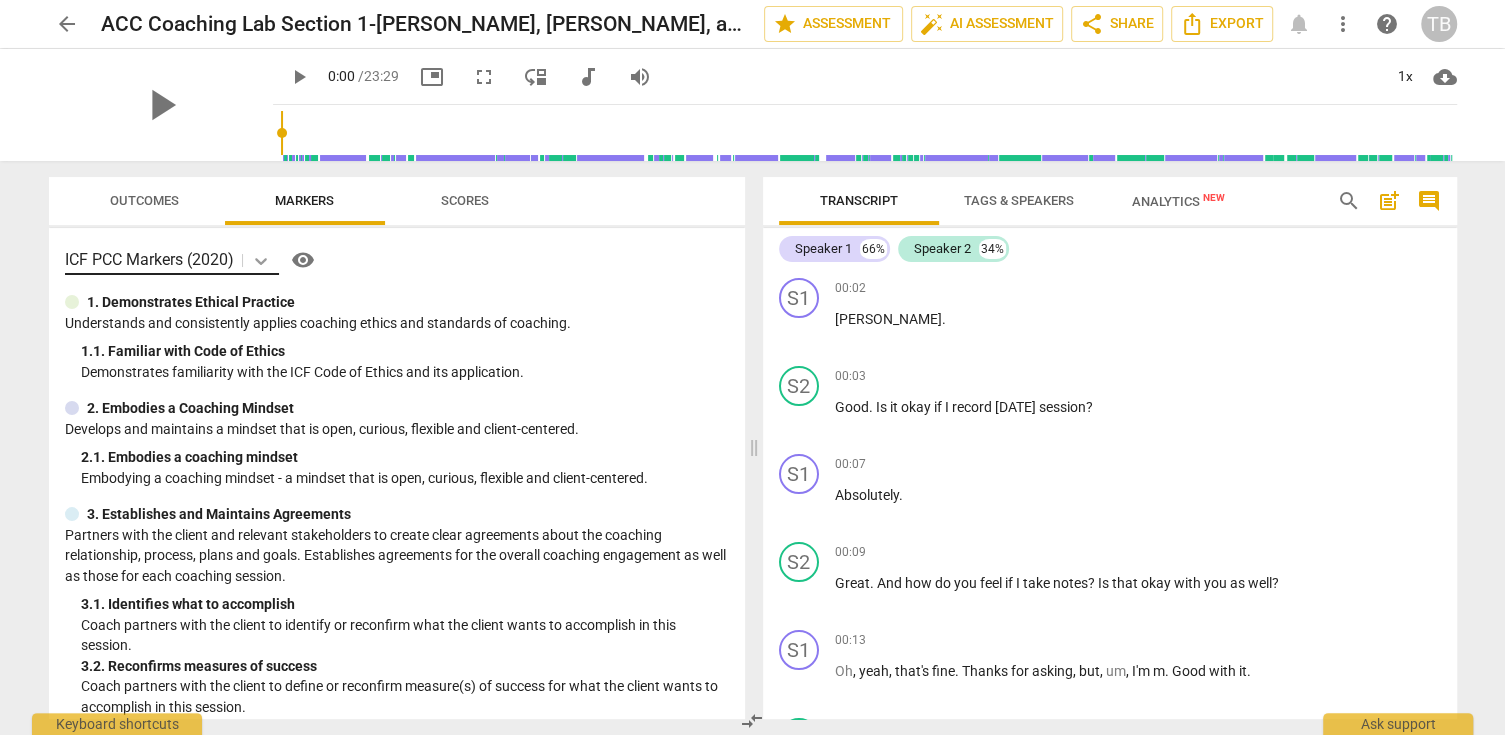 click 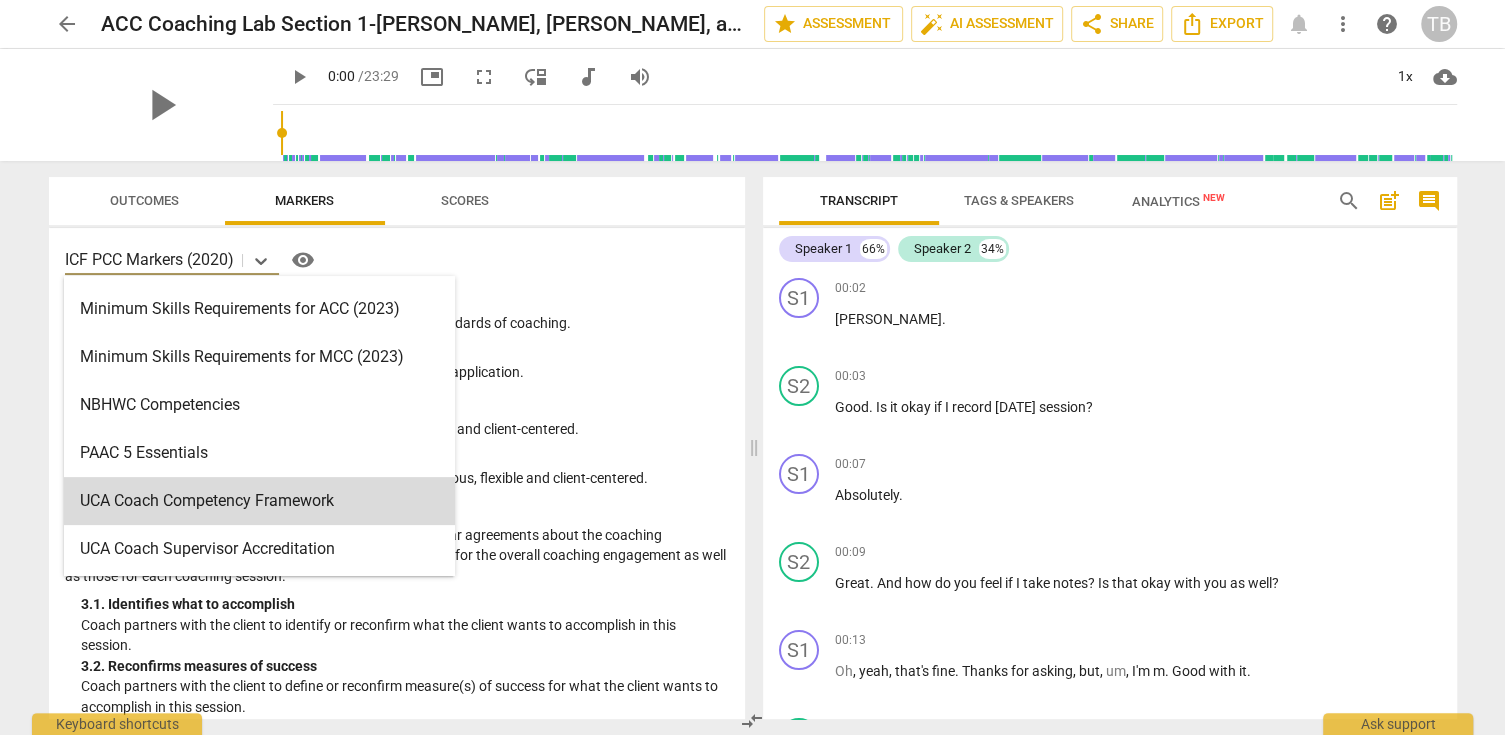 scroll, scrollTop: 327, scrollLeft: 0, axis: vertical 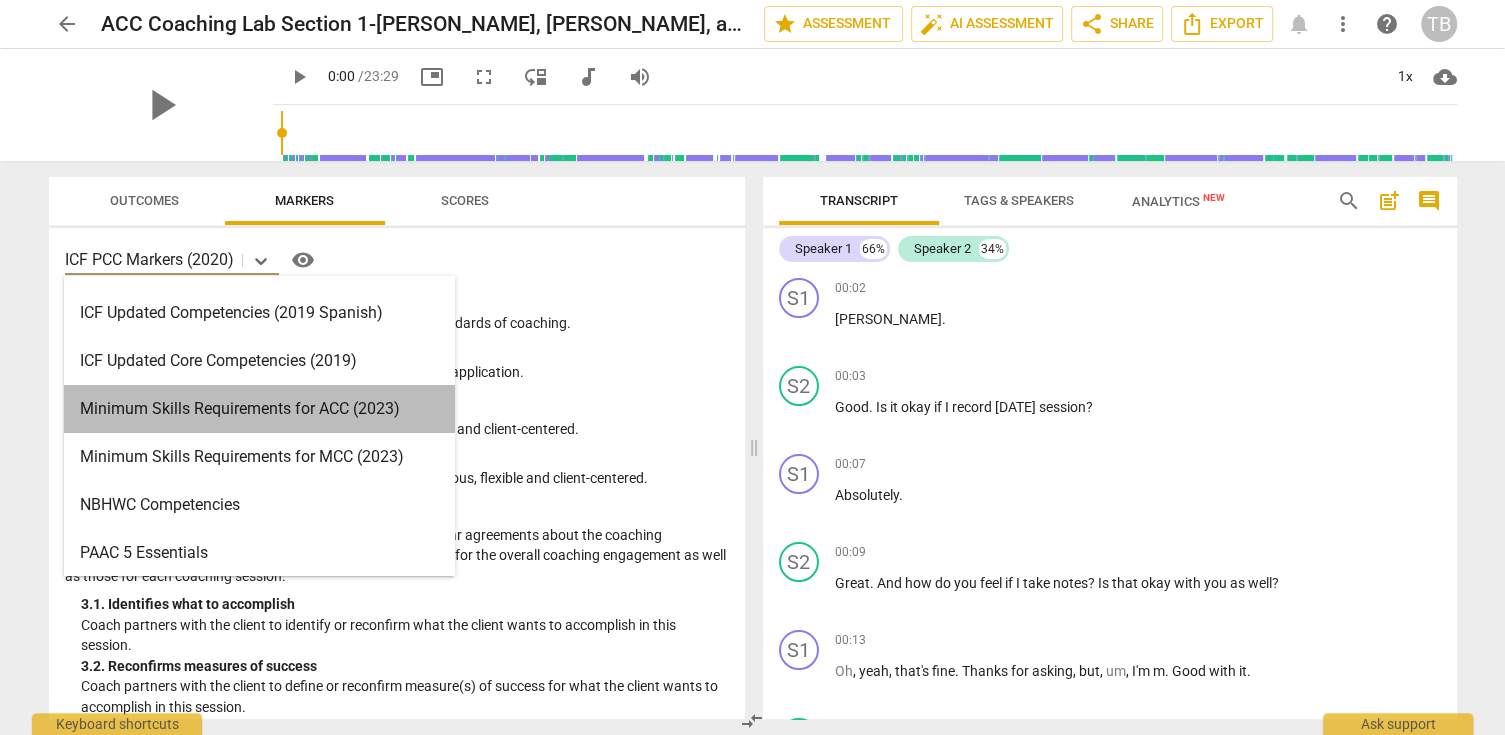 click on "Minimum Skills Requirements for ACC (2023)" at bounding box center [259, 409] 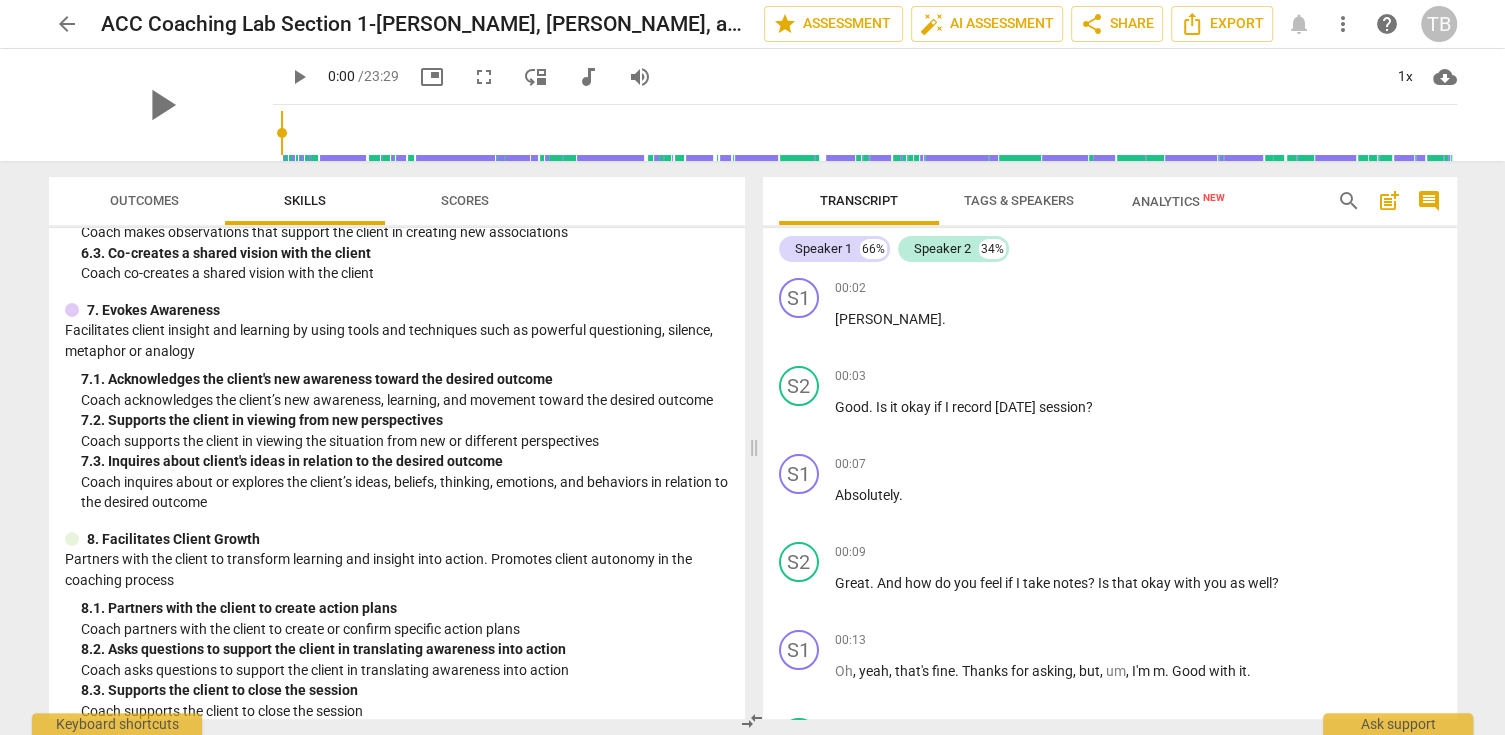 scroll, scrollTop: 1117, scrollLeft: 0, axis: vertical 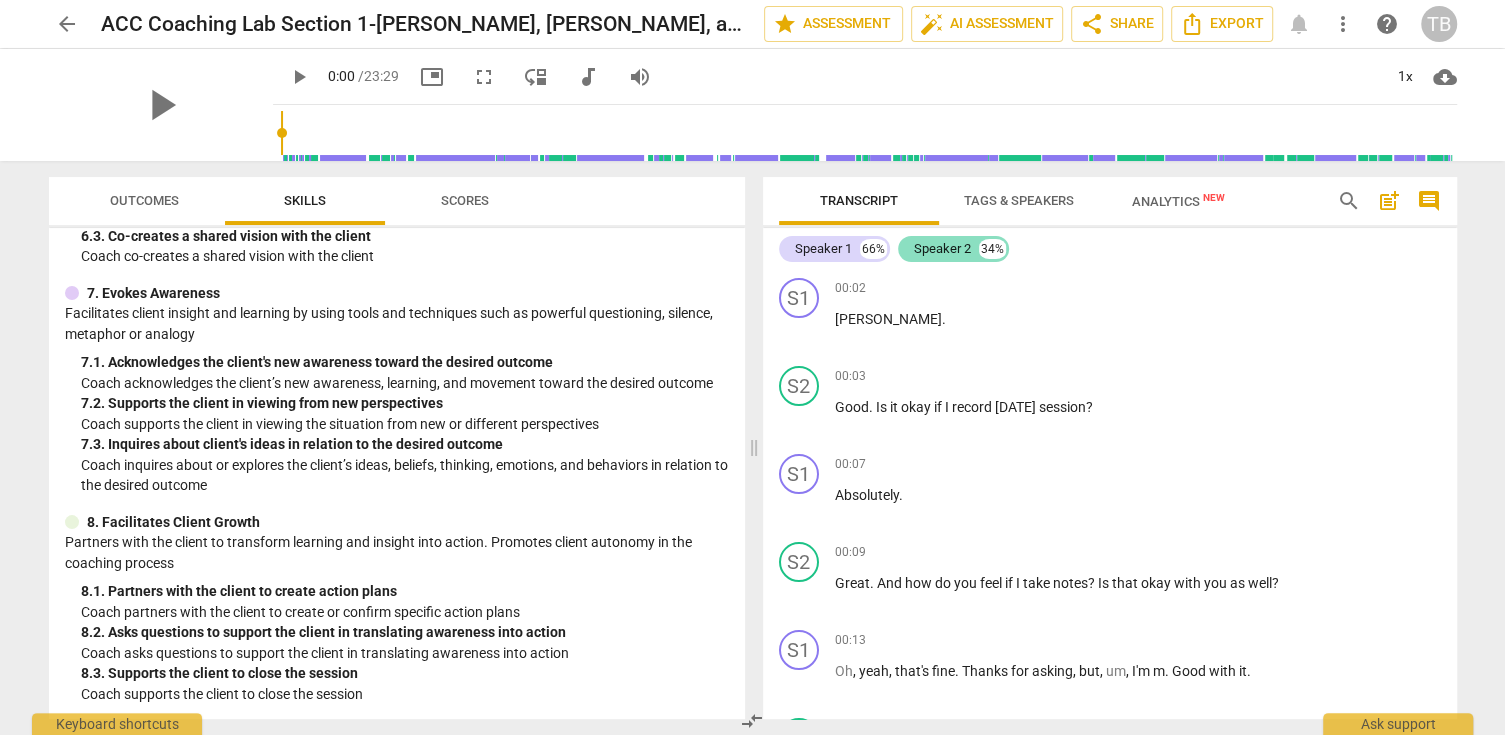 click on "Speaker 2" at bounding box center [942, 249] 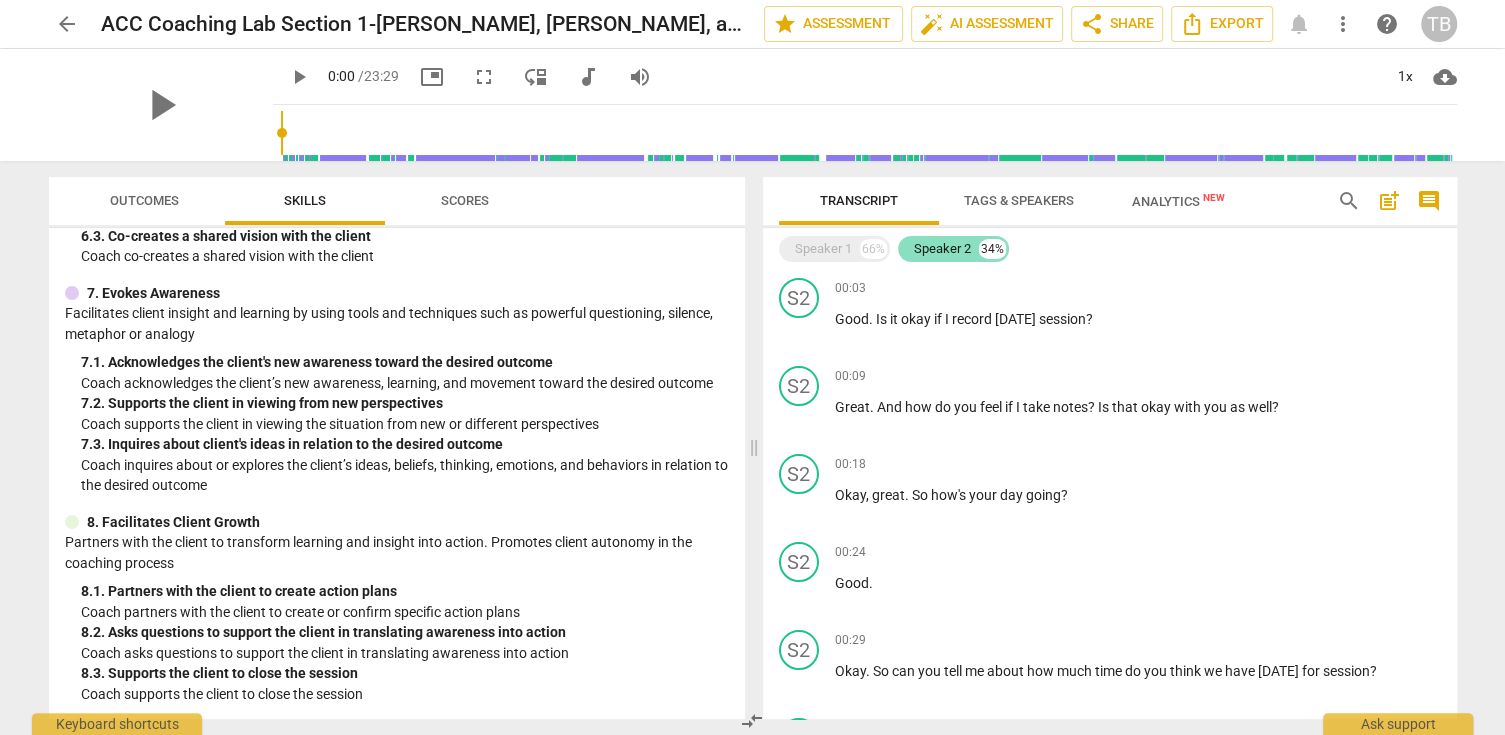 click on "Speaker 2" at bounding box center (942, 249) 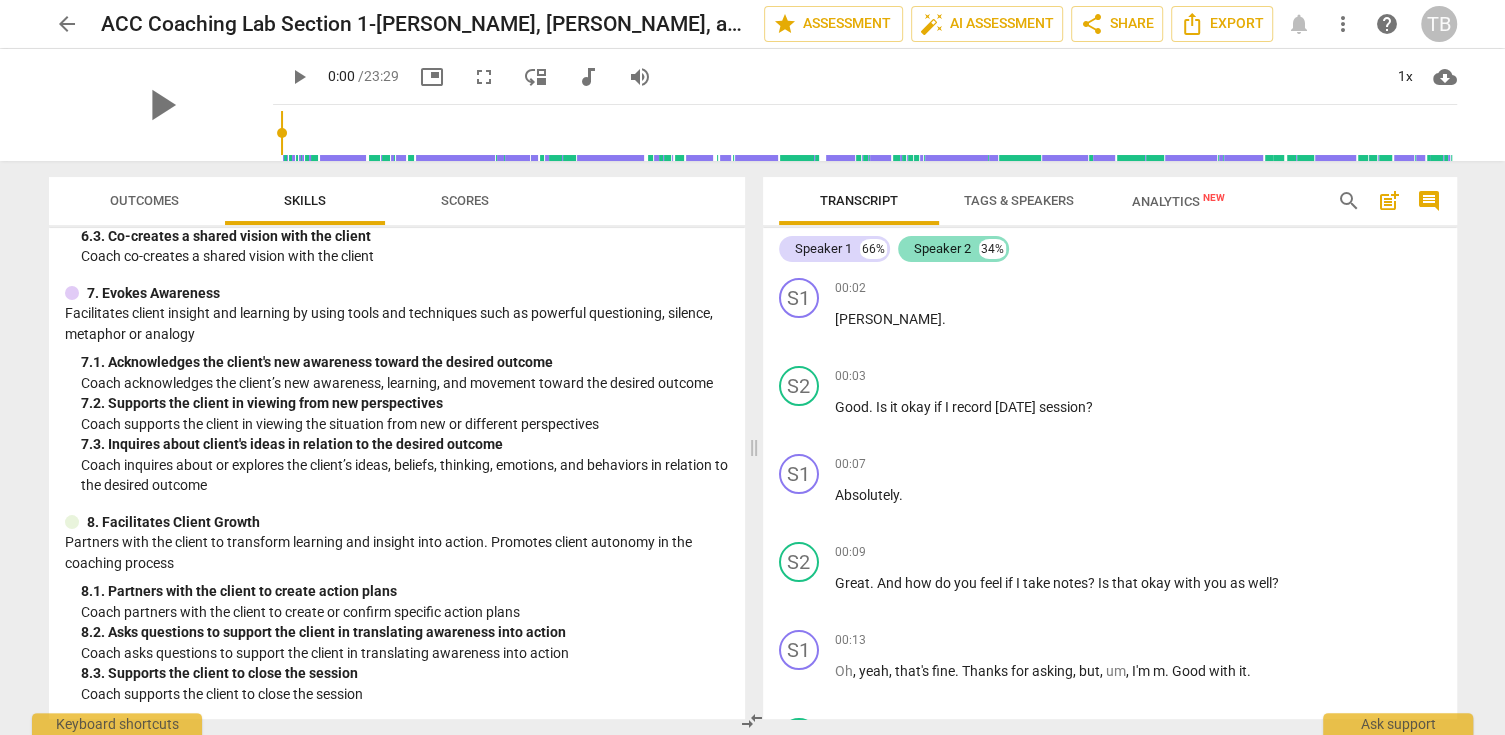 click on "Speaker 2" at bounding box center [942, 249] 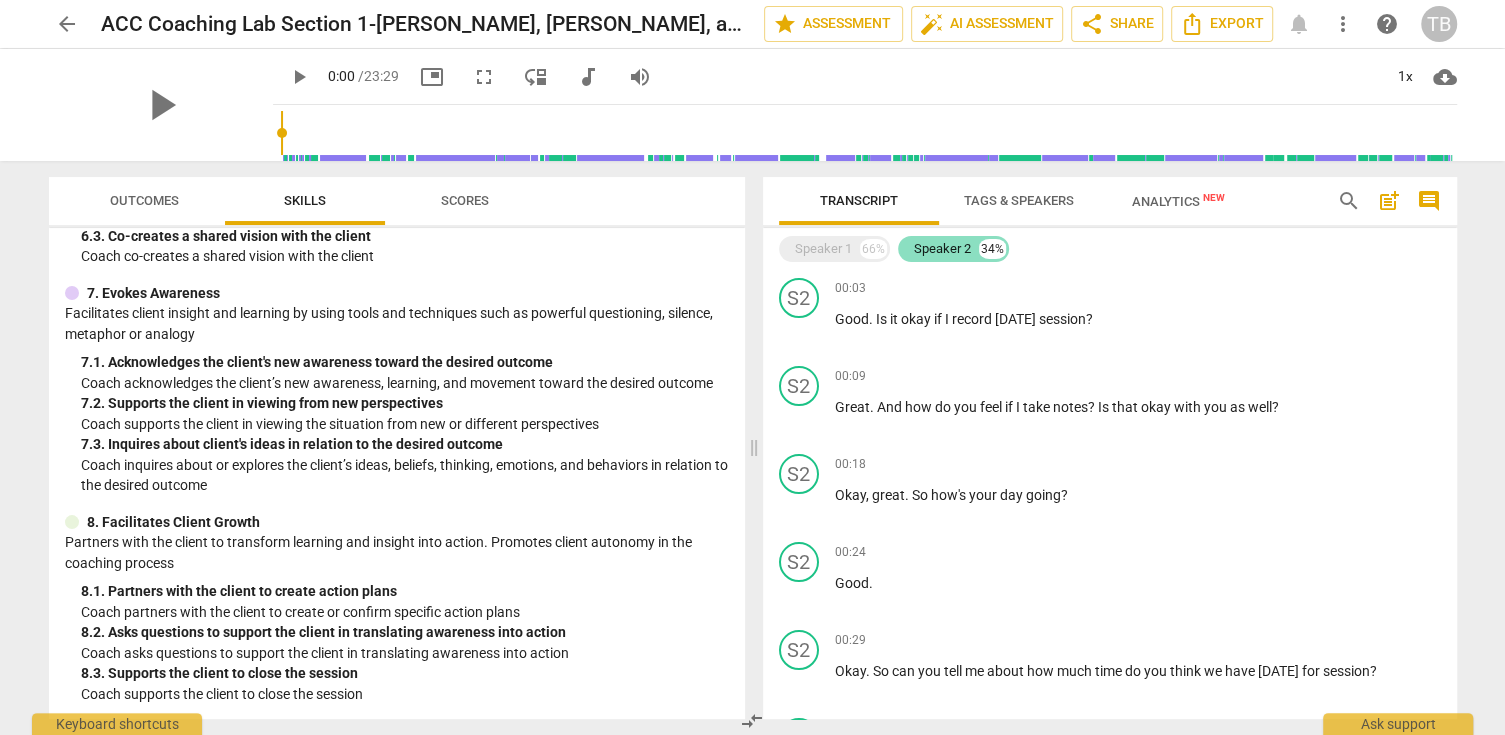 click on "Speaker 2" at bounding box center [942, 249] 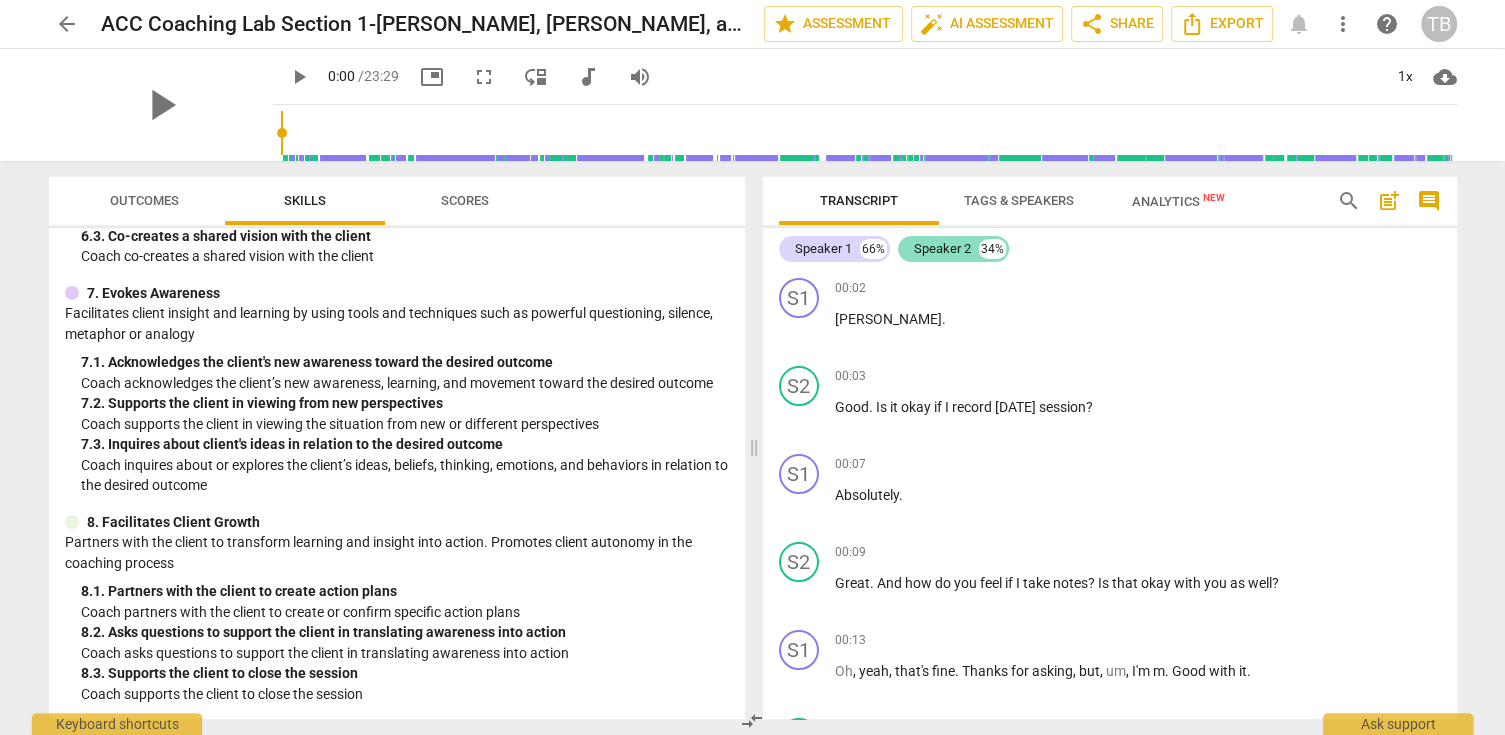 click on "Speaker 2" at bounding box center [942, 249] 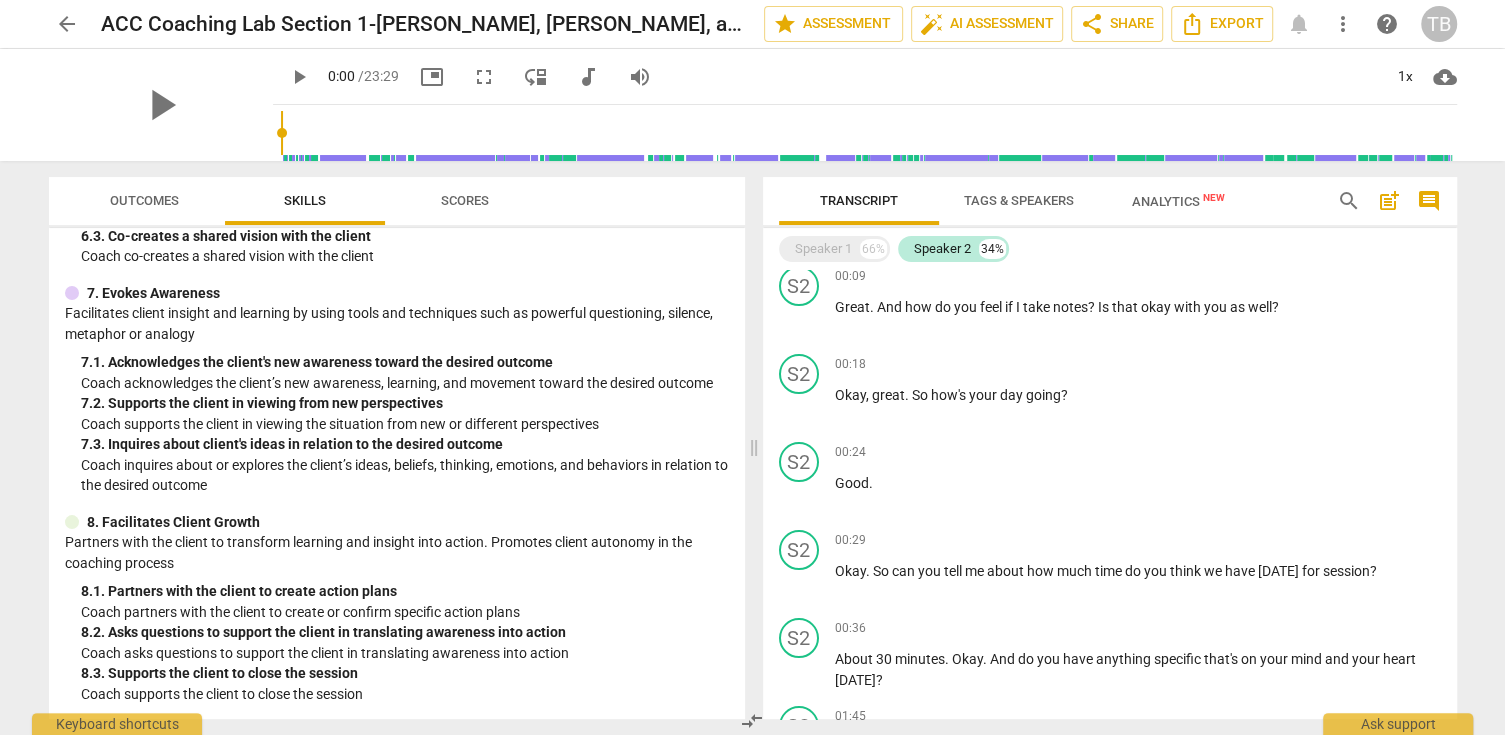 scroll, scrollTop: 0, scrollLeft: 0, axis: both 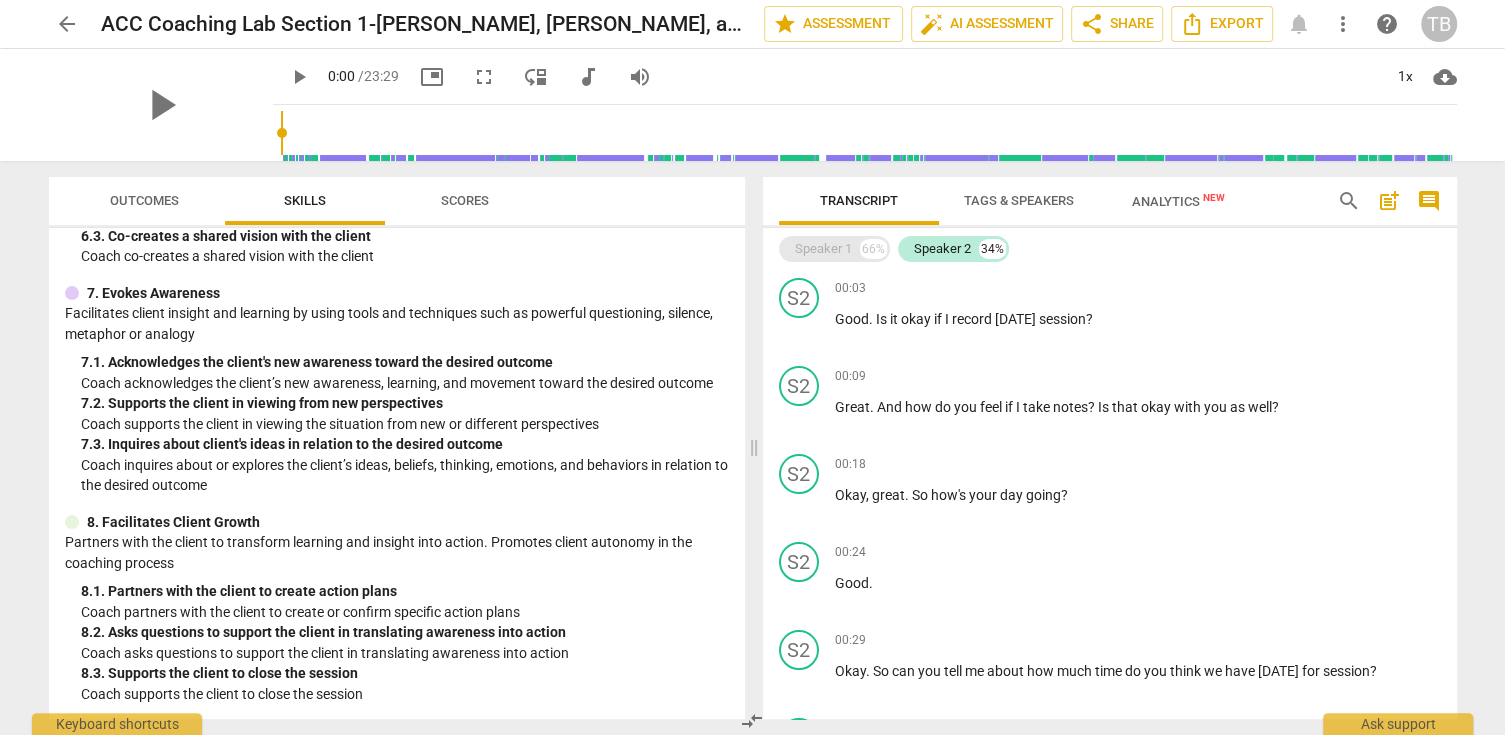 click on "Speaker 1" at bounding box center [823, 249] 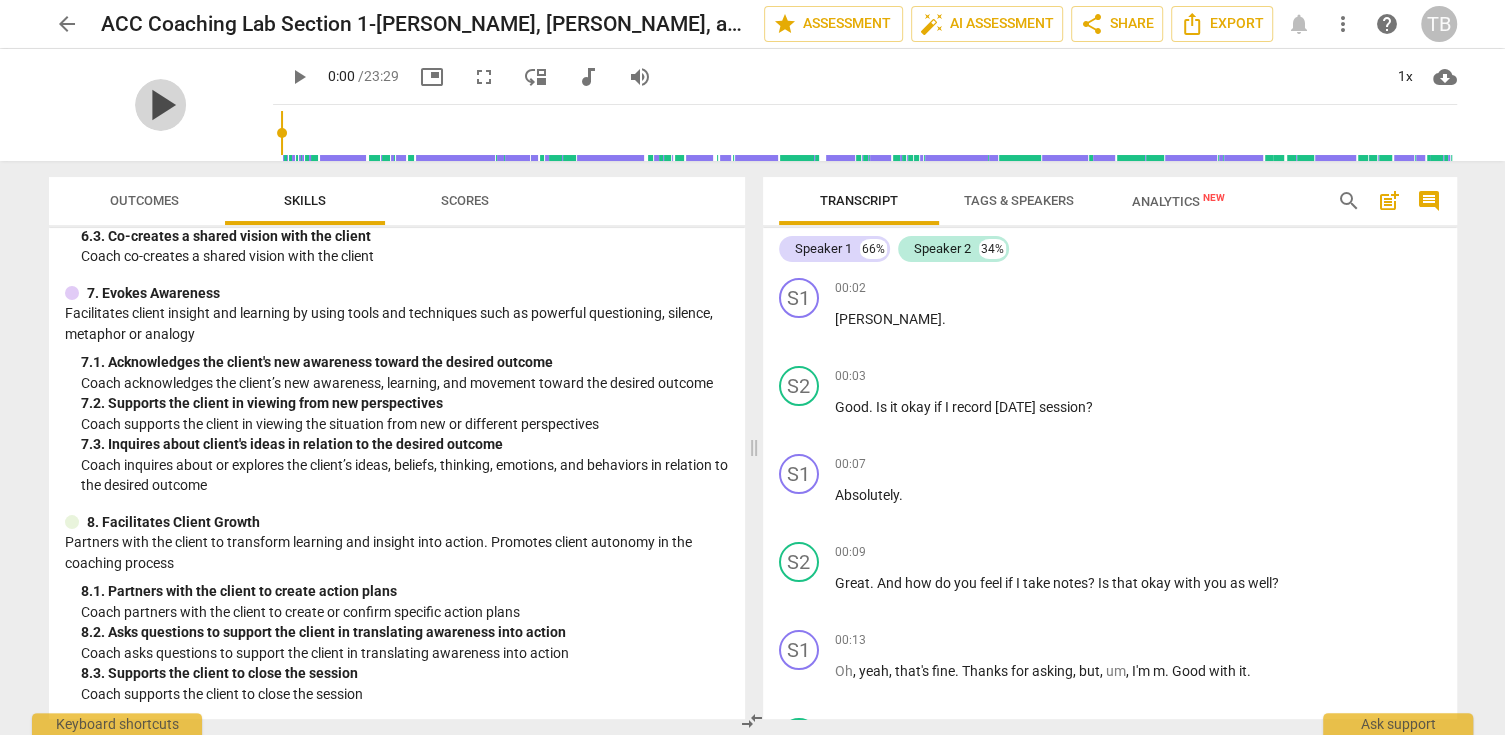 click on "play_arrow" at bounding box center (161, 105) 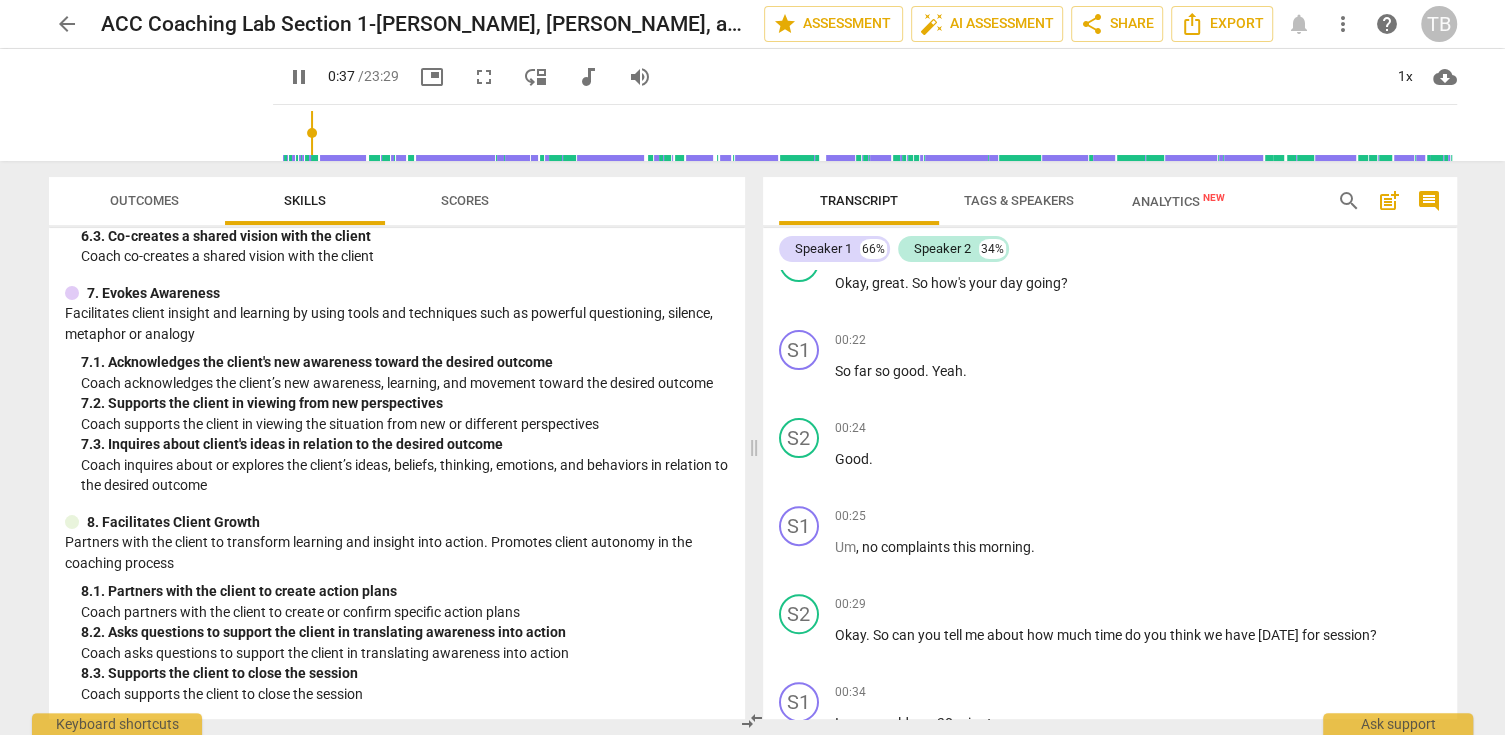 scroll, scrollTop: 999, scrollLeft: 0, axis: vertical 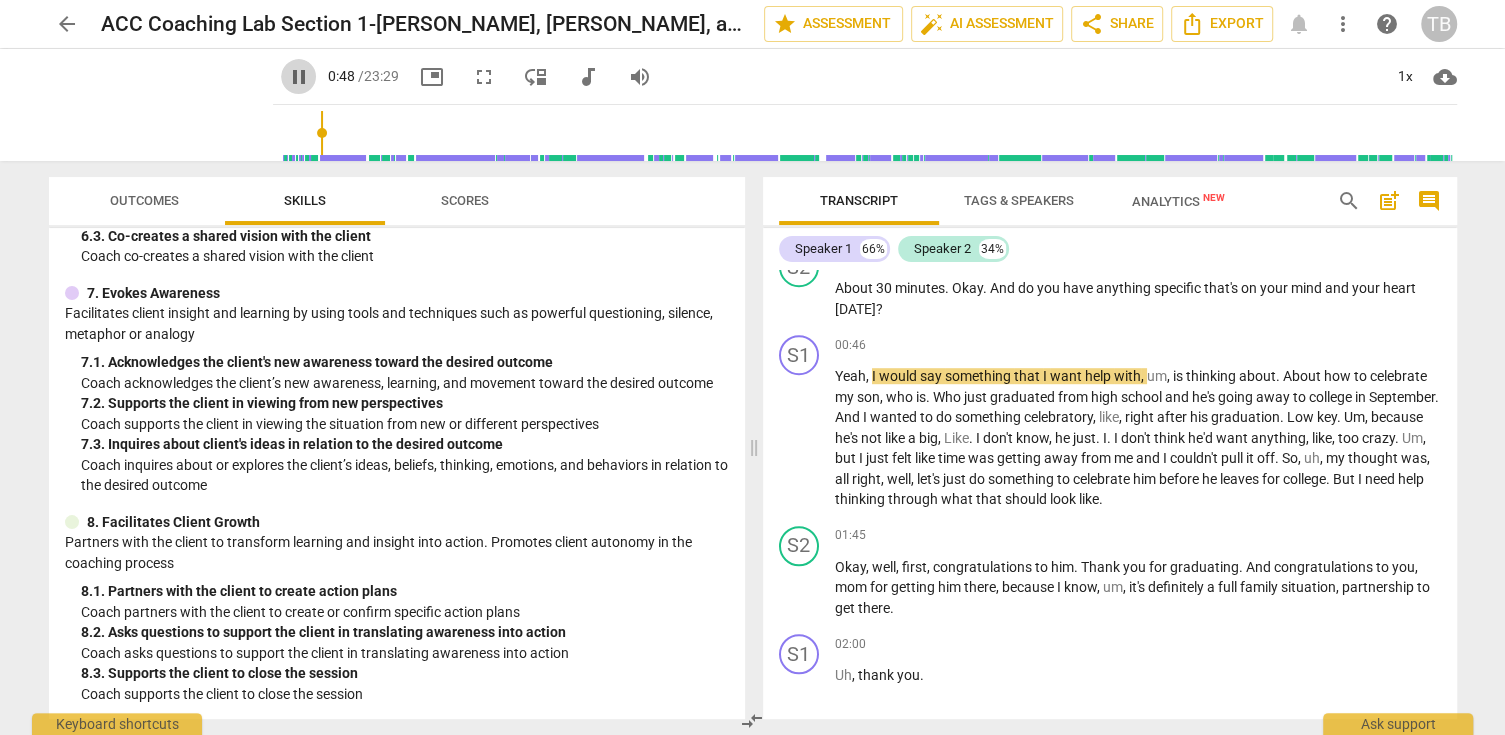click on "pause" at bounding box center (299, 77) 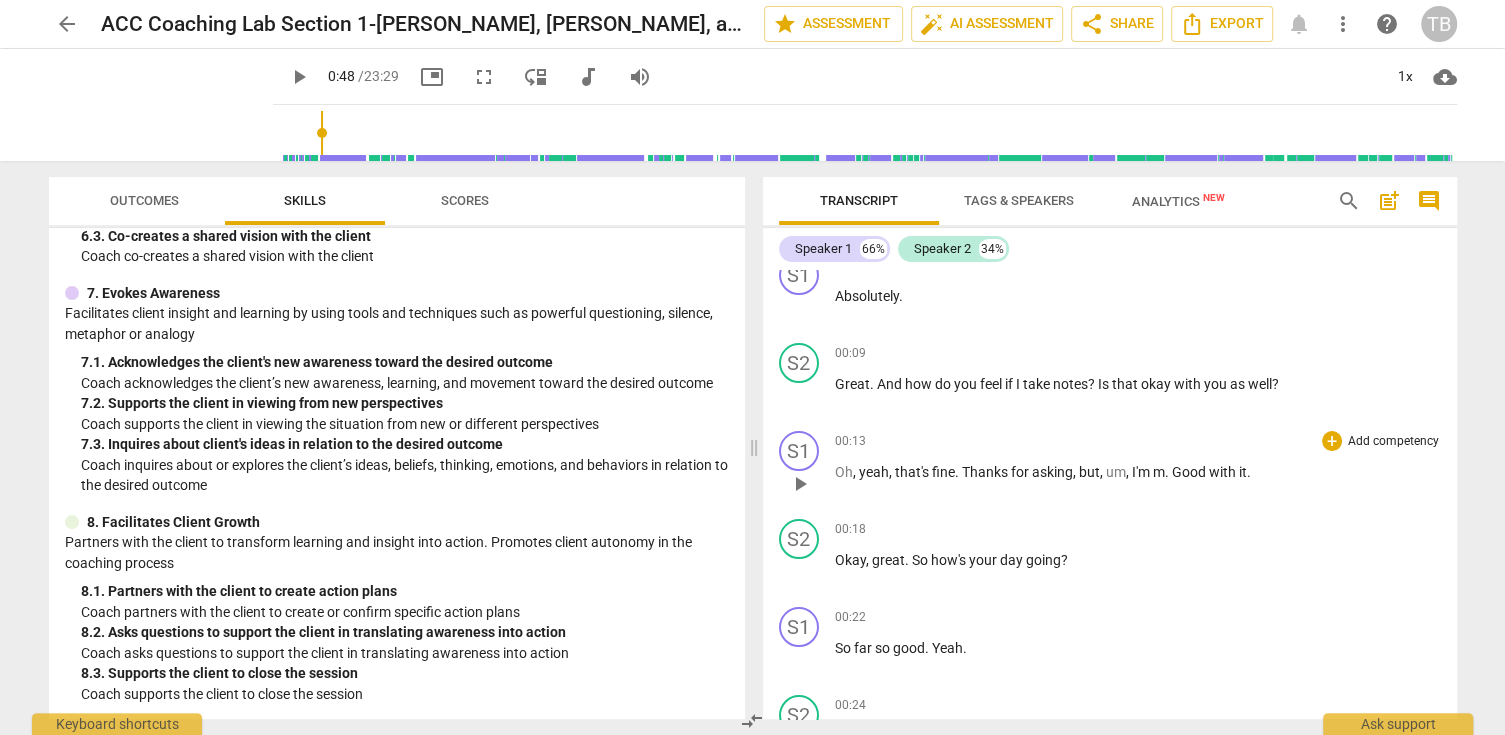 scroll, scrollTop: 0, scrollLeft: 0, axis: both 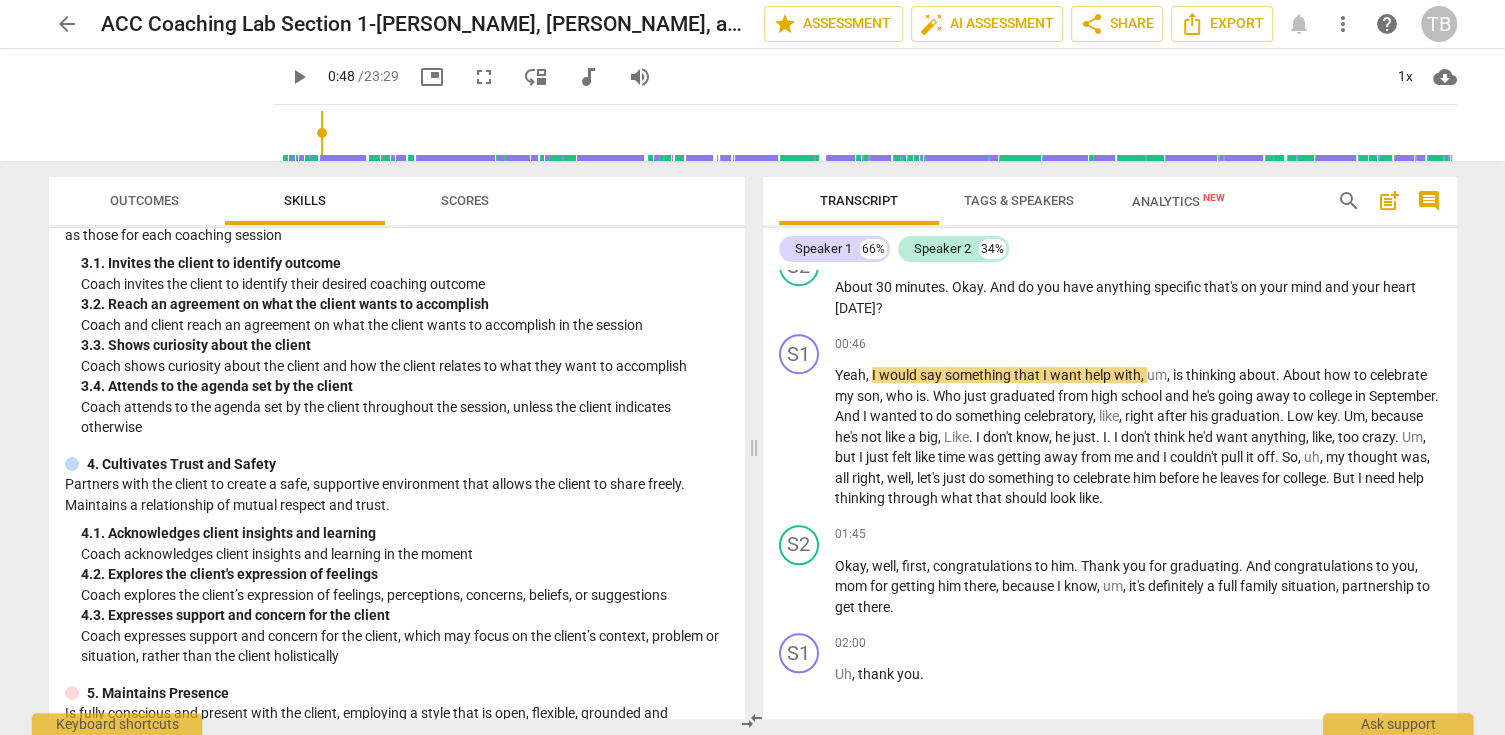 click on "play_arrow" at bounding box center (299, 77) 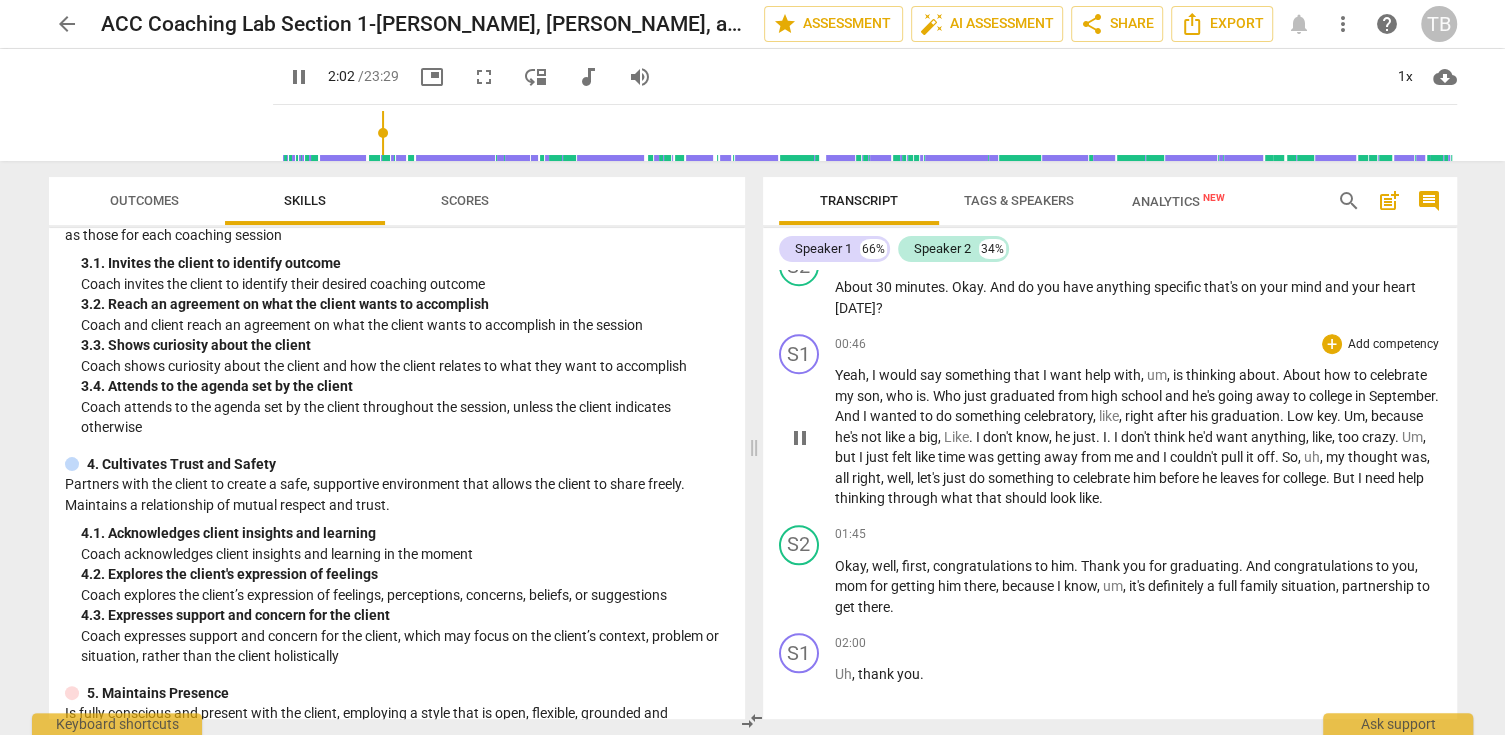 scroll, scrollTop: 1473, scrollLeft: 0, axis: vertical 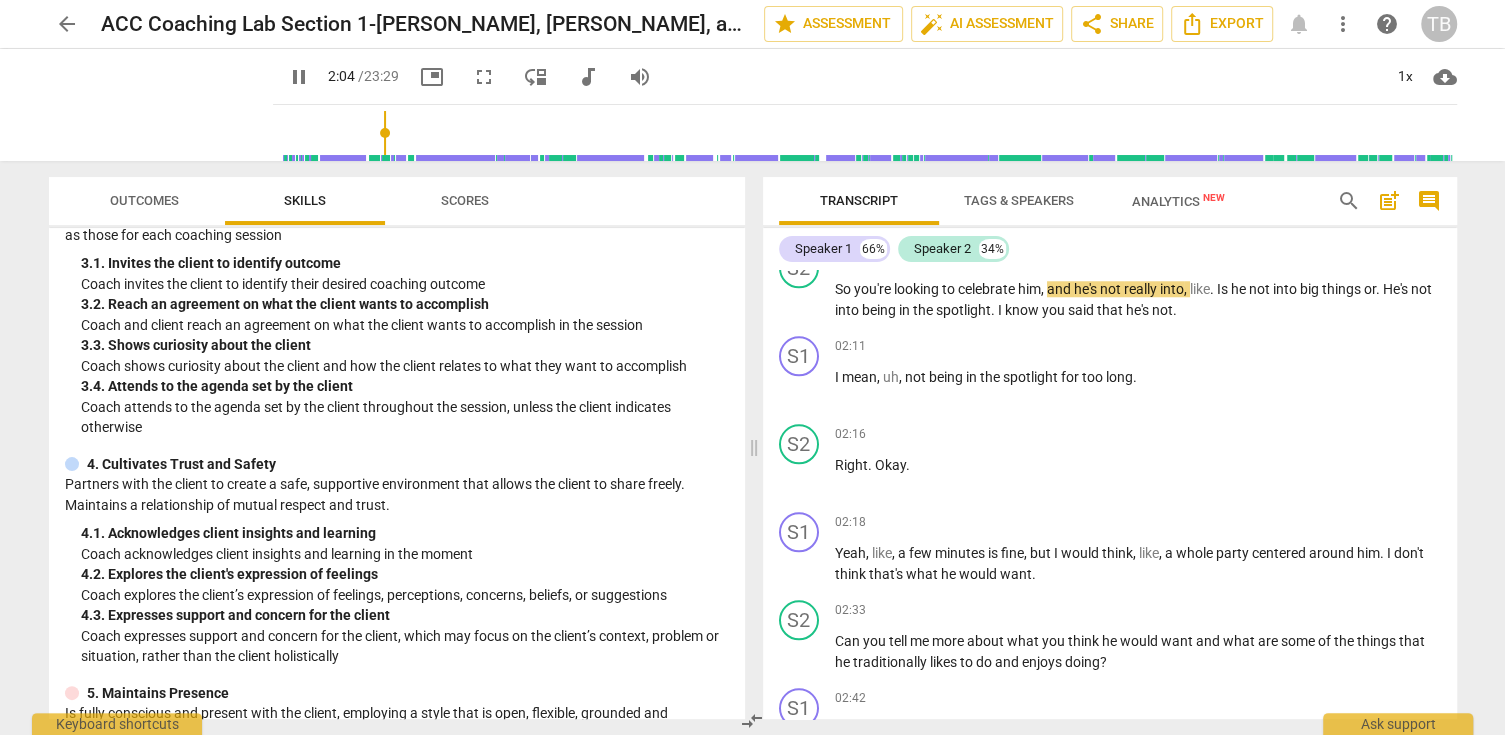 click on "pause" at bounding box center [299, 77] 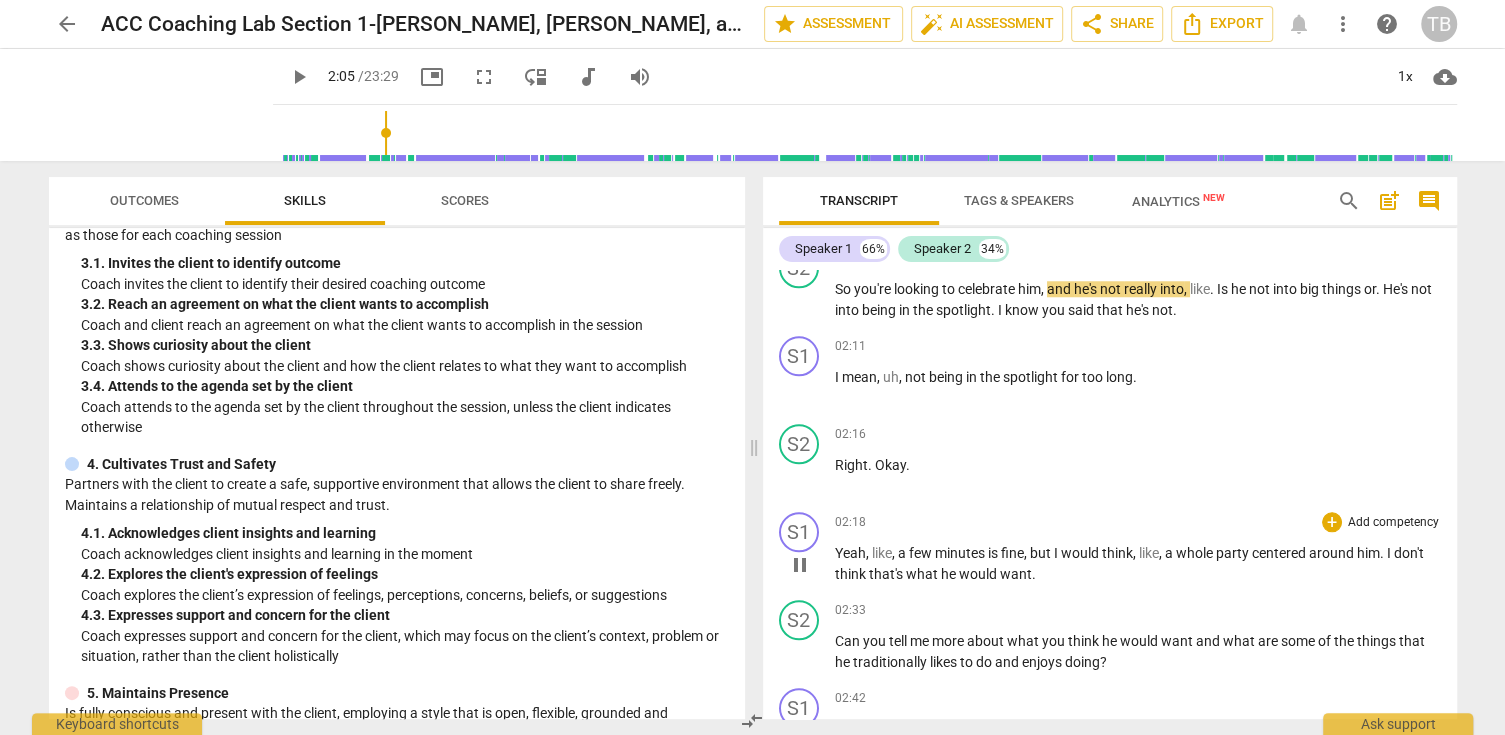 type on "125" 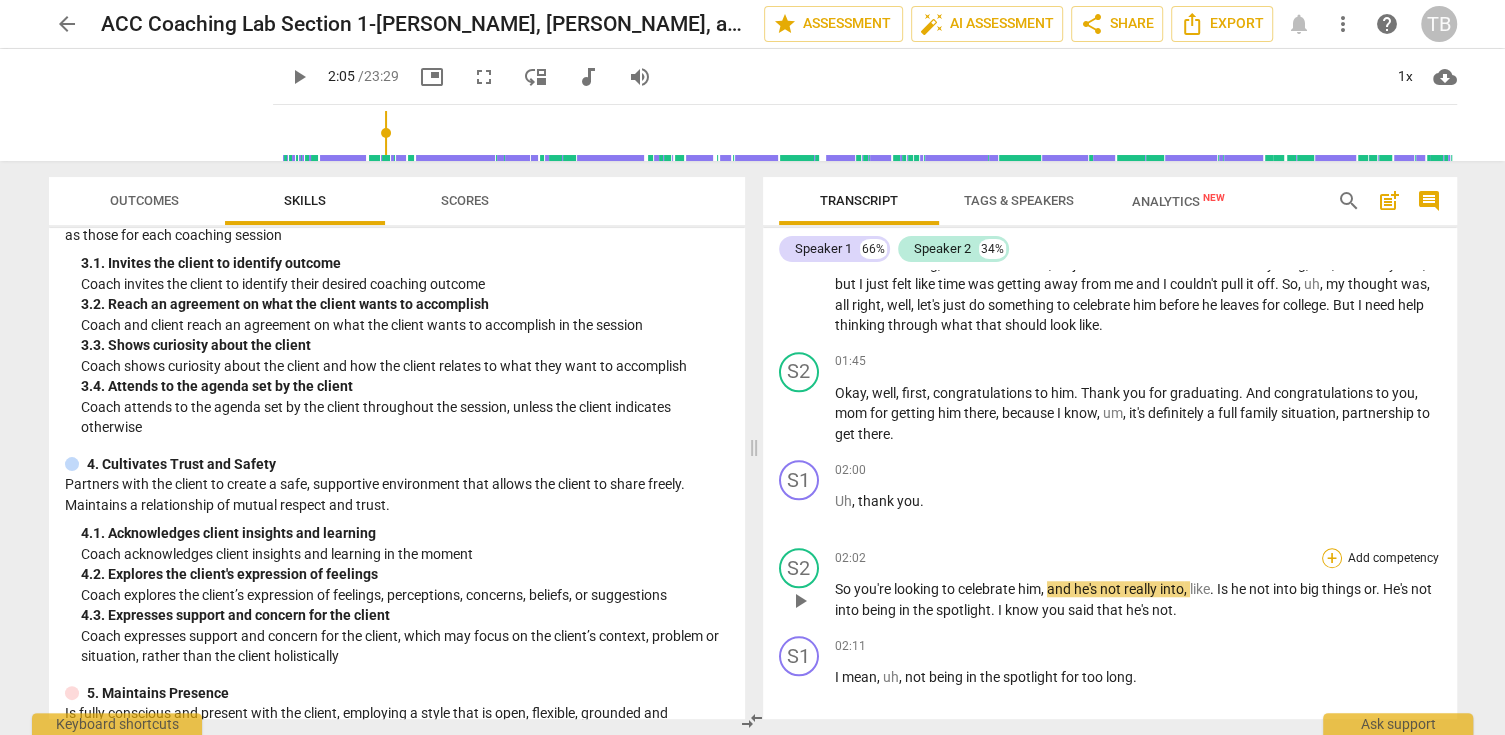 scroll, scrollTop: 1073, scrollLeft: 0, axis: vertical 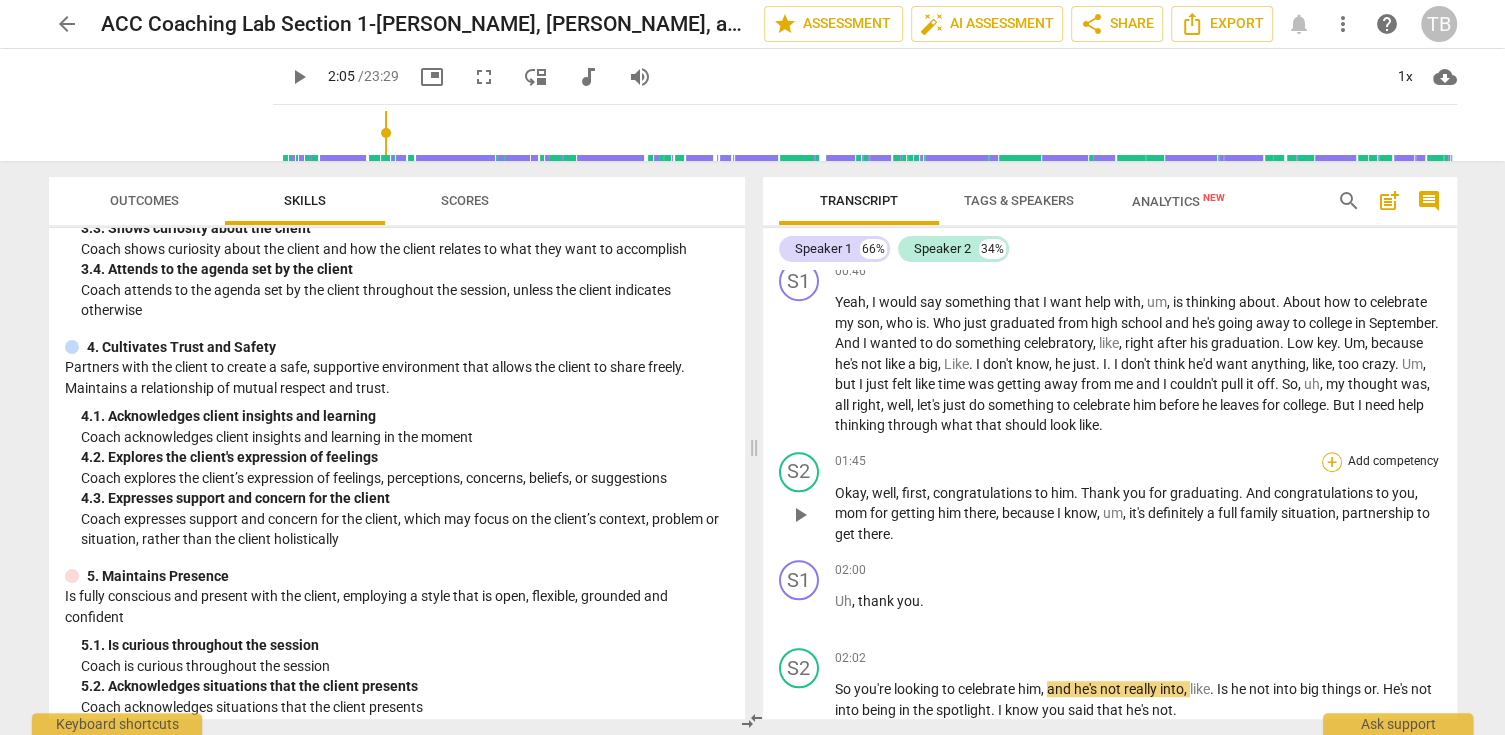 click on "+" at bounding box center (1332, 462) 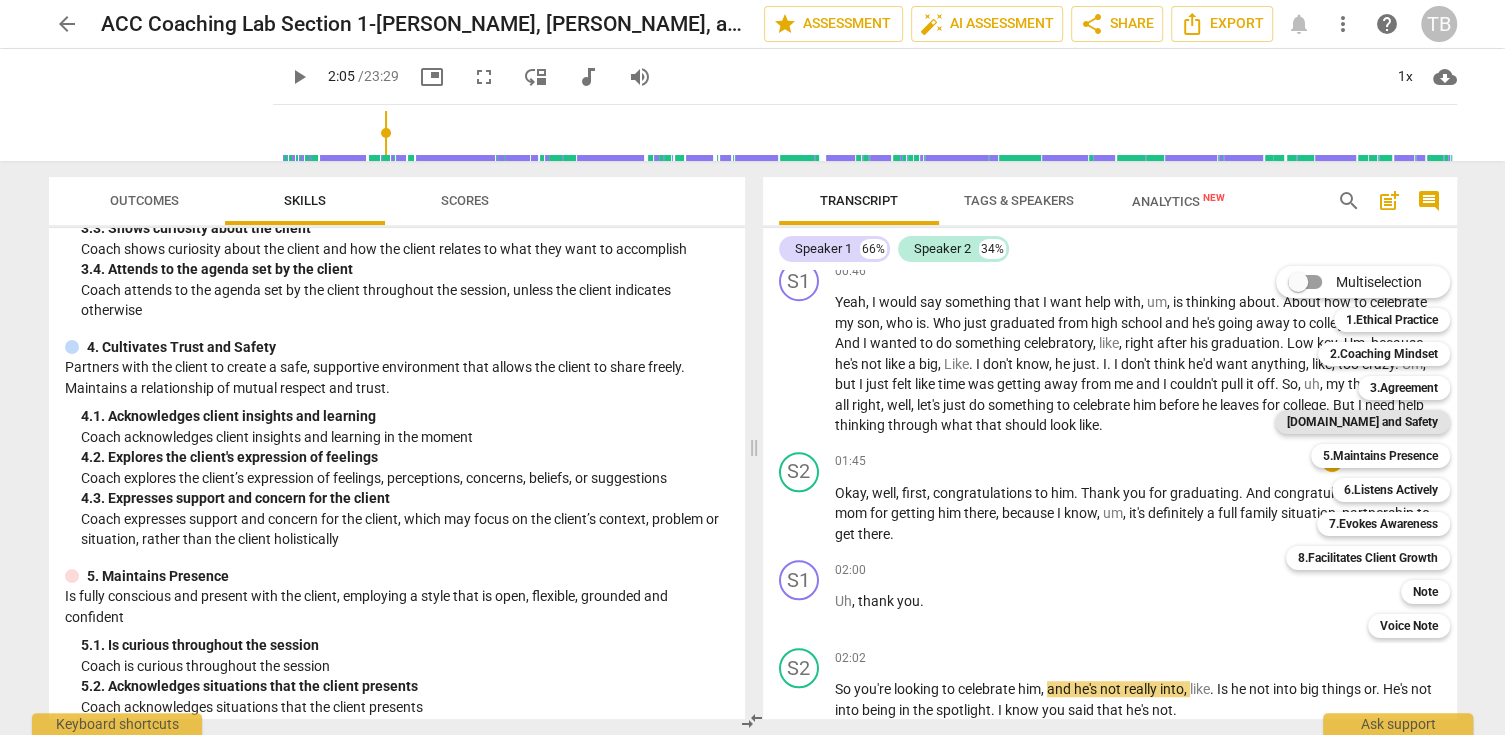 click on "[DOMAIN_NAME] and Safety" at bounding box center [1362, 422] 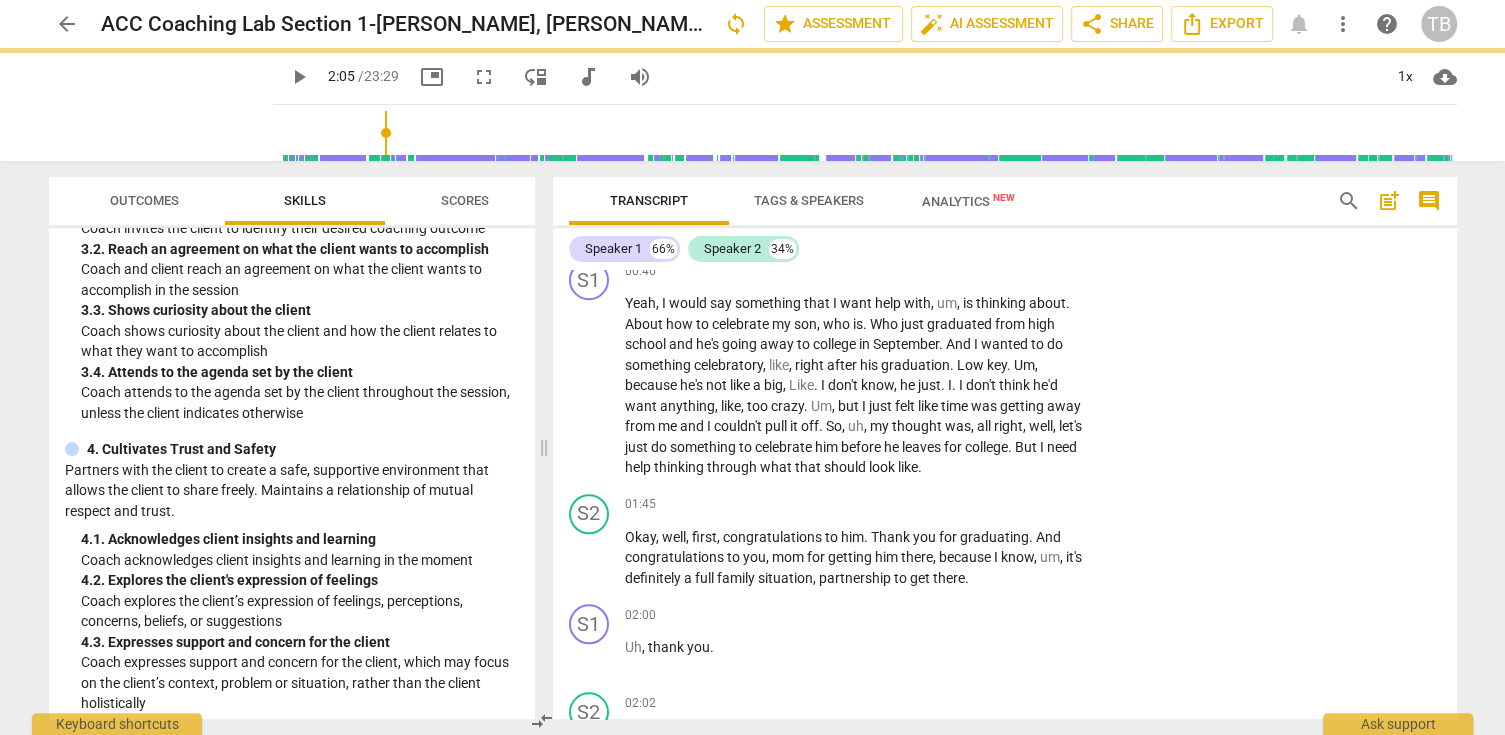 scroll, scrollTop: 499, scrollLeft: 0, axis: vertical 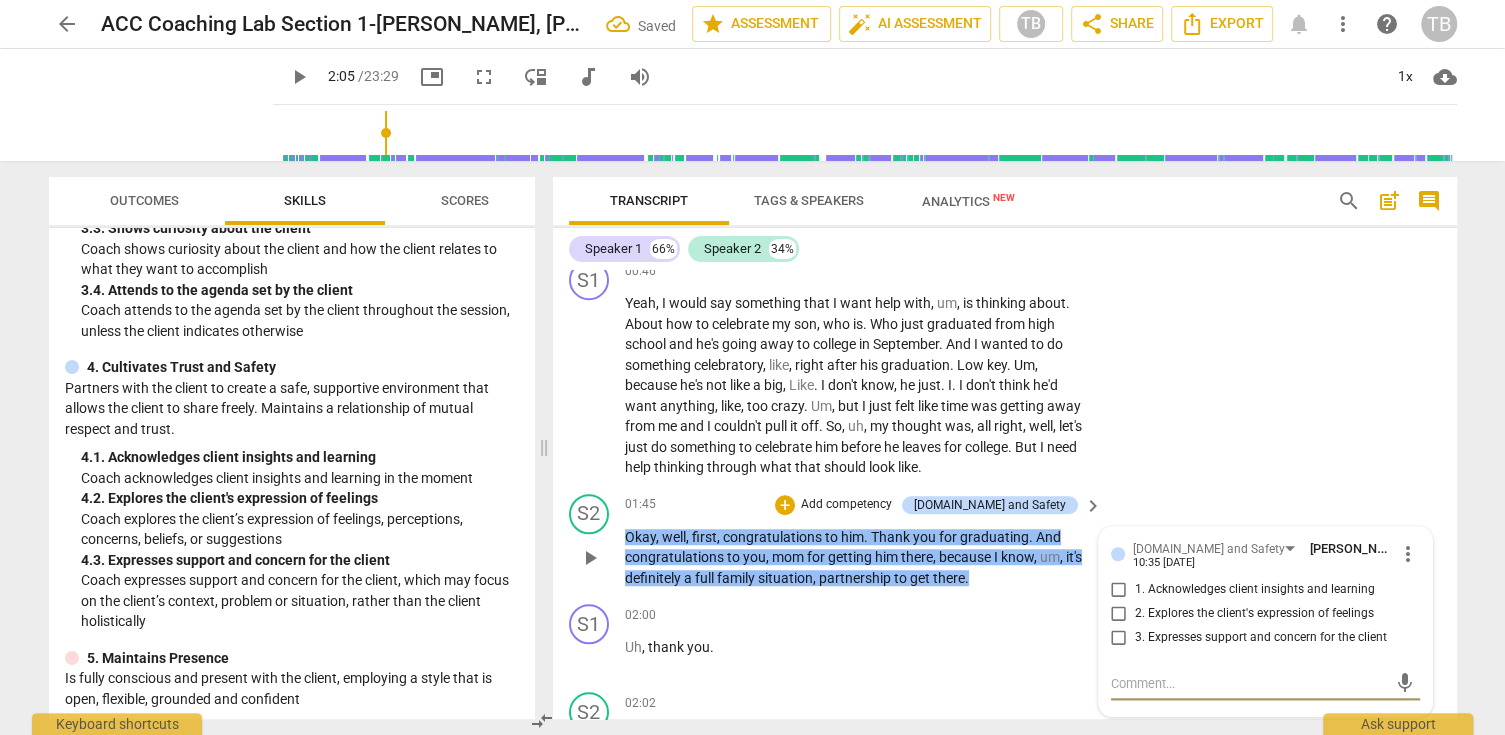 drag, startPoint x: 1113, startPoint y: 602, endPoint x: 1120, endPoint y: 618, distance: 17.464249 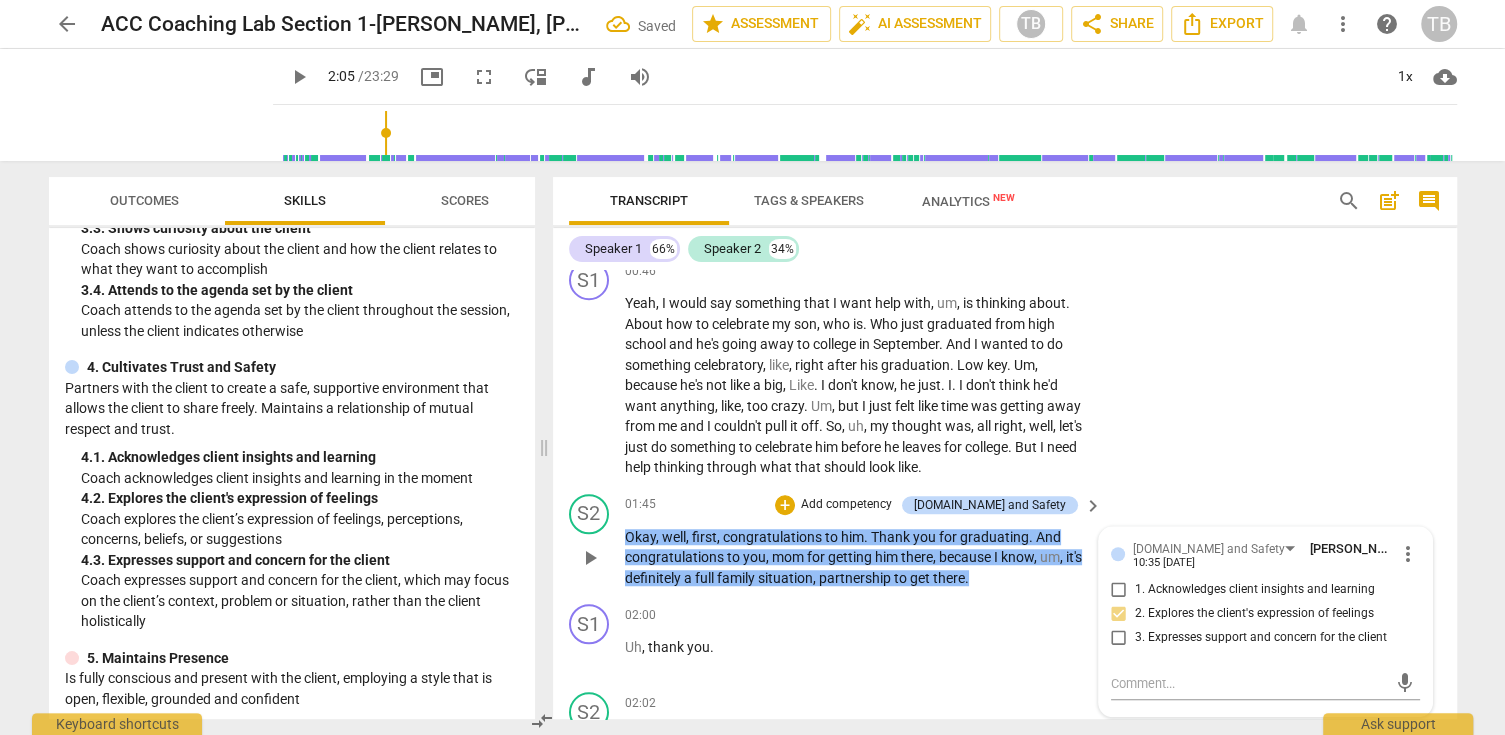 click on "3. Expresses support and concern for the client" at bounding box center (1119, 638) 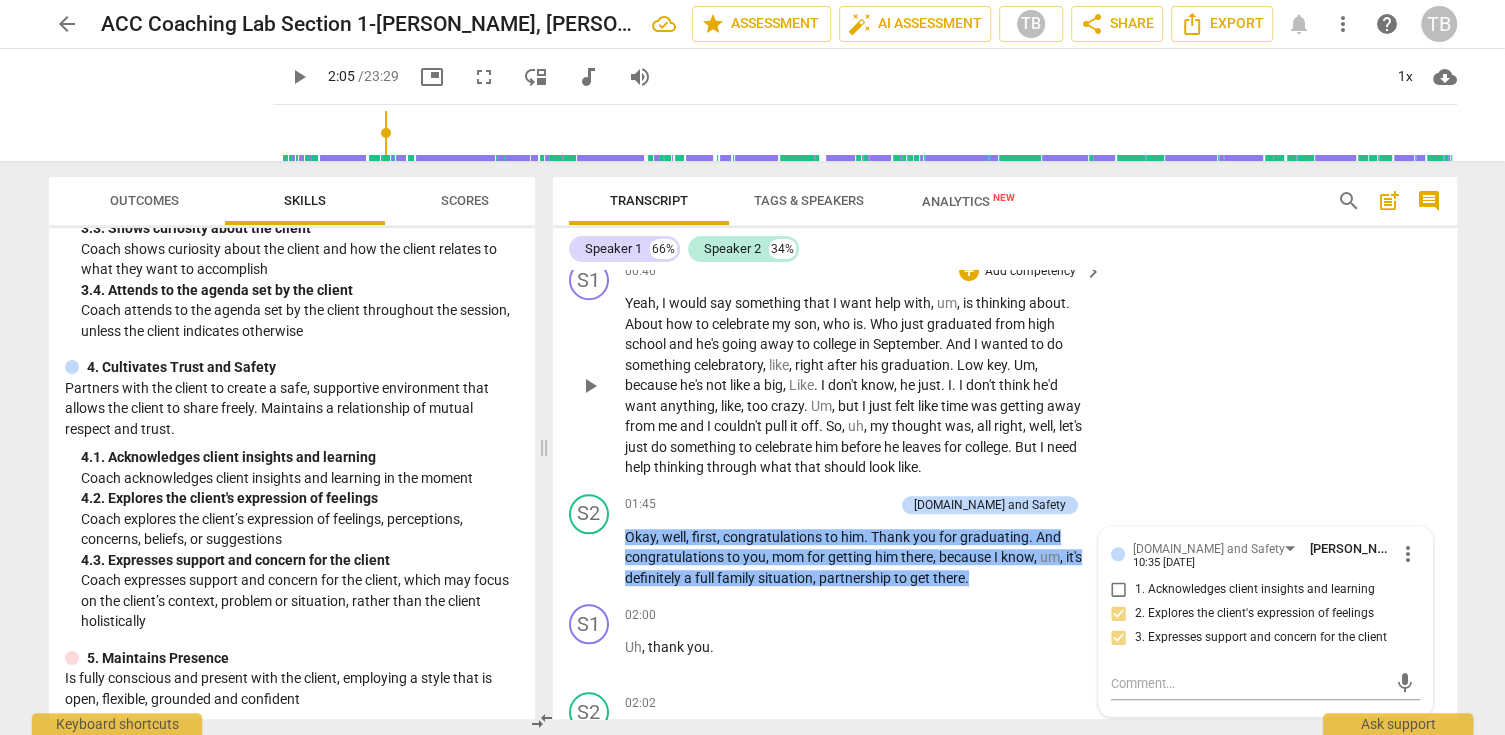 drag, startPoint x: 892, startPoint y: 495, endPoint x: 1338, endPoint y: 423, distance: 451.7743 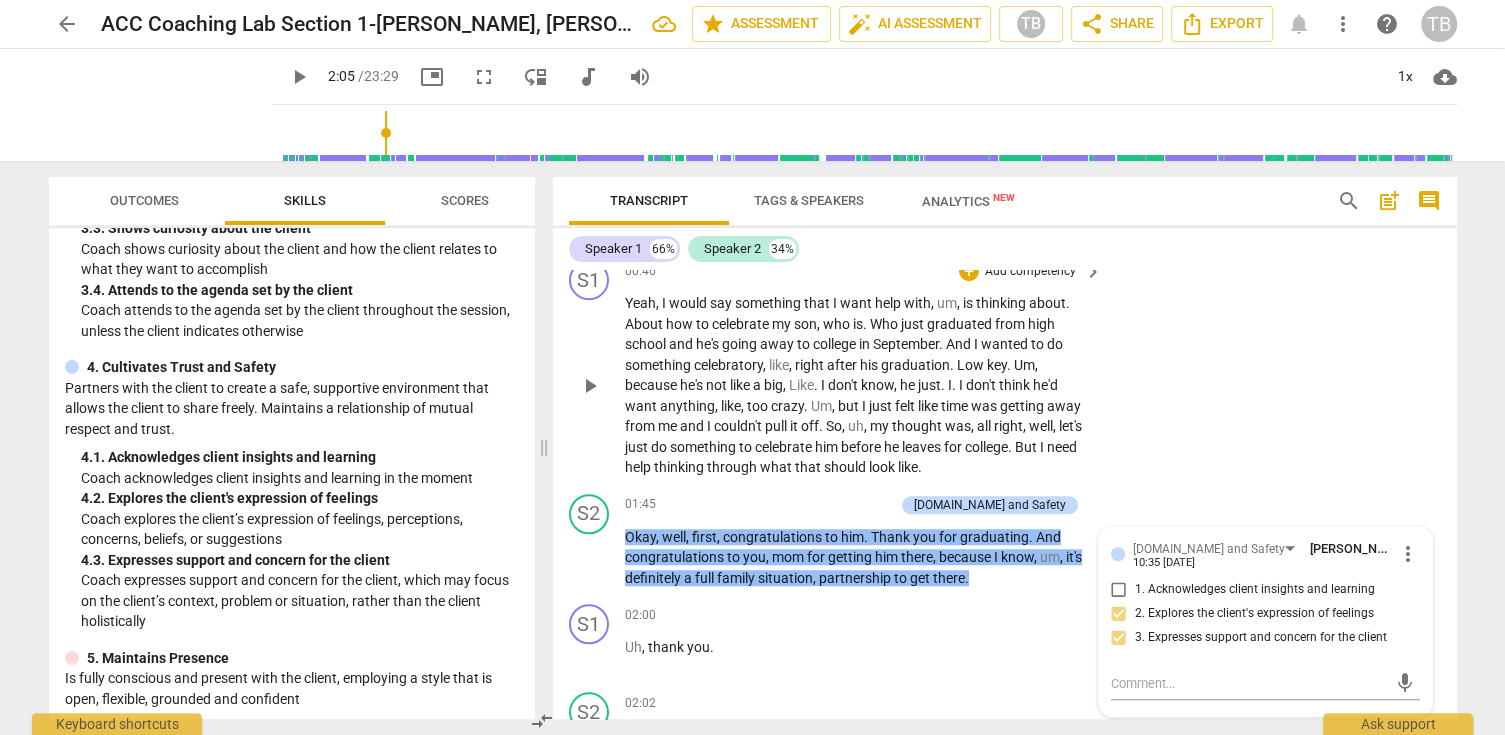 click on "S1 play_arrow pause 00:02 + Add competency keyboard_arrow_right [PERSON_NAME] . S2 play_arrow pause 00:03 + Add competency keyboard_arrow_right Good .   Is   it   okay   if   I   record   [DATE]   session ? S1 play_arrow pause 00:07 + Add competency keyboard_arrow_right Absolutely . S2 play_arrow pause 00:09 + Add competency keyboard_arrow_right Great .   And   how   do   you   feel   if   I   take   notes ?   Is   that   okay   with   you   as   well ? S1 play_arrow pause 00:13 + Add competency keyboard_arrow_right Oh ,   yeah ,   that's   fine .   Thanks   for   asking ,   but ,   um ,   I'm   m .   Good   with   it . S2 play_arrow pause 00:18 + Add competency keyboard_arrow_right Okay ,   great .   So   how's   your   day   going ? S1 play_arrow pause 00:22 + Add competency keyboard_arrow_right So   far   so   good .   Yeah . S2 play_arrow pause 00:24 + Add competency keyboard_arrow_right Good . S1 play_arrow pause 00:25 + Add competency keyboard_arrow_right Um ,   no   complaints   this   morning . S2 pause + ." at bounding box center (1005, 494) 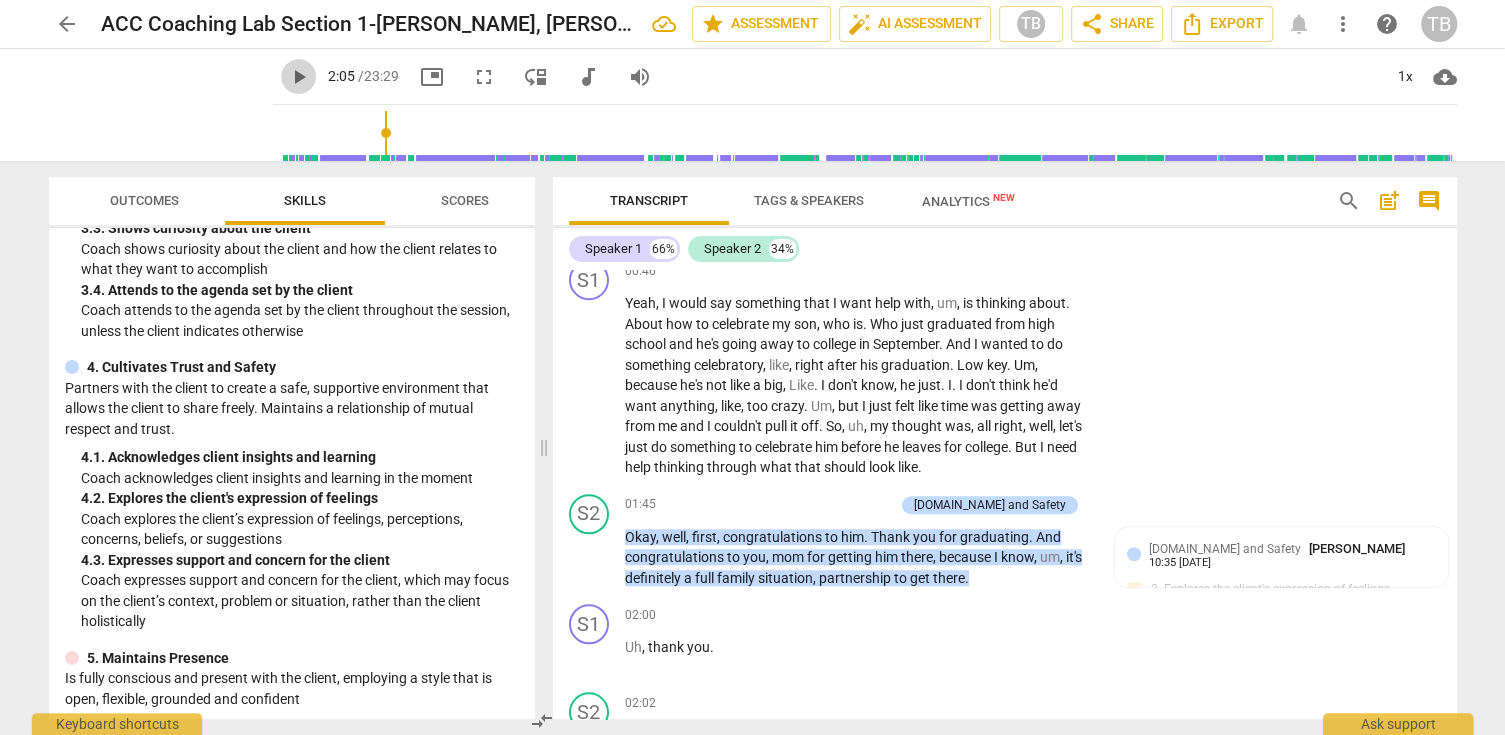 click on "play_arrow" at bounding box center (299, 77) 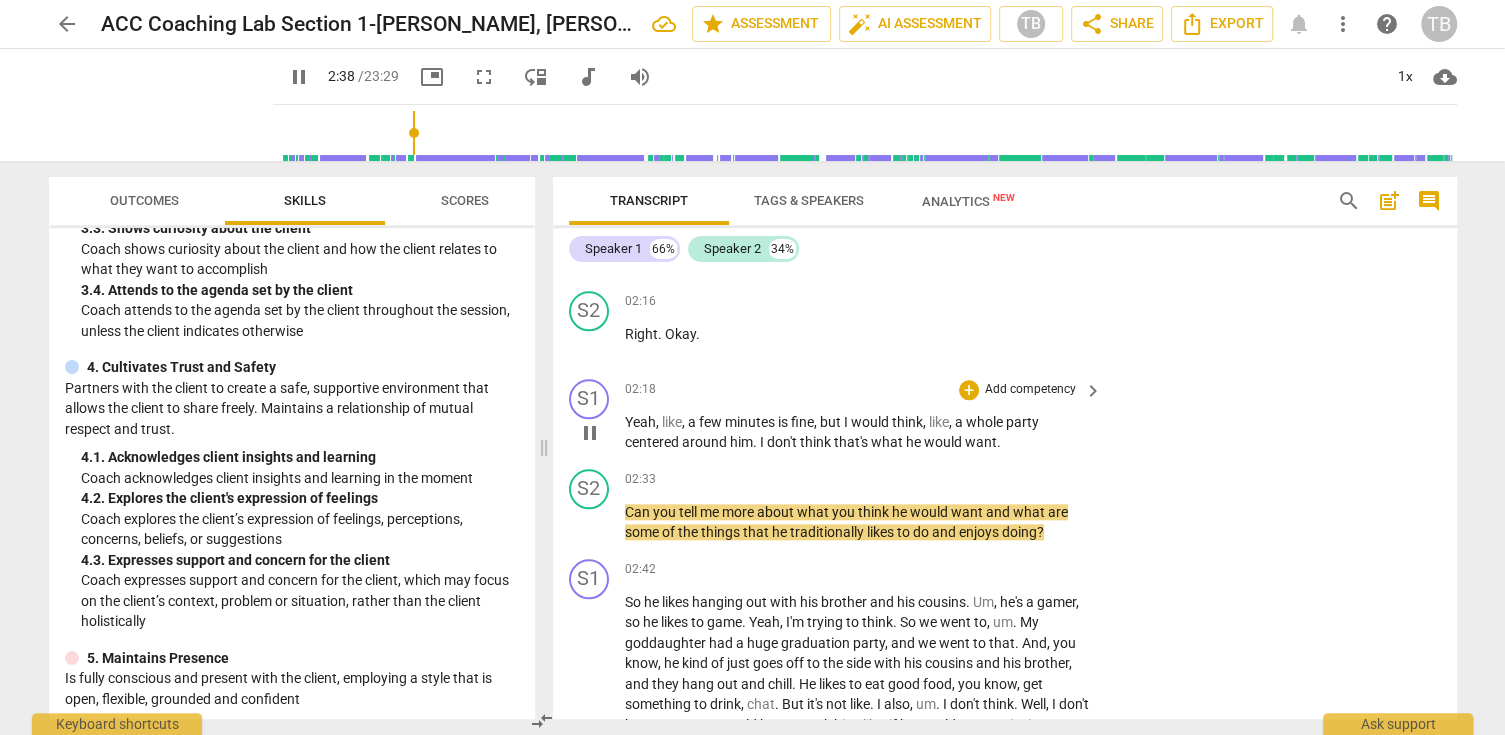 scroll, scrollTop: 1778, scrollLeft: 0, axis: vertical 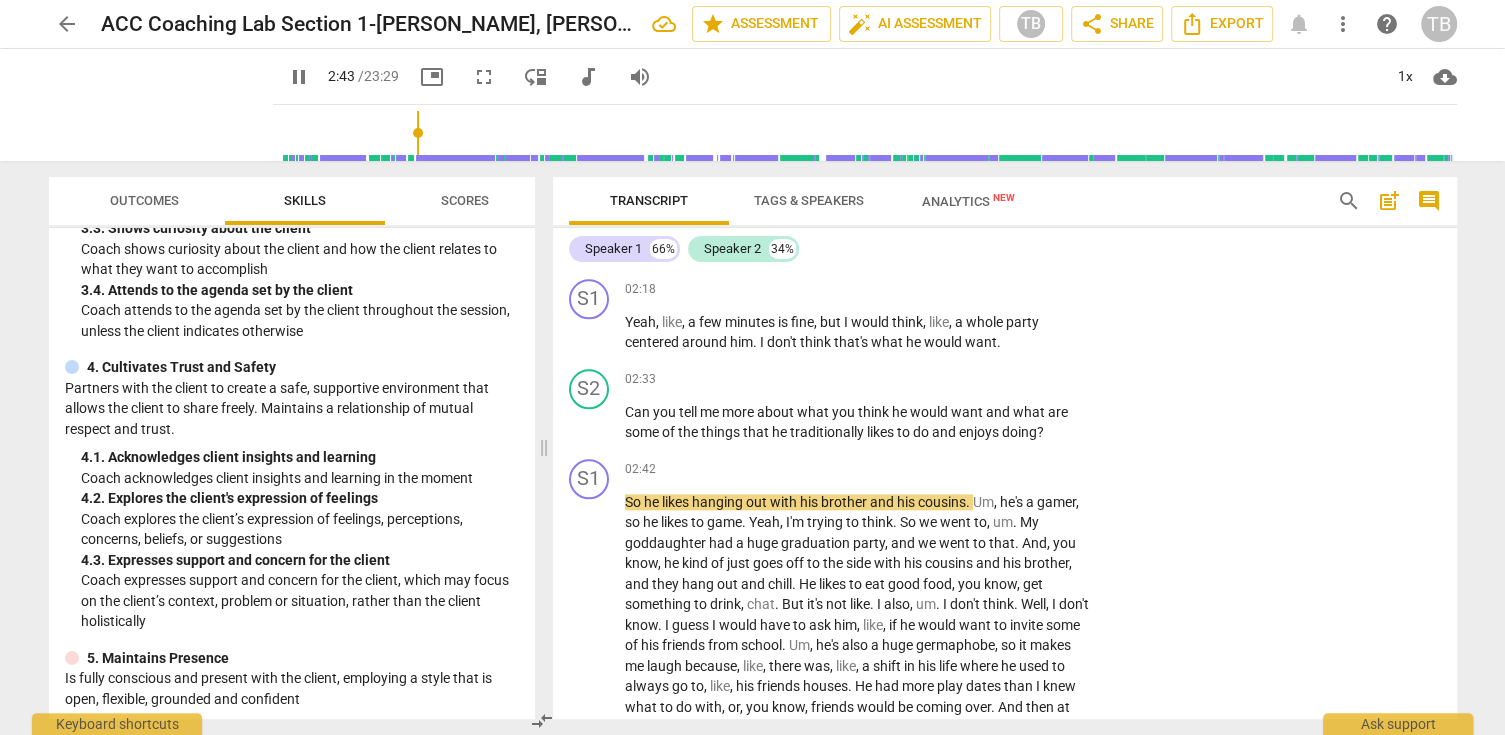 drag, startPoint x: 263, startPoint y: 74, endPoint x: 339, endPoint y: 87, distance: 77.10383 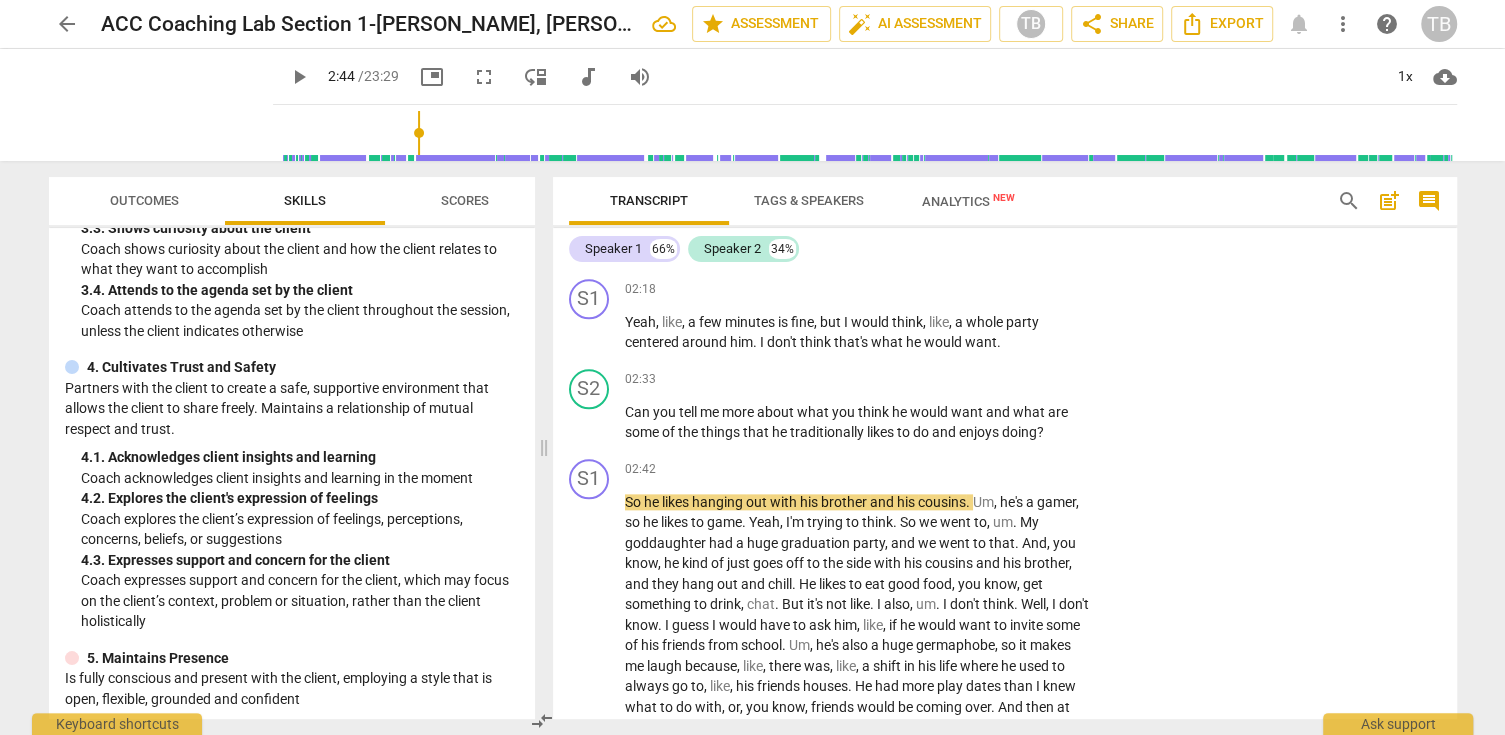 type on "164" 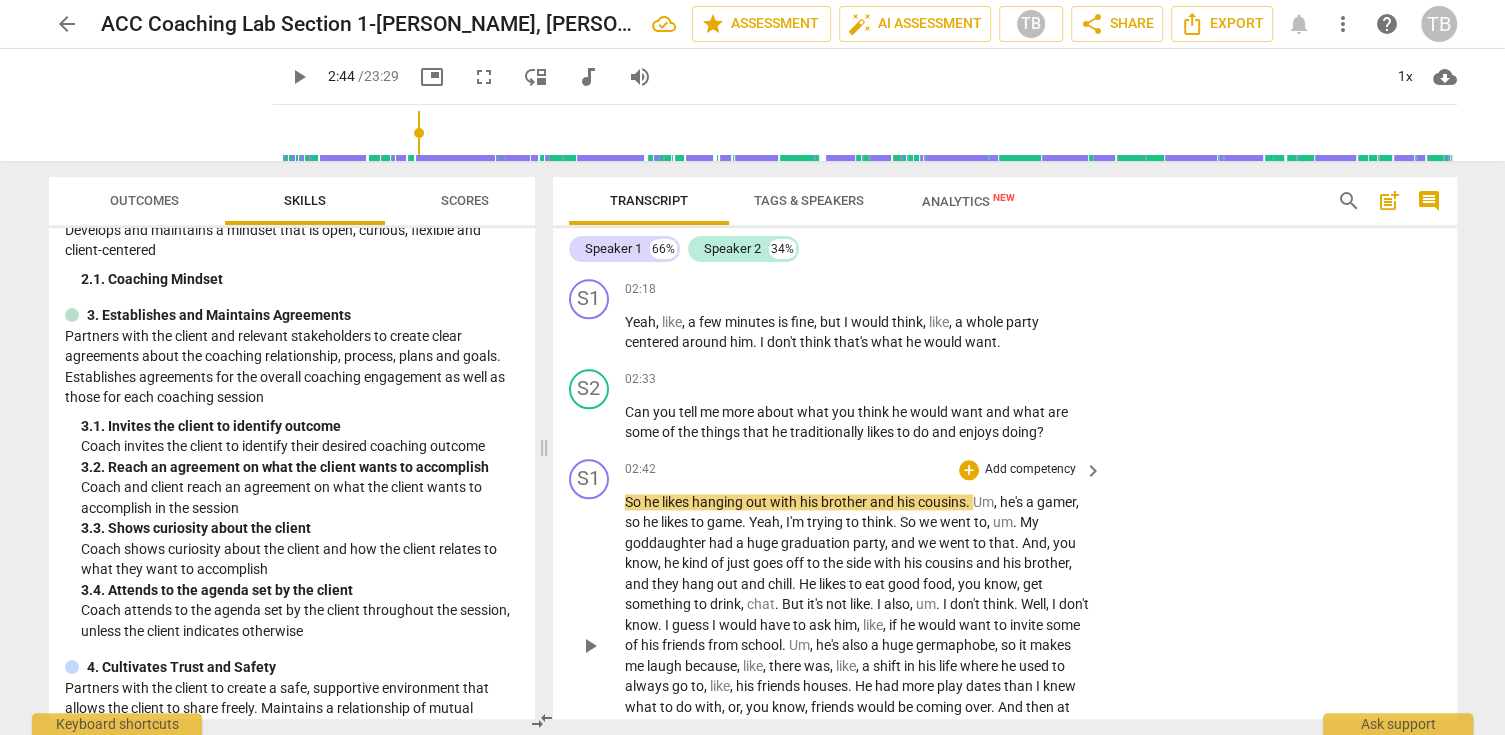 scroll, scrollTop: 99, scrollLeft: 0, axis: vertical 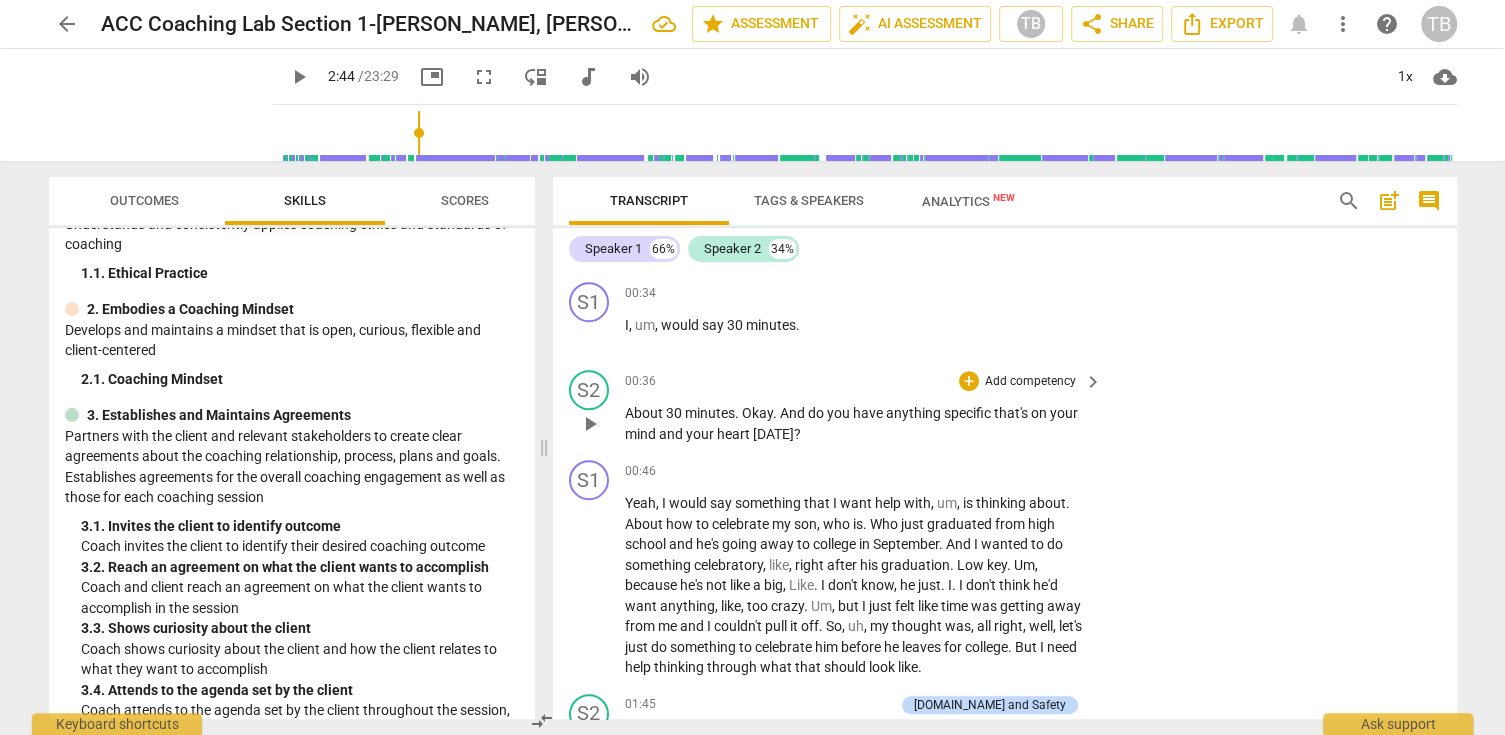 click on "Add competency" at bounding box center [1030, 382] 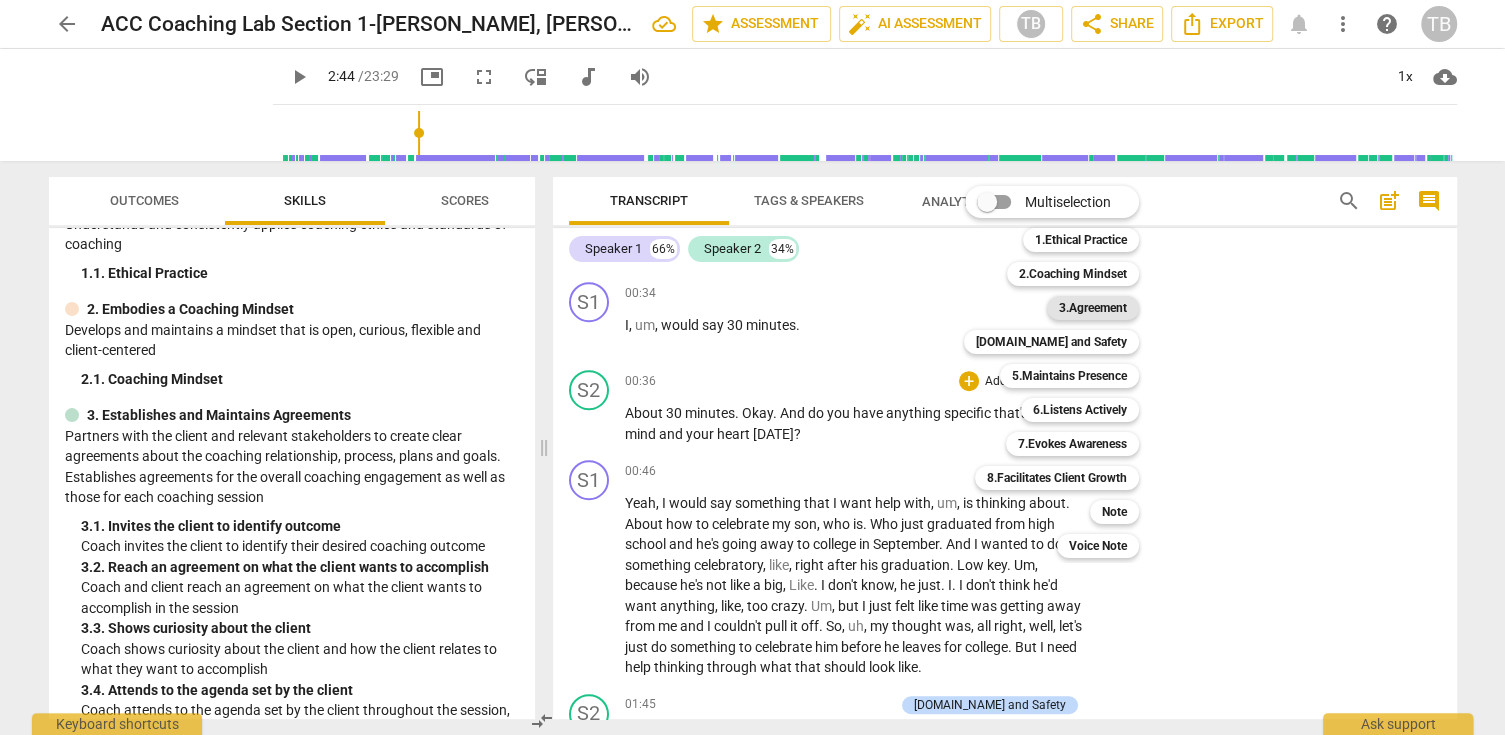click on "3.Agreement" at bounding box center (1093, 308) 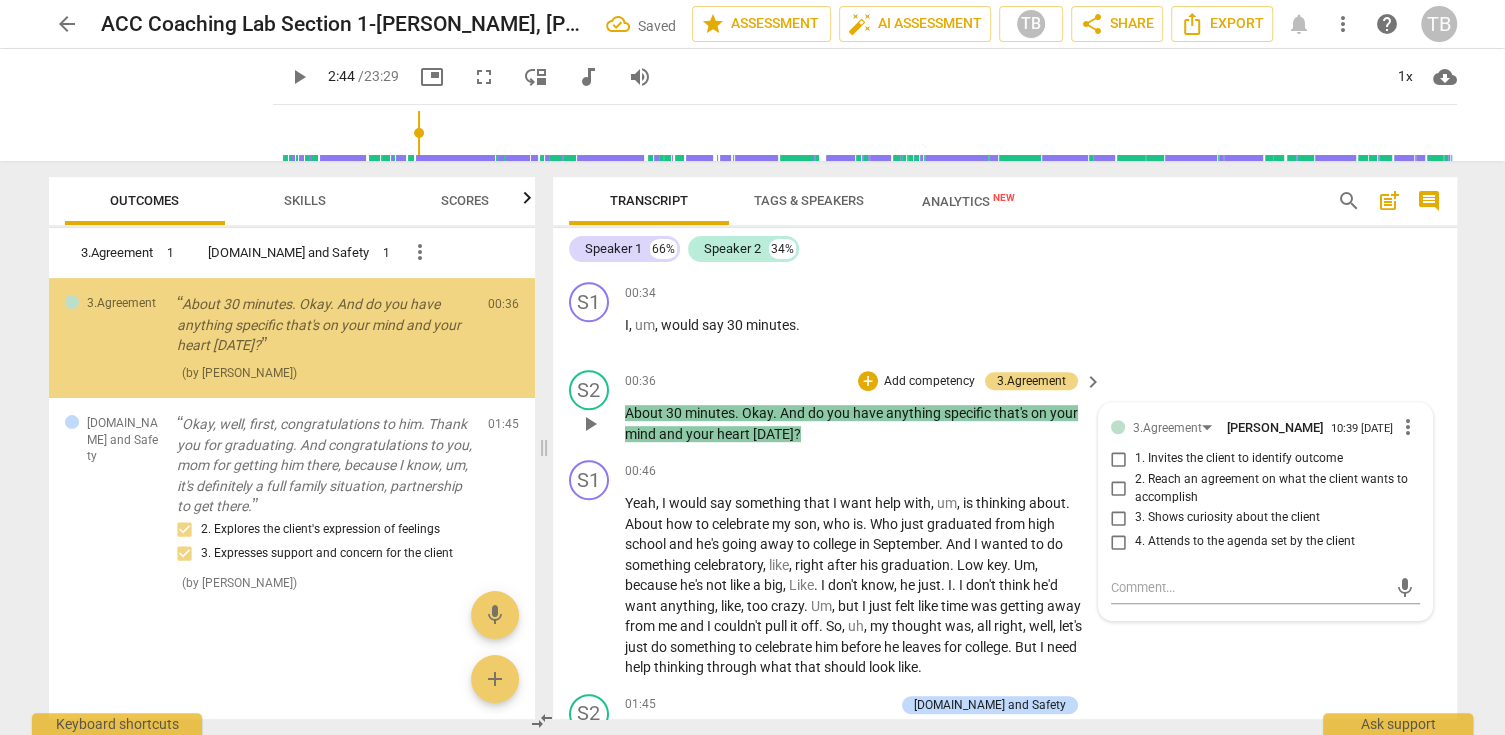click on "+ Add competency 3.Agreement" at bounding box center [968, 381] 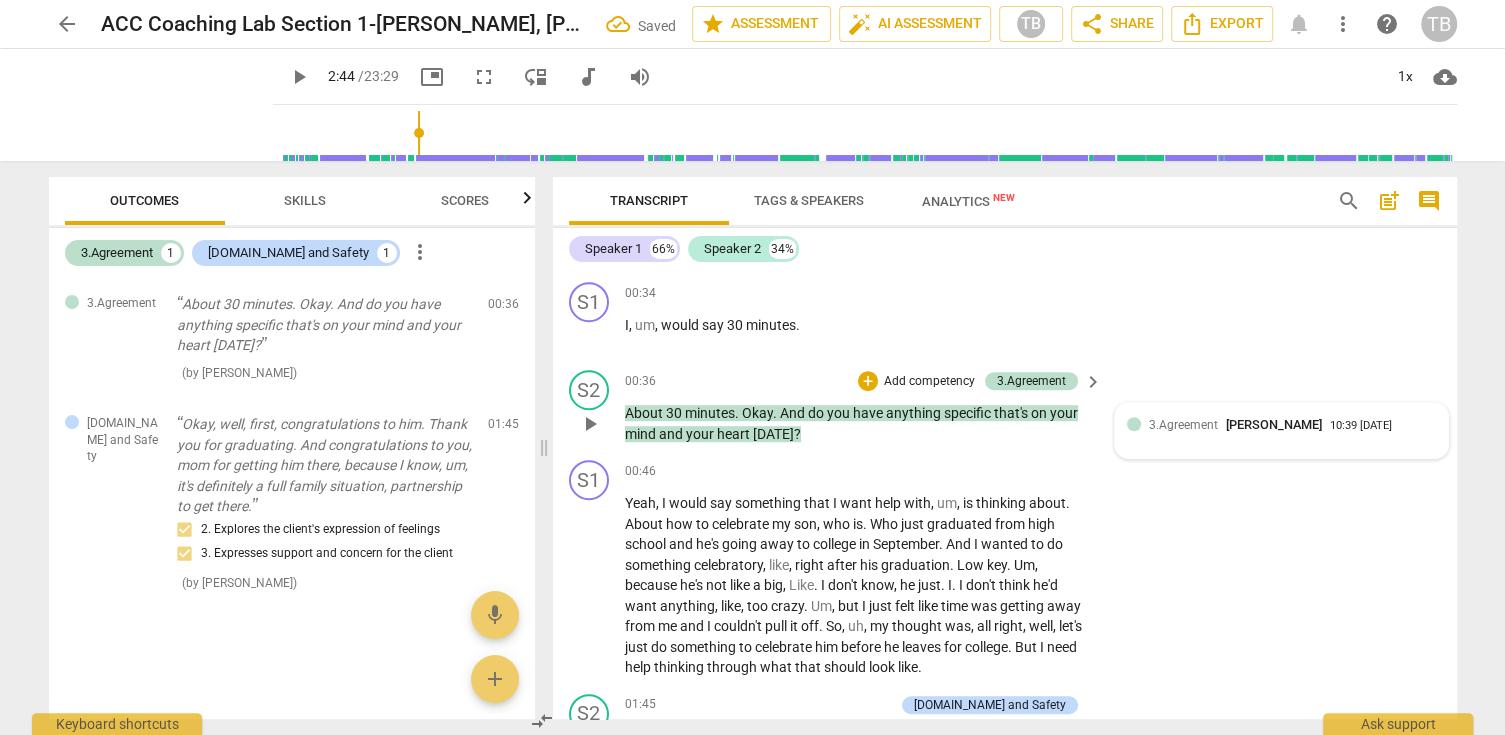 click at bounding box center (1134, 424) 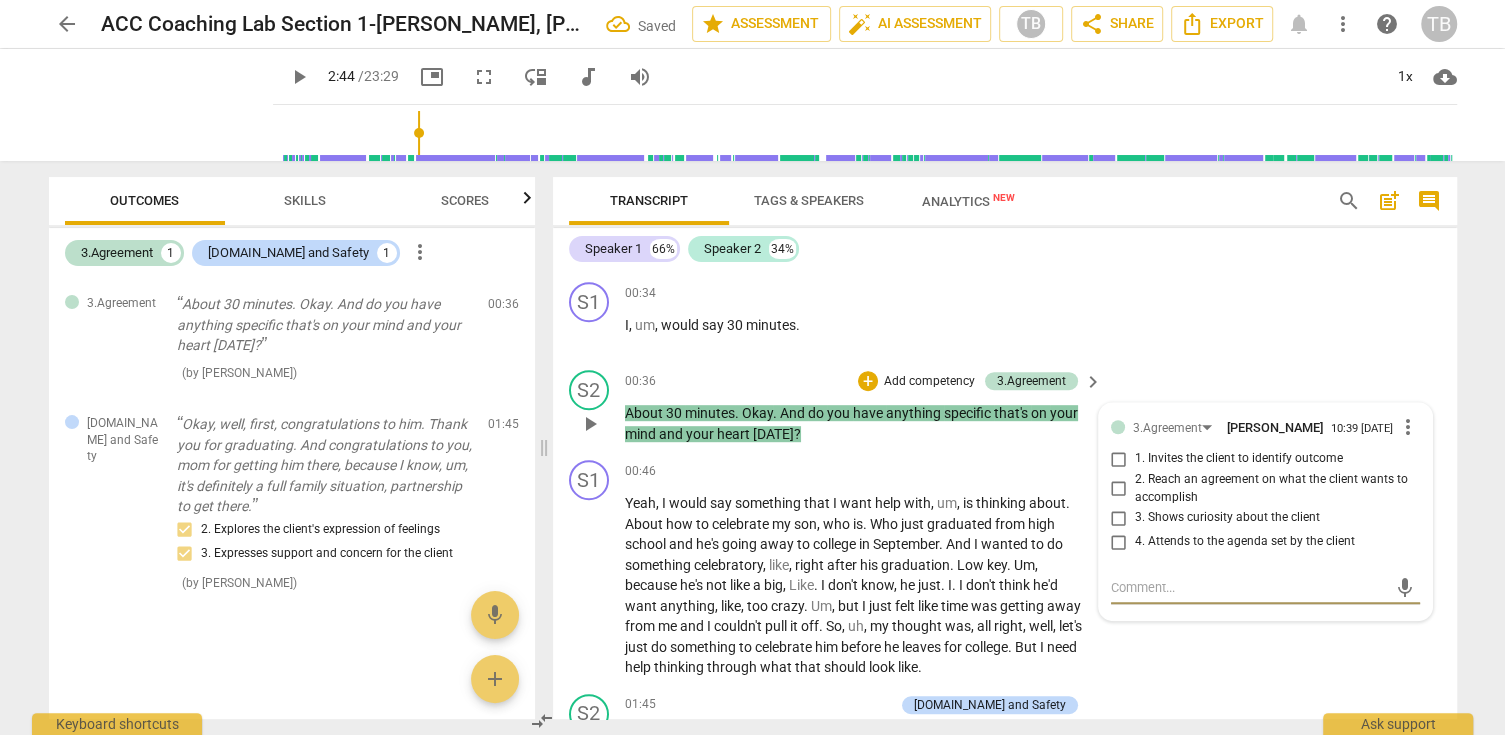 click on "1. Invites the client to identify outcome" at bounding box center [1119, 459] 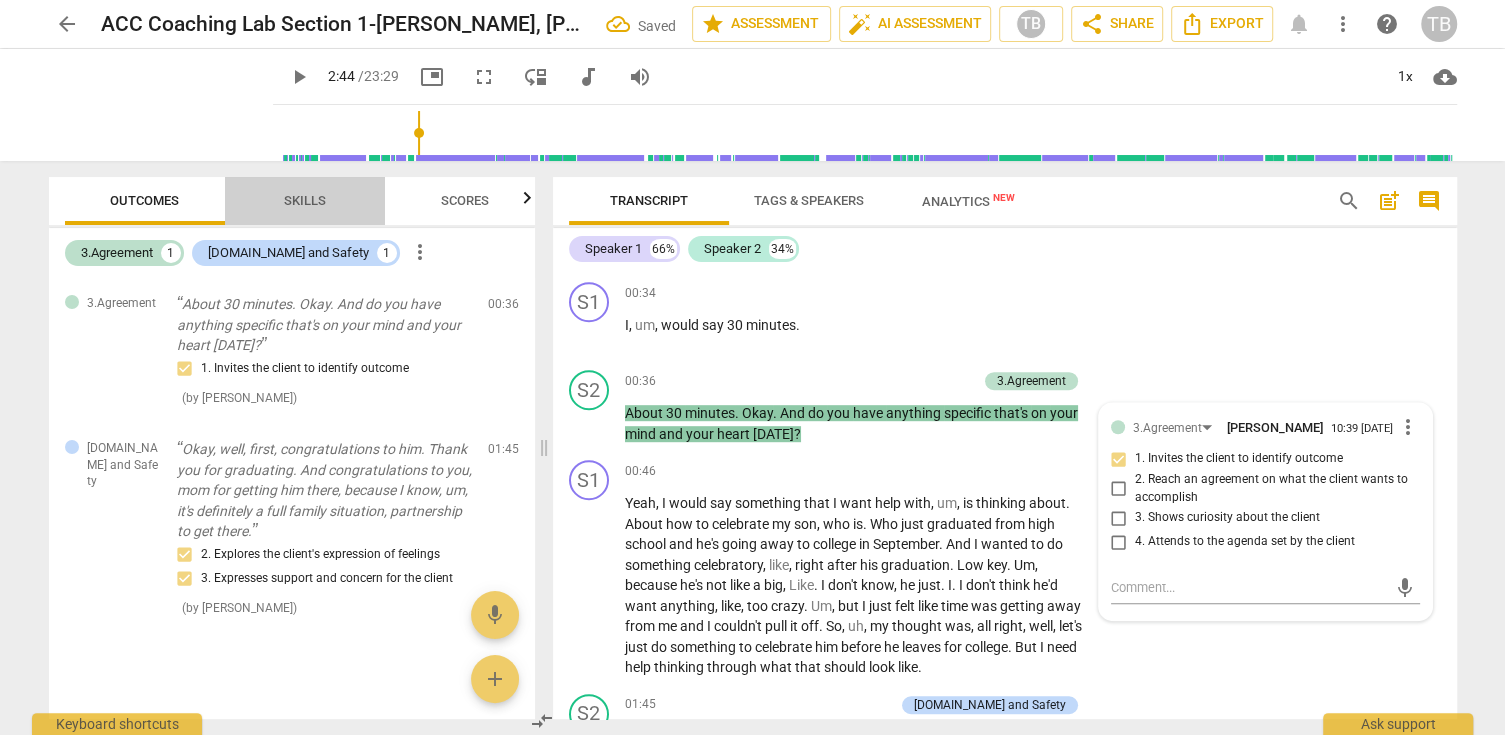 click on "Skills" at bounding box center [305, 200] 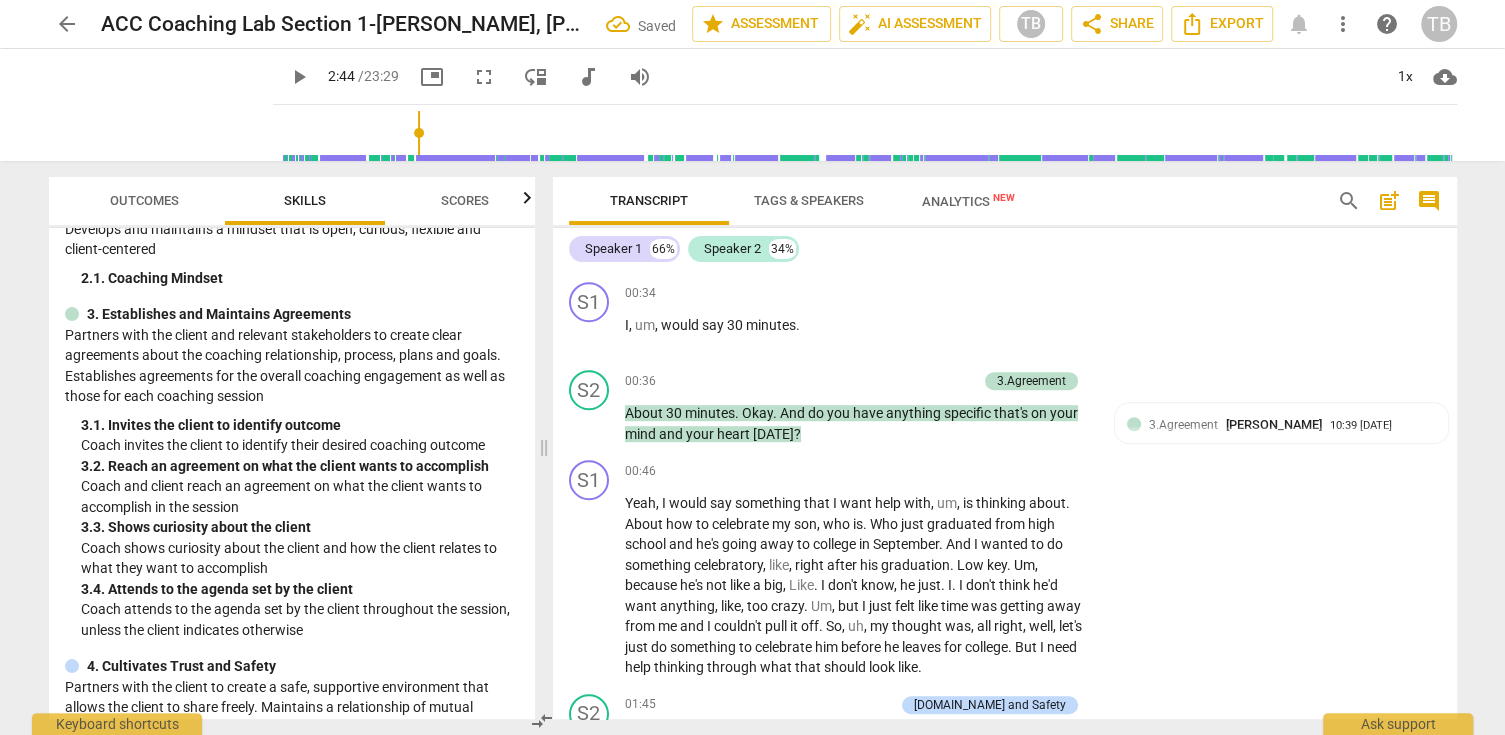 scroll, scrollTop: 300, scrollLeft: 0, axis: vertical 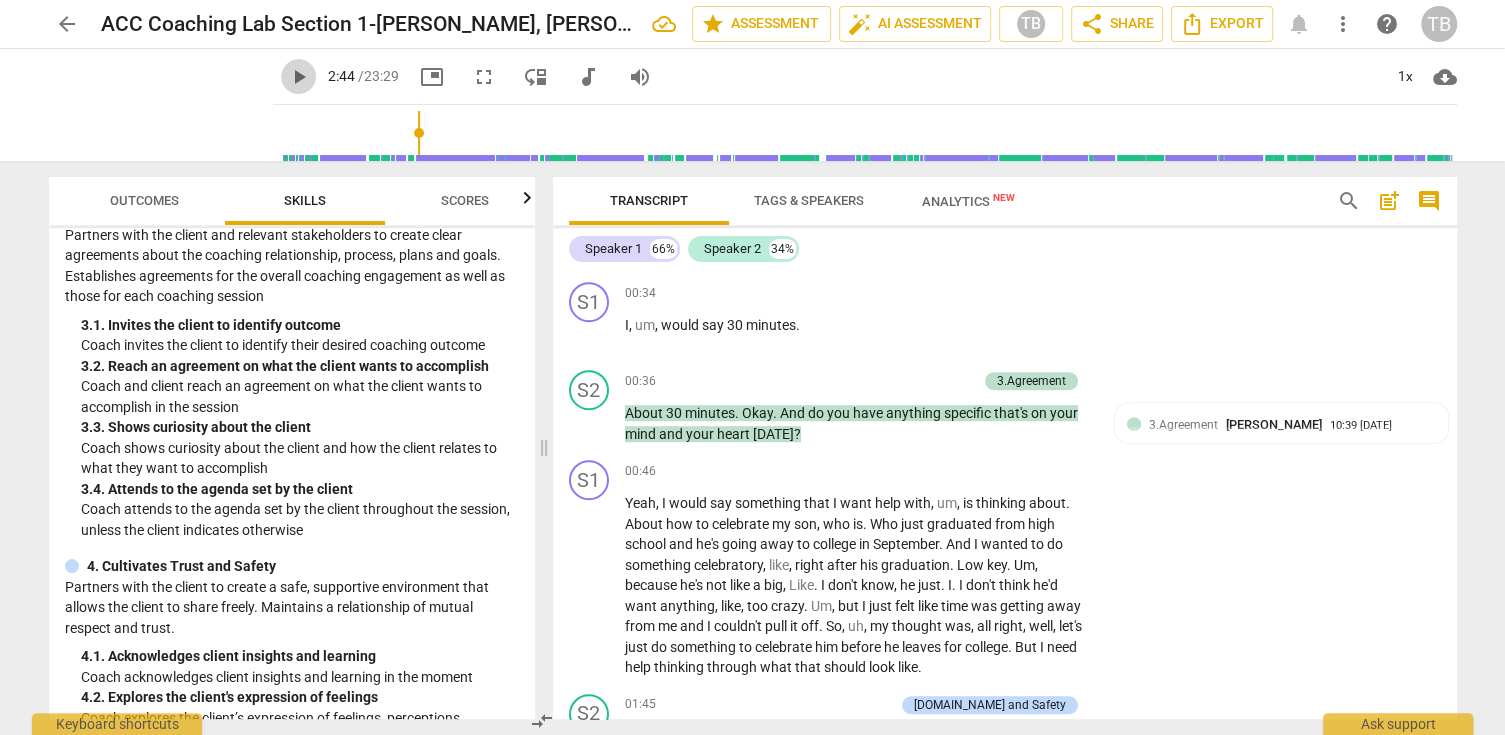 click on "play_arrow" at bounding box center (299, 77) 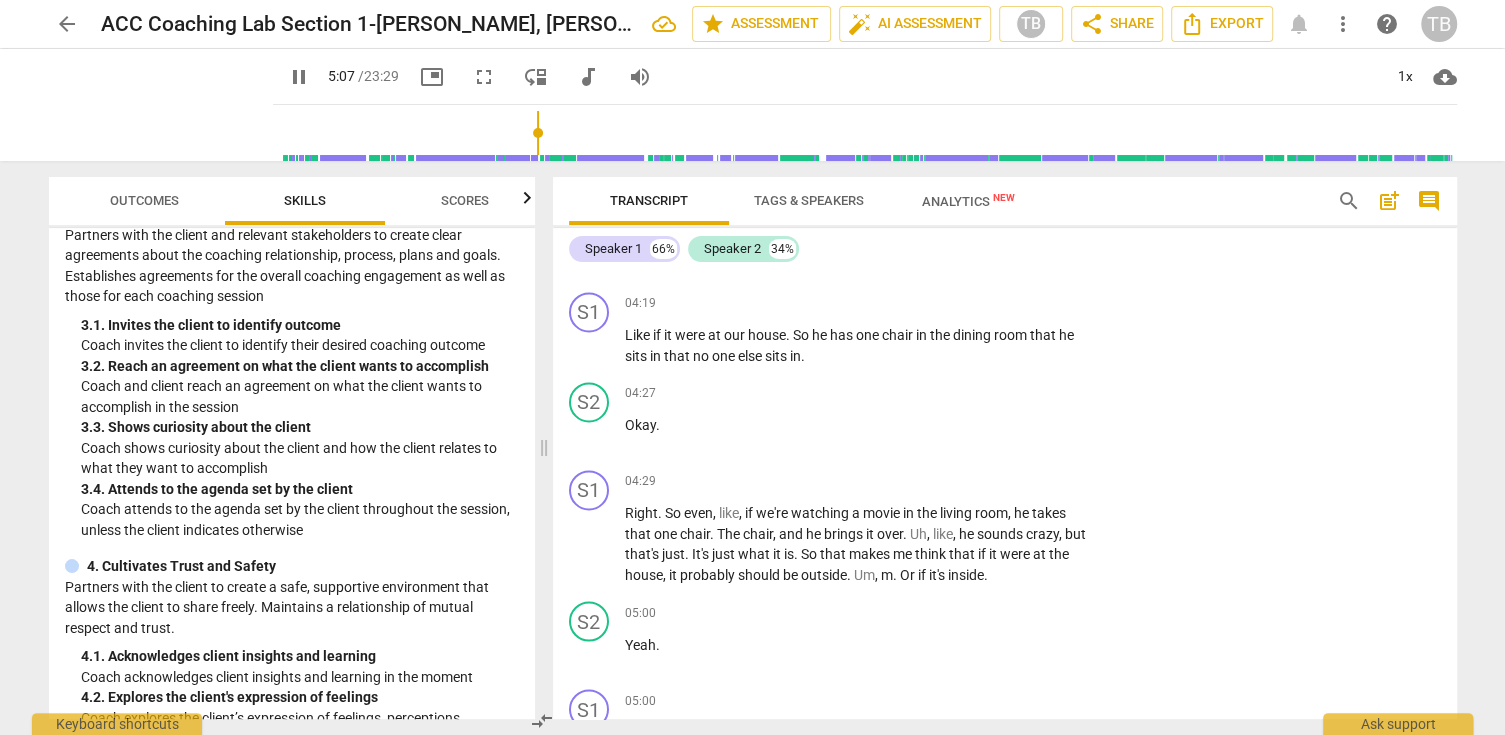 scroll, scrollTop: 2848, scrollLeft: 0, axis: vertical 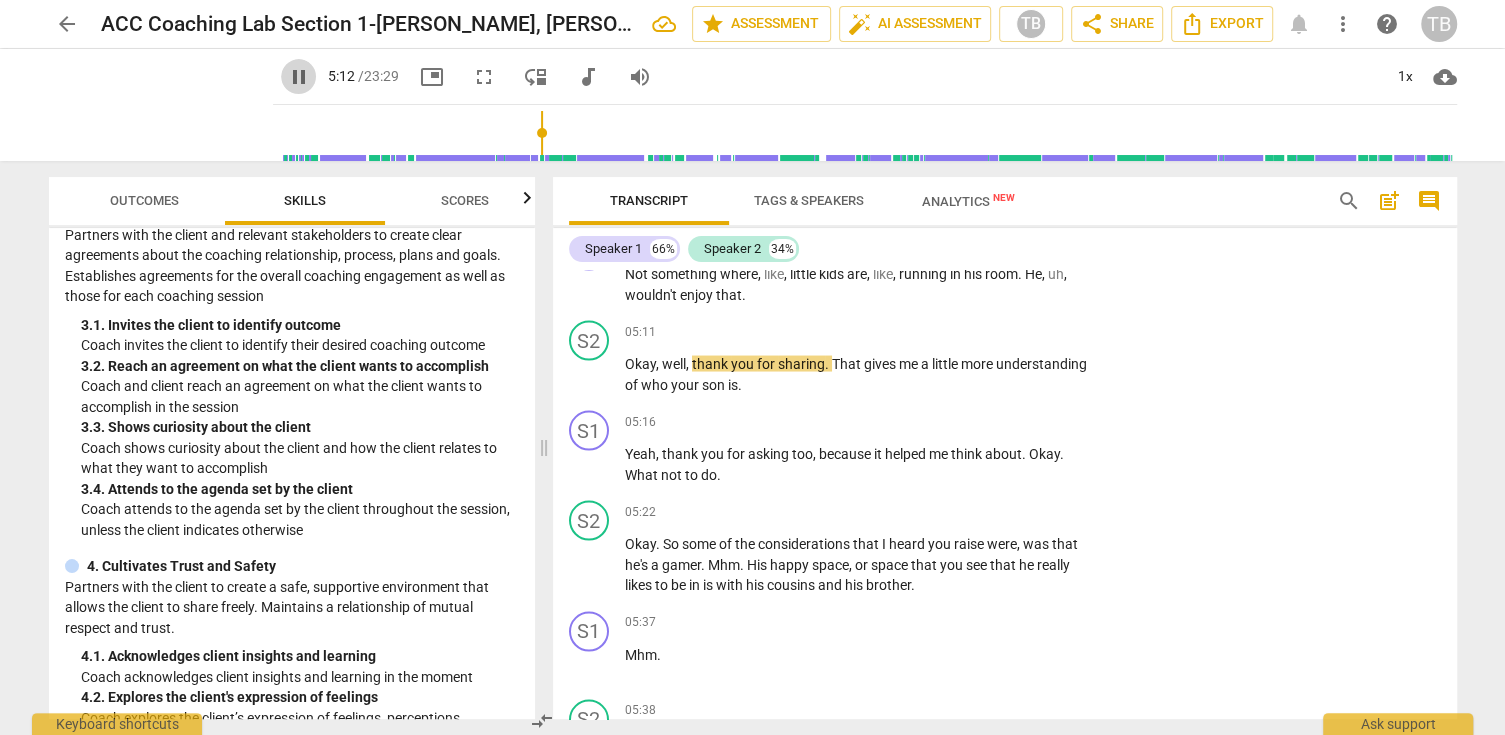 click on "pause" at bounding box center (299, 77) 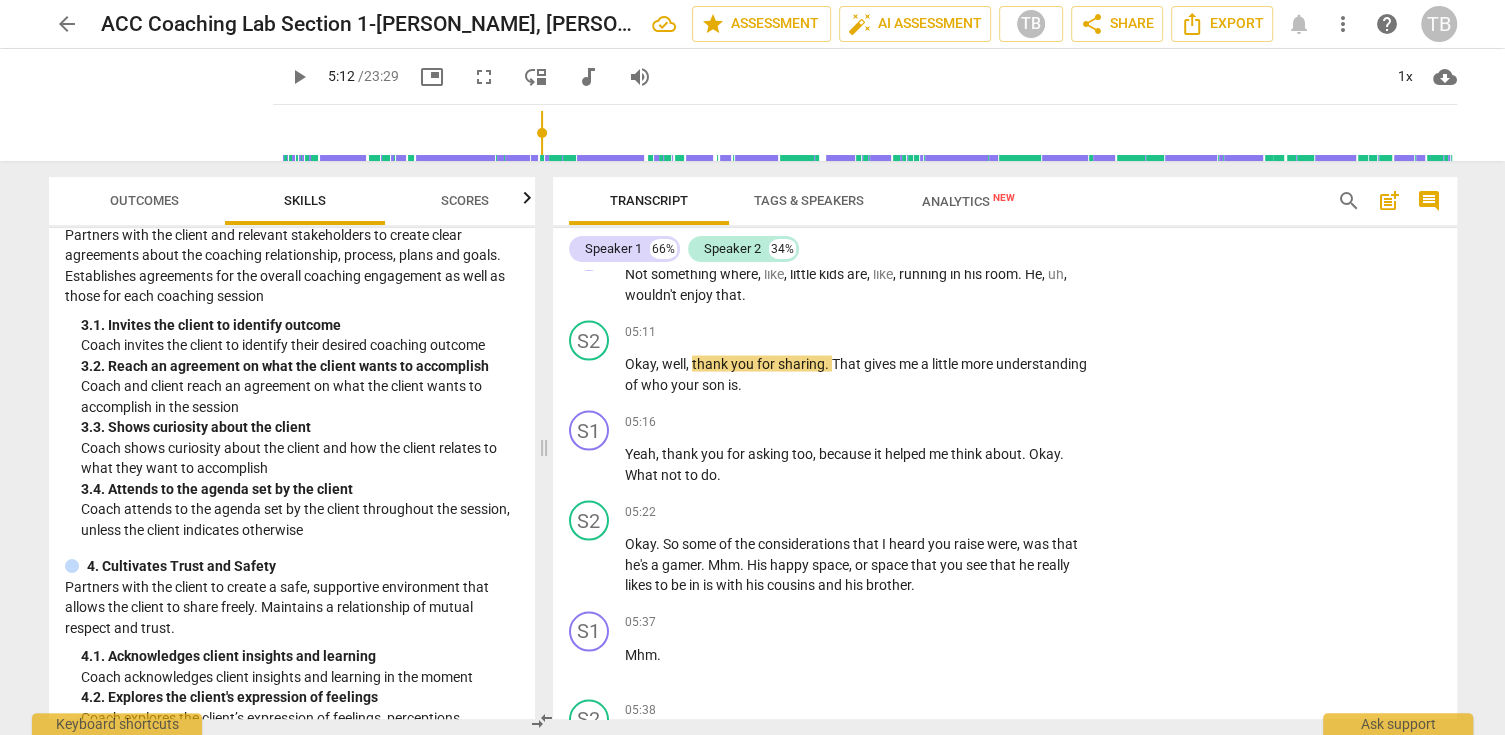 type on "312" 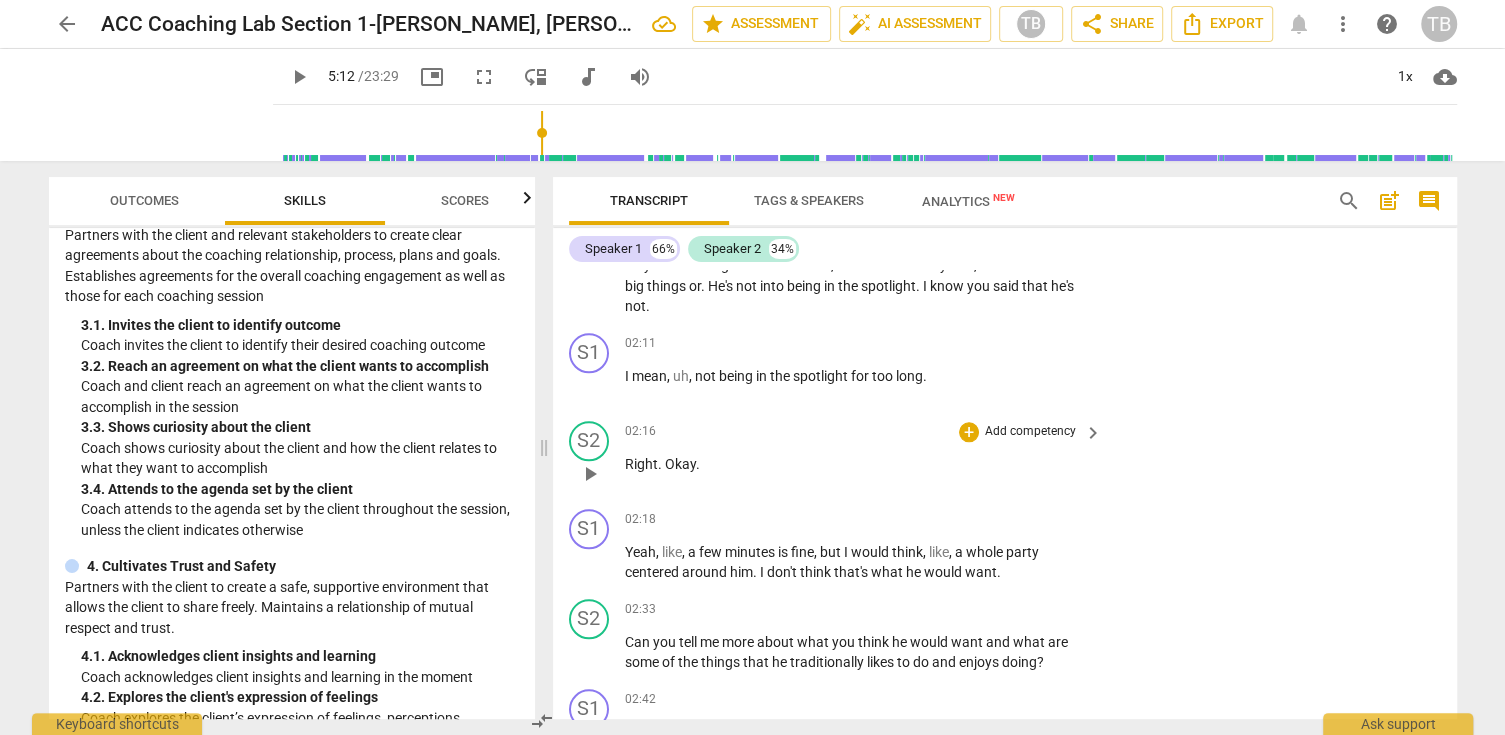 scroll, scrollTop: 1648, scrollLeft: 0, axis: vertical 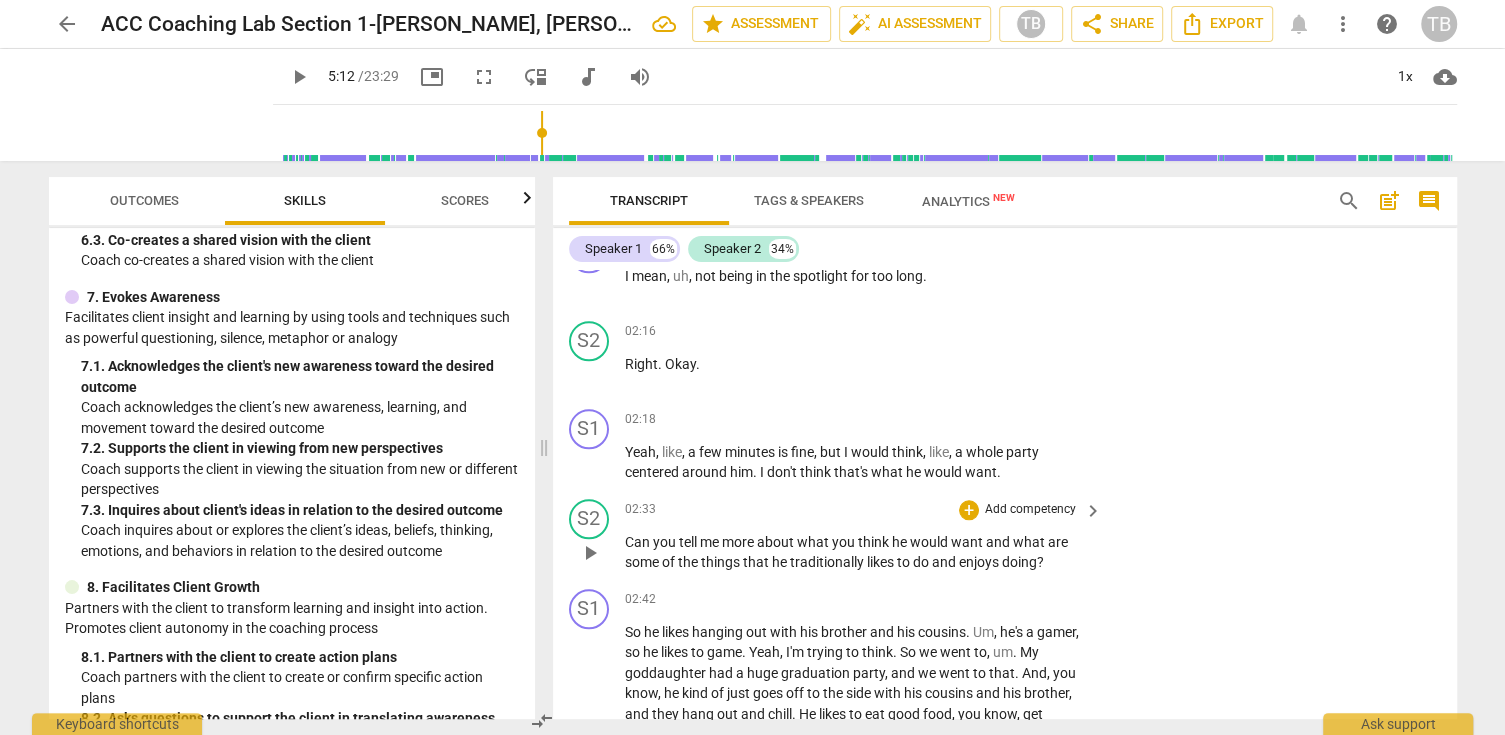 click on "Add competency" at bounding box center [1030, 510] 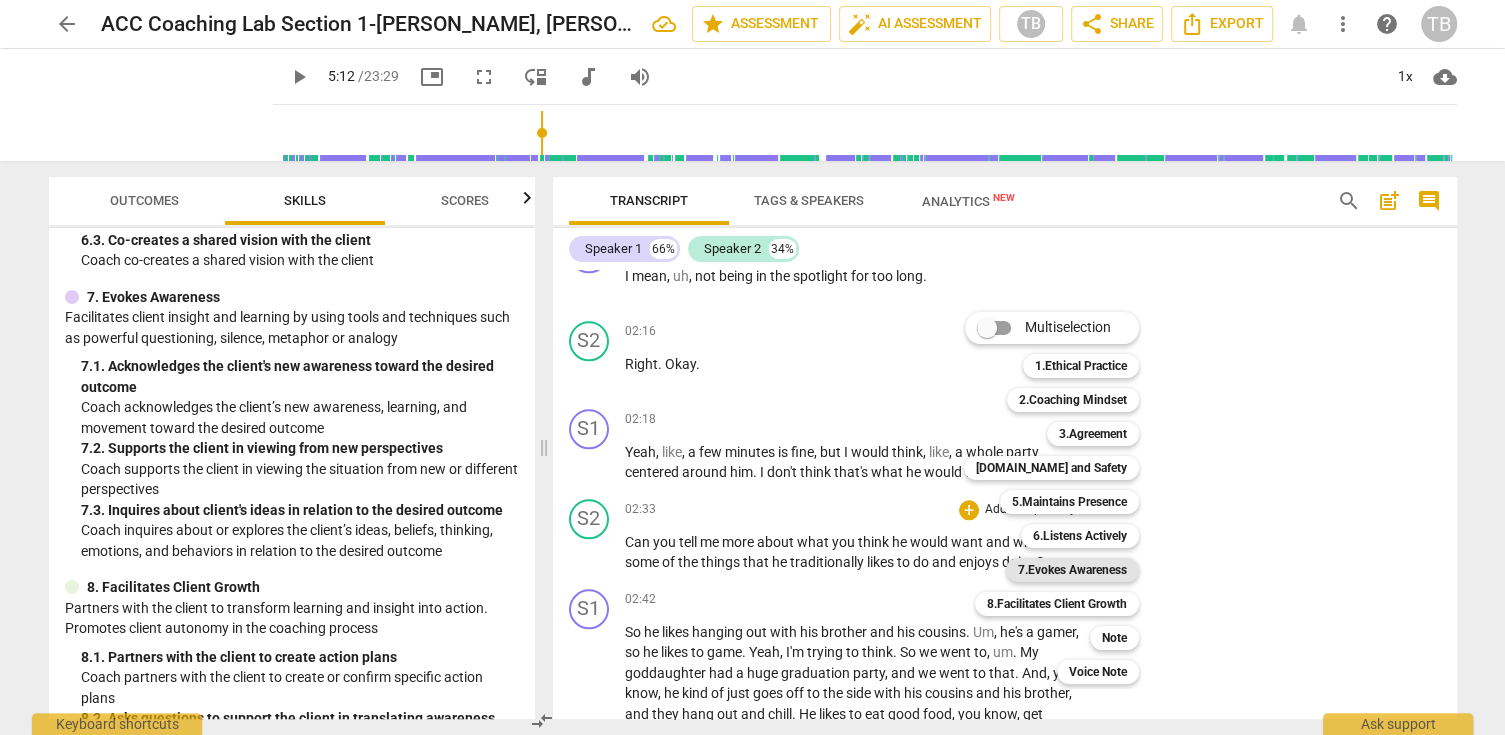 click on "7.Evokes Awareness" at bounding box center (1072, 570) 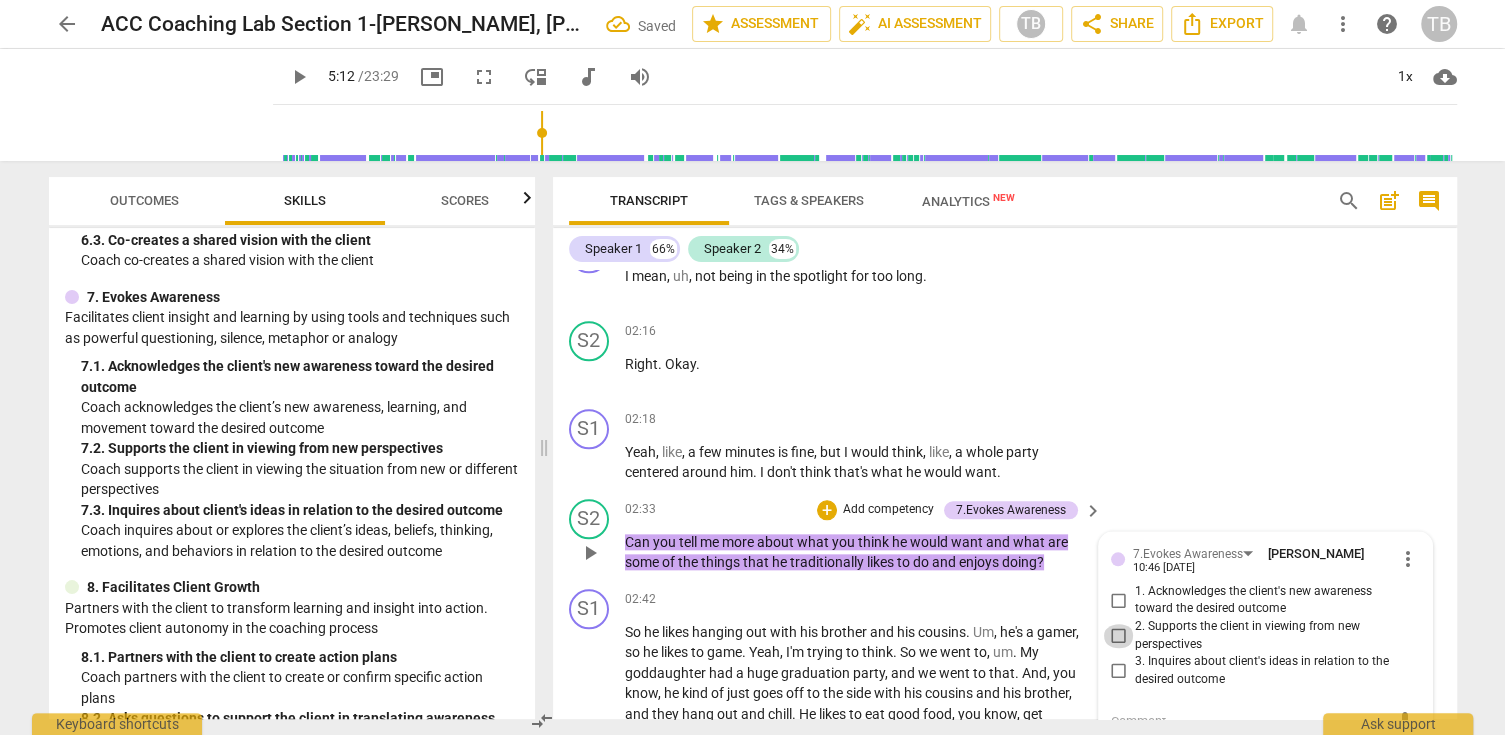 click on "2. Supports the client in viewing from new perspectives" at bounding box center (1119, 636) 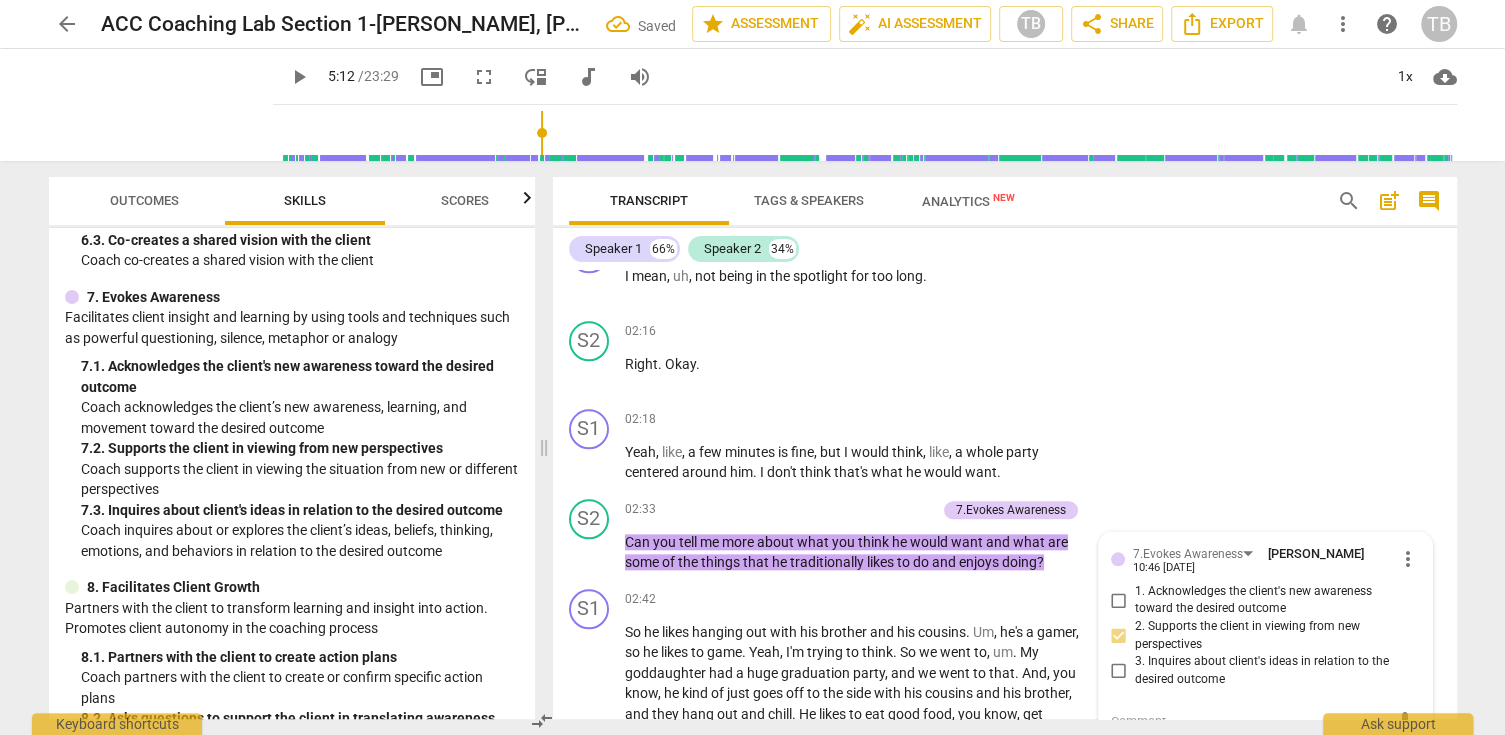 scroll, scrollTop: 1300, scrollLeft: 0, axis: vertical 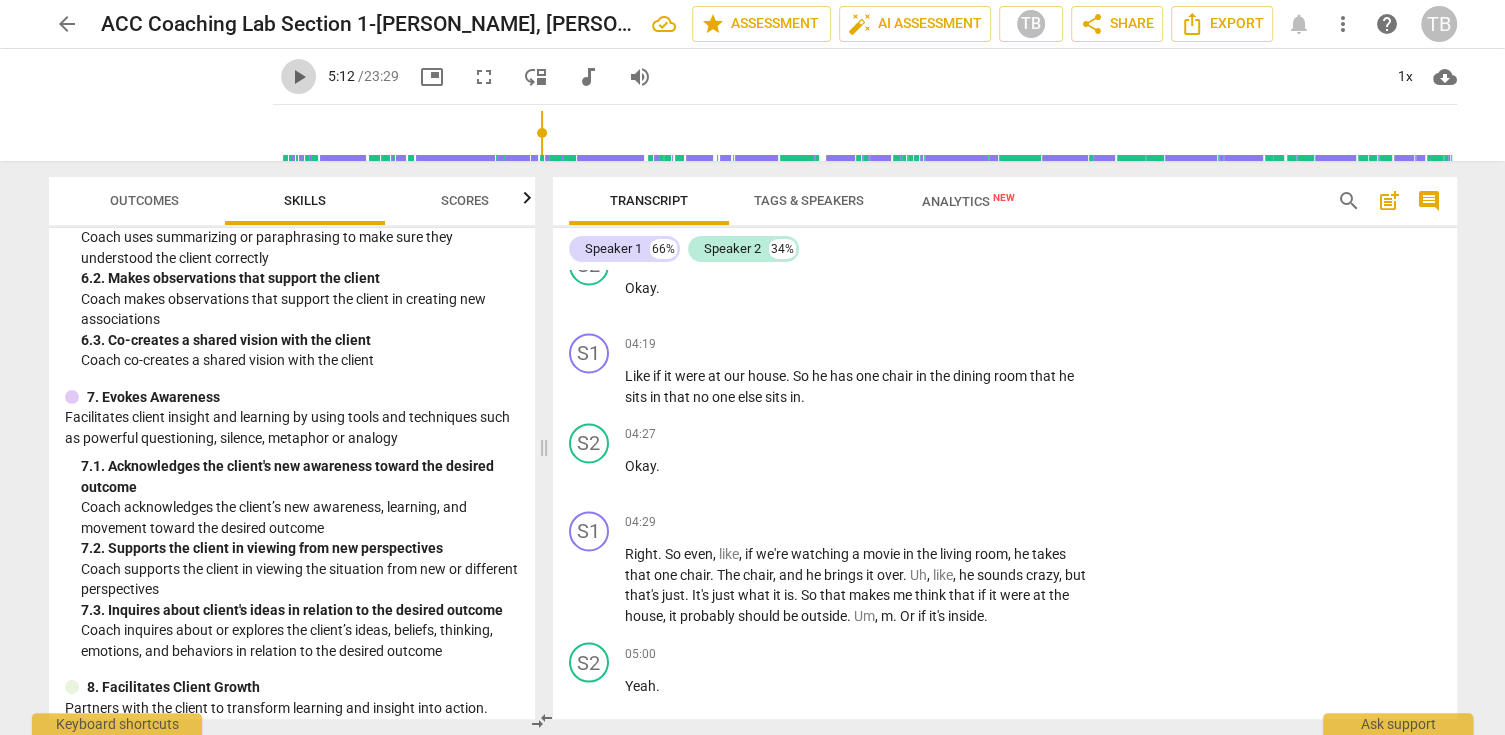 click on "play_arrow" at bounding box center (299, 77) 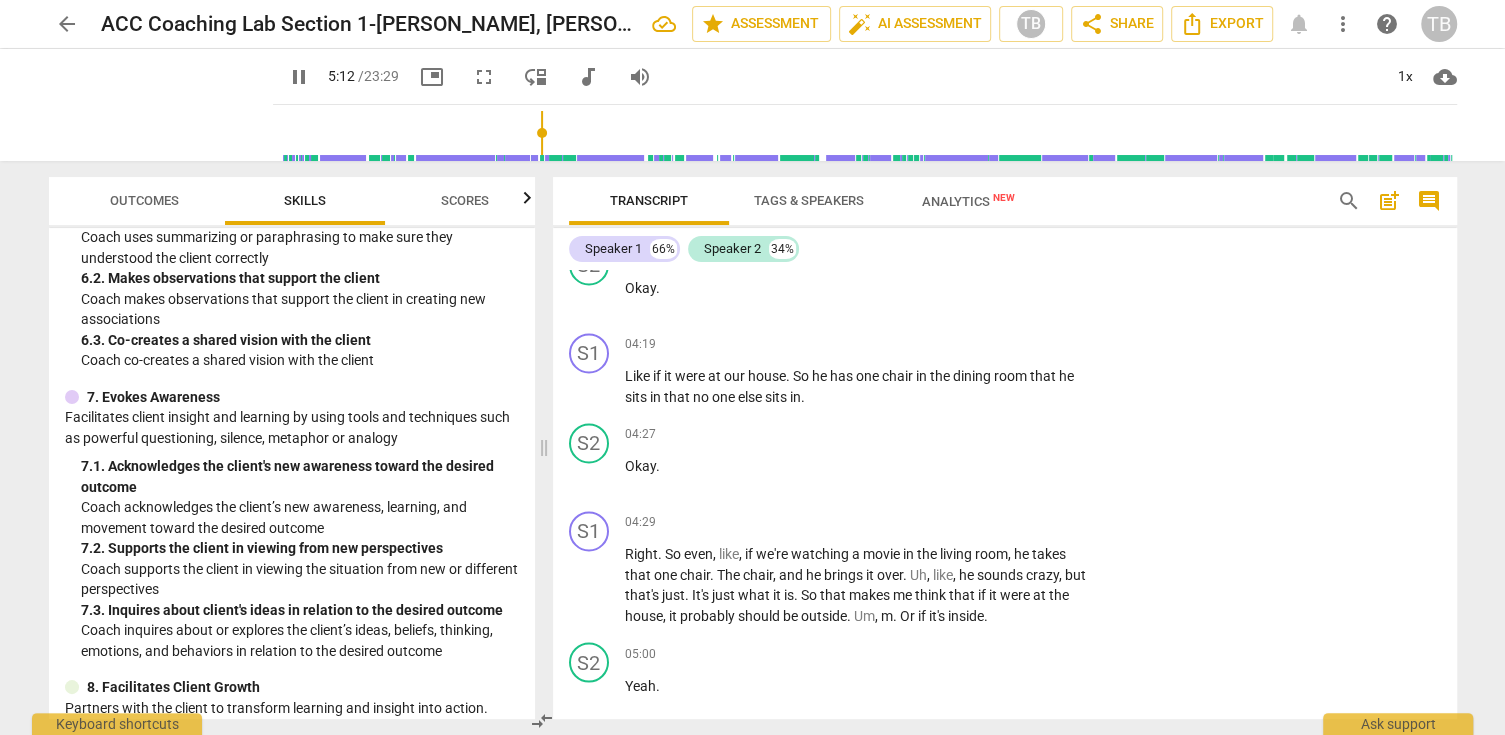 scroll, scrollTop: 2918, scrollLeft: 0, axis: vertical 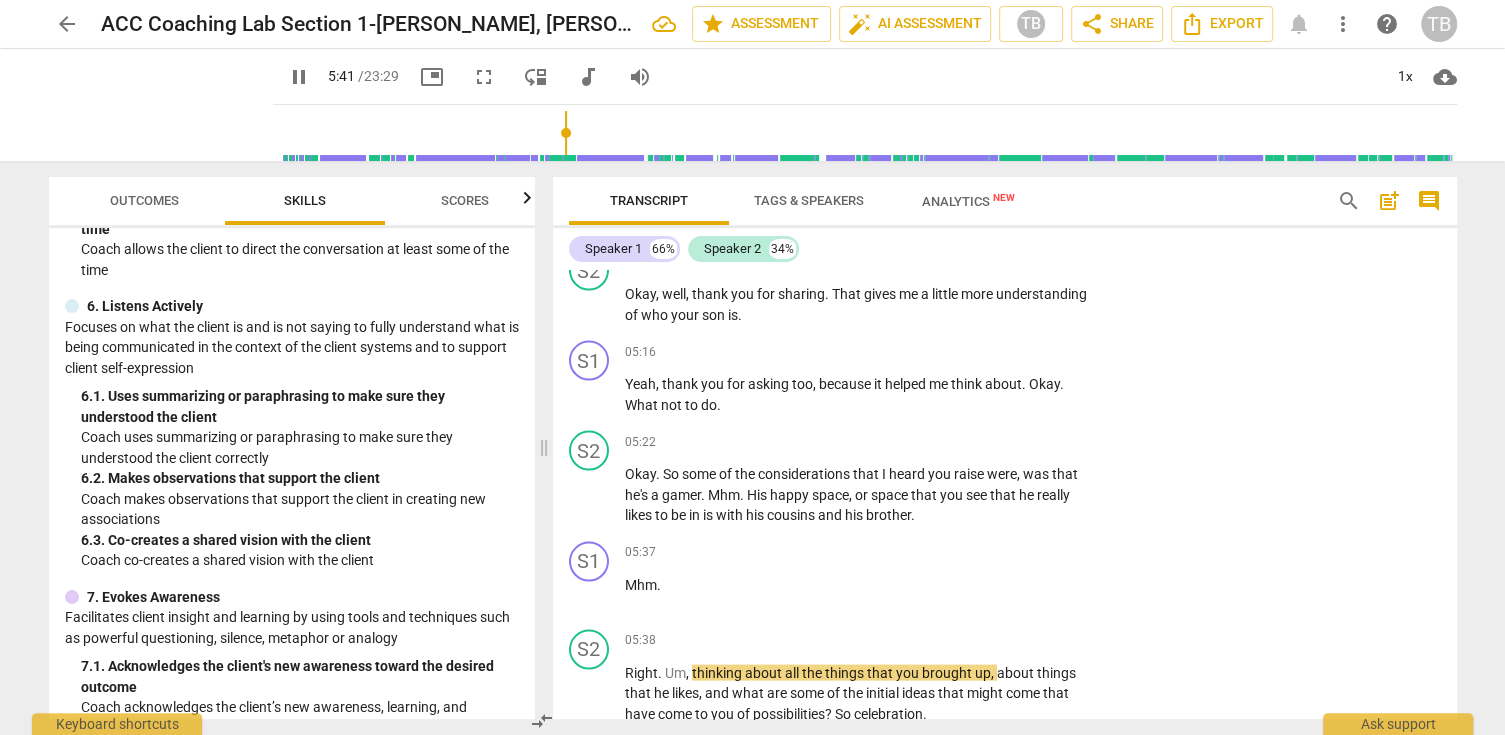 click on "pause" at bounding box center [299, 77] 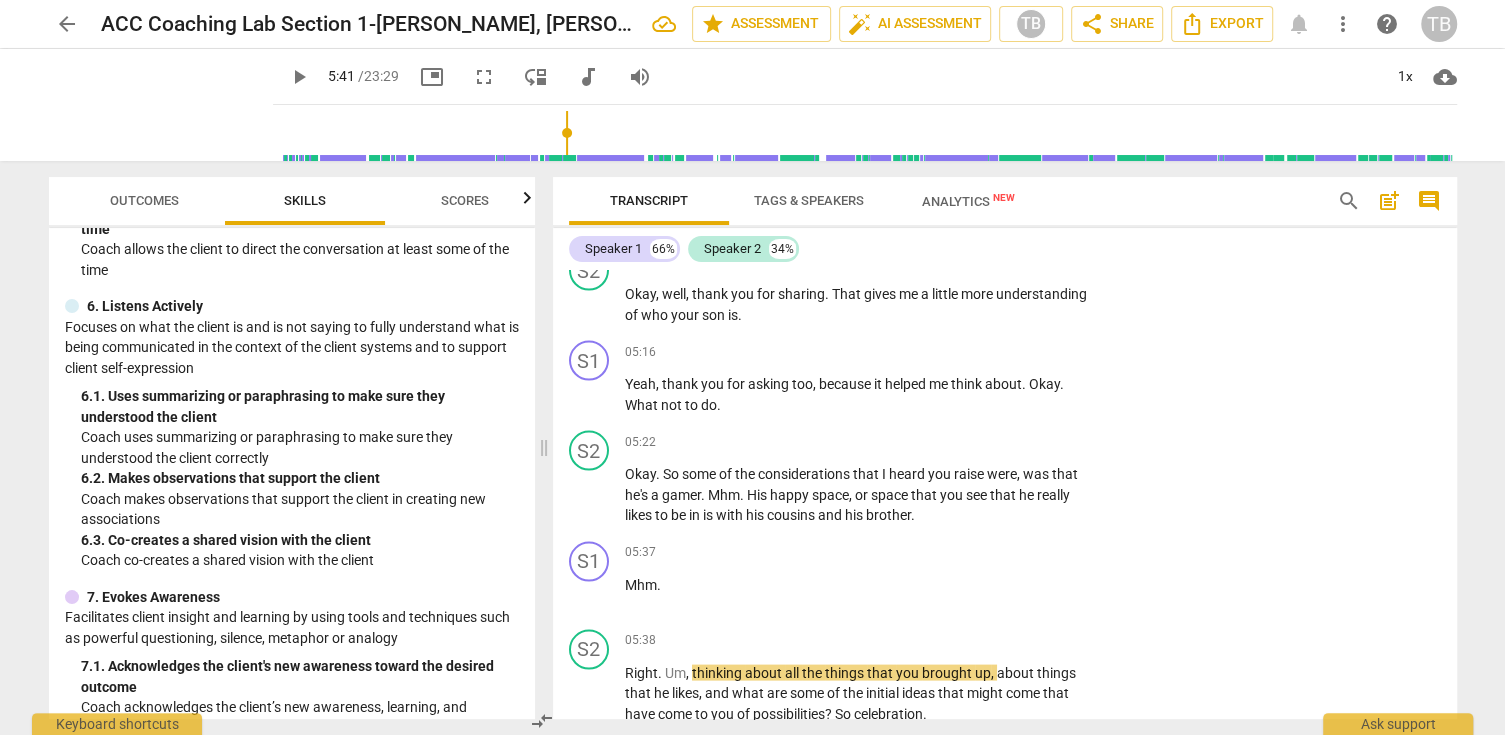 type on "342" 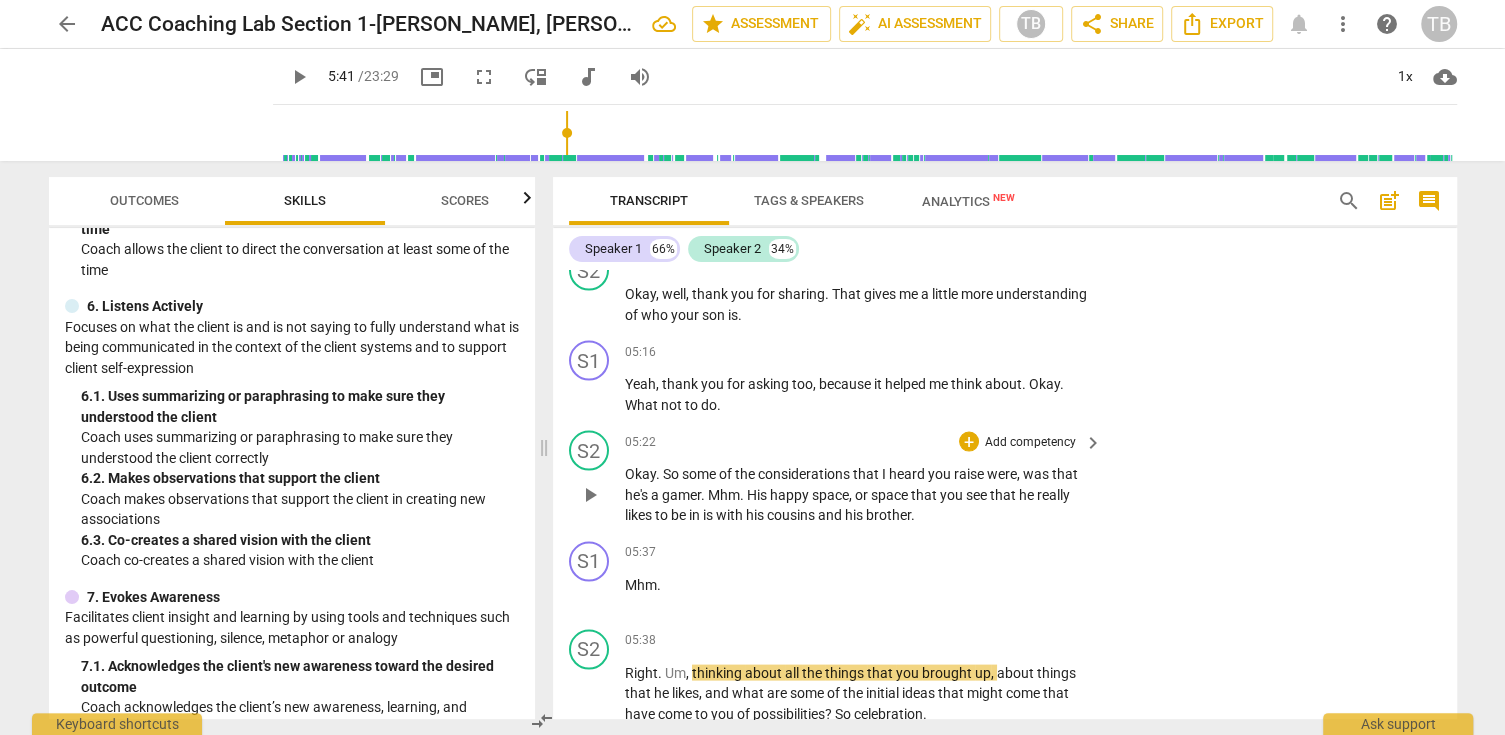 click on "Add competency" at bounding box center (1030, 442) 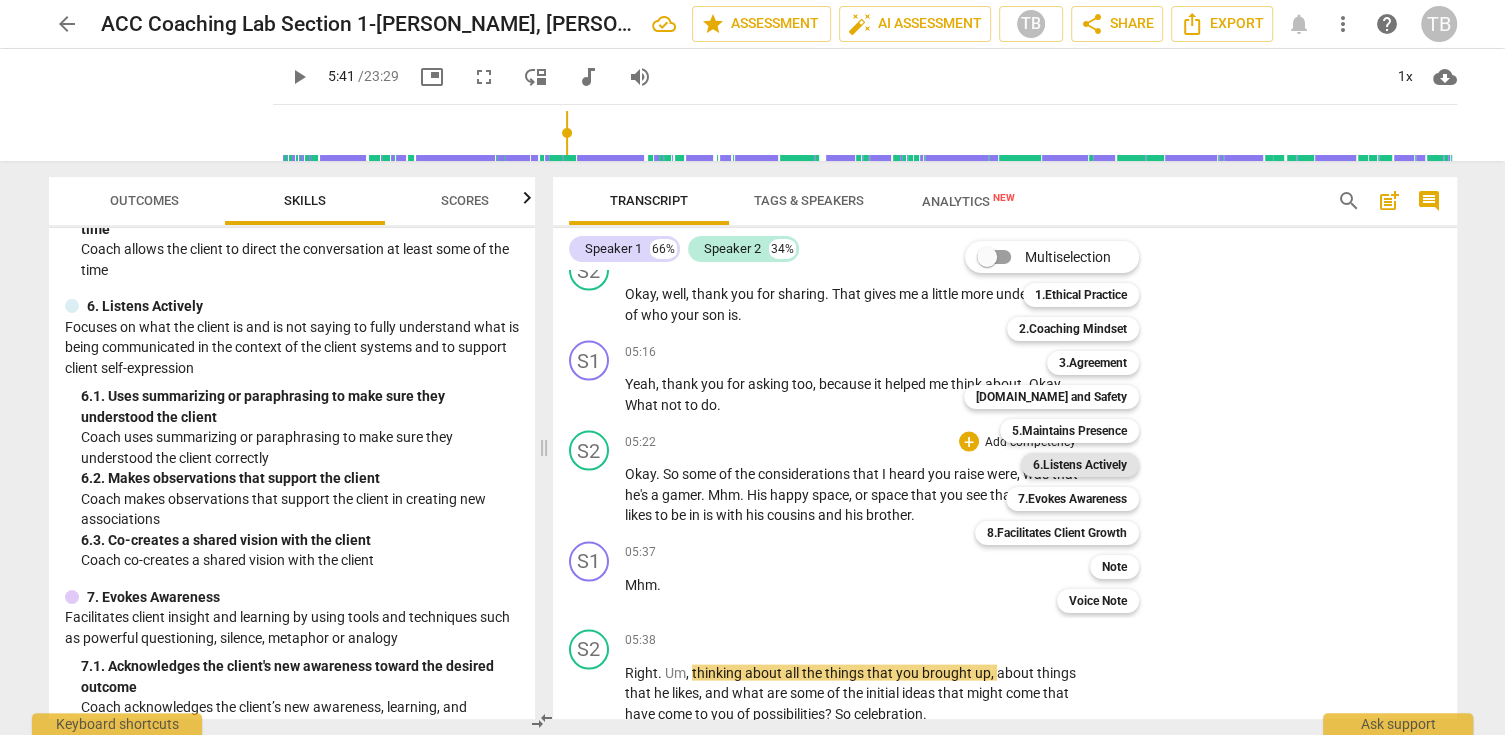 click on "6.Listens Actively" at bounding box center (1080, 465) 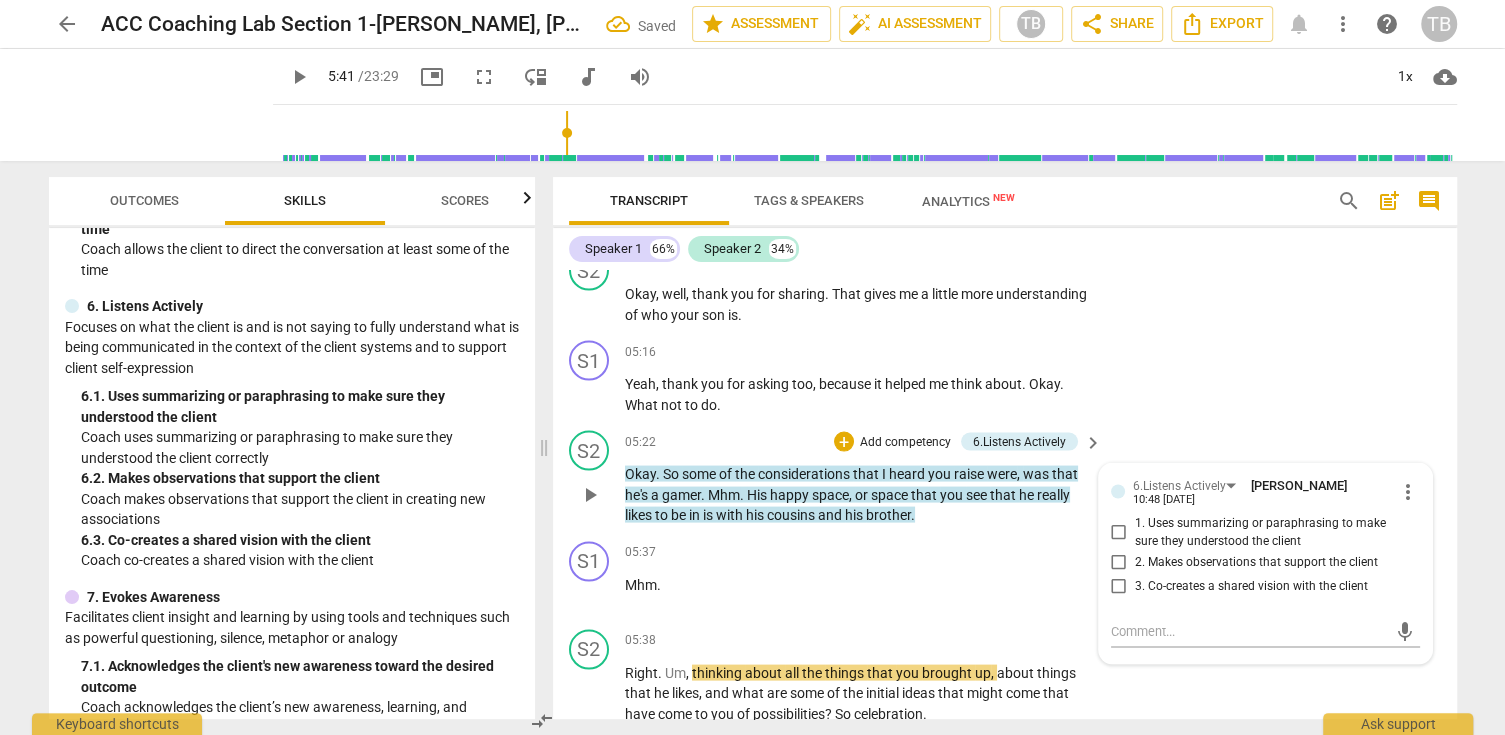click on "6.Listens Actively" at bounding box center [1019, 441] 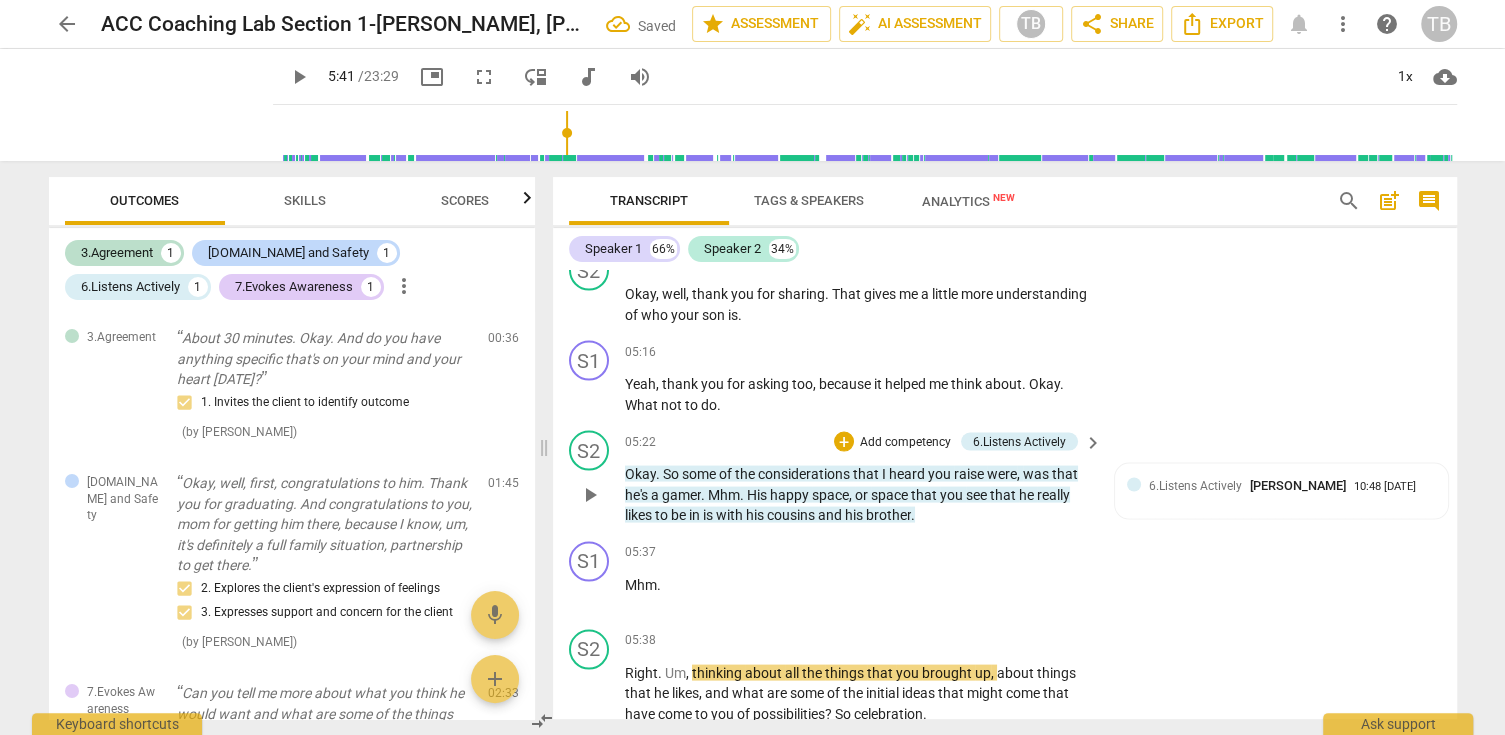 scroll, scrollTop: 385, scrollLeft: 0, axis: vertical 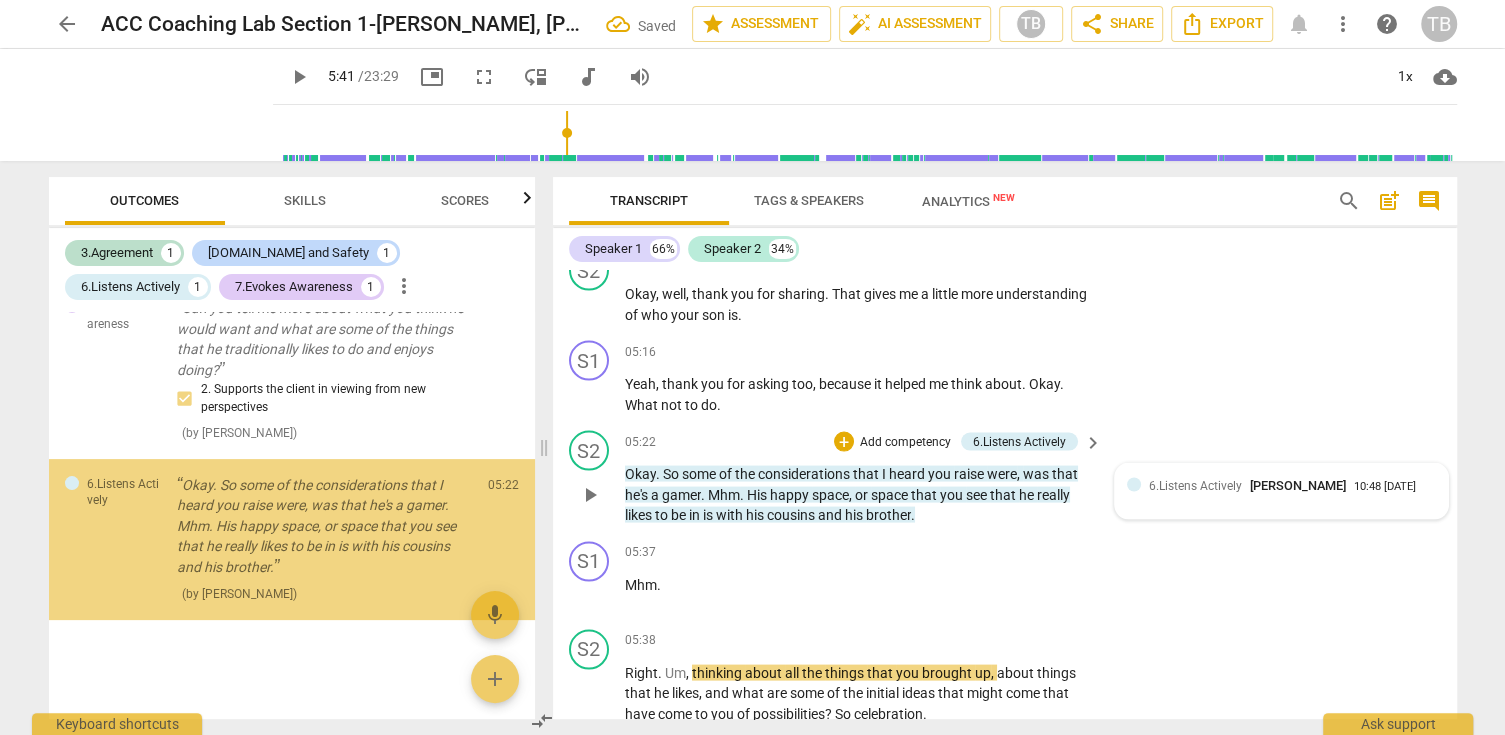 click on "6.Listens Actively [PERSON_NAME] 10:48 [DATE]" at bounding box center (1281, 490) 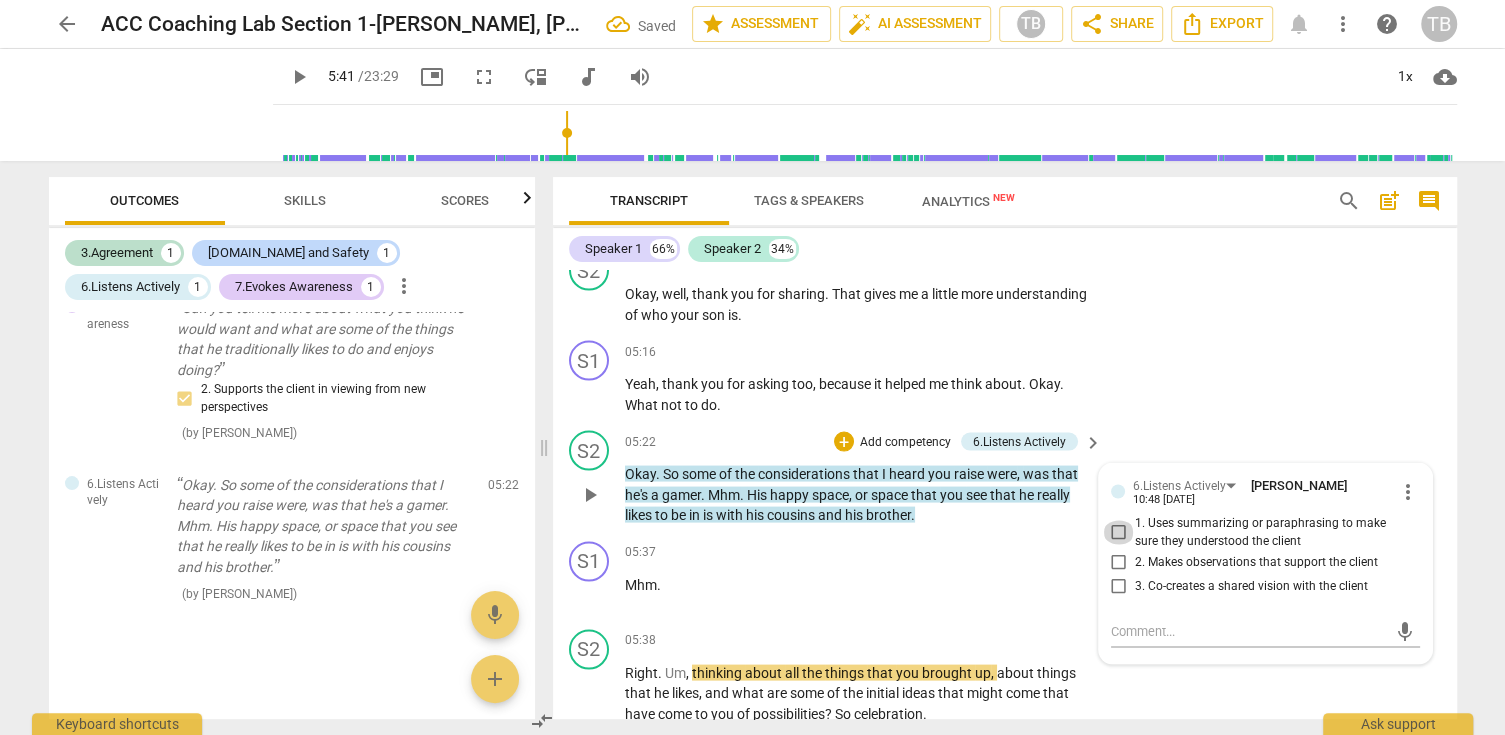 click on "1. Uses summarizing or paraphrasing to make sure they understood the client" at bounding box center (1119, 532) 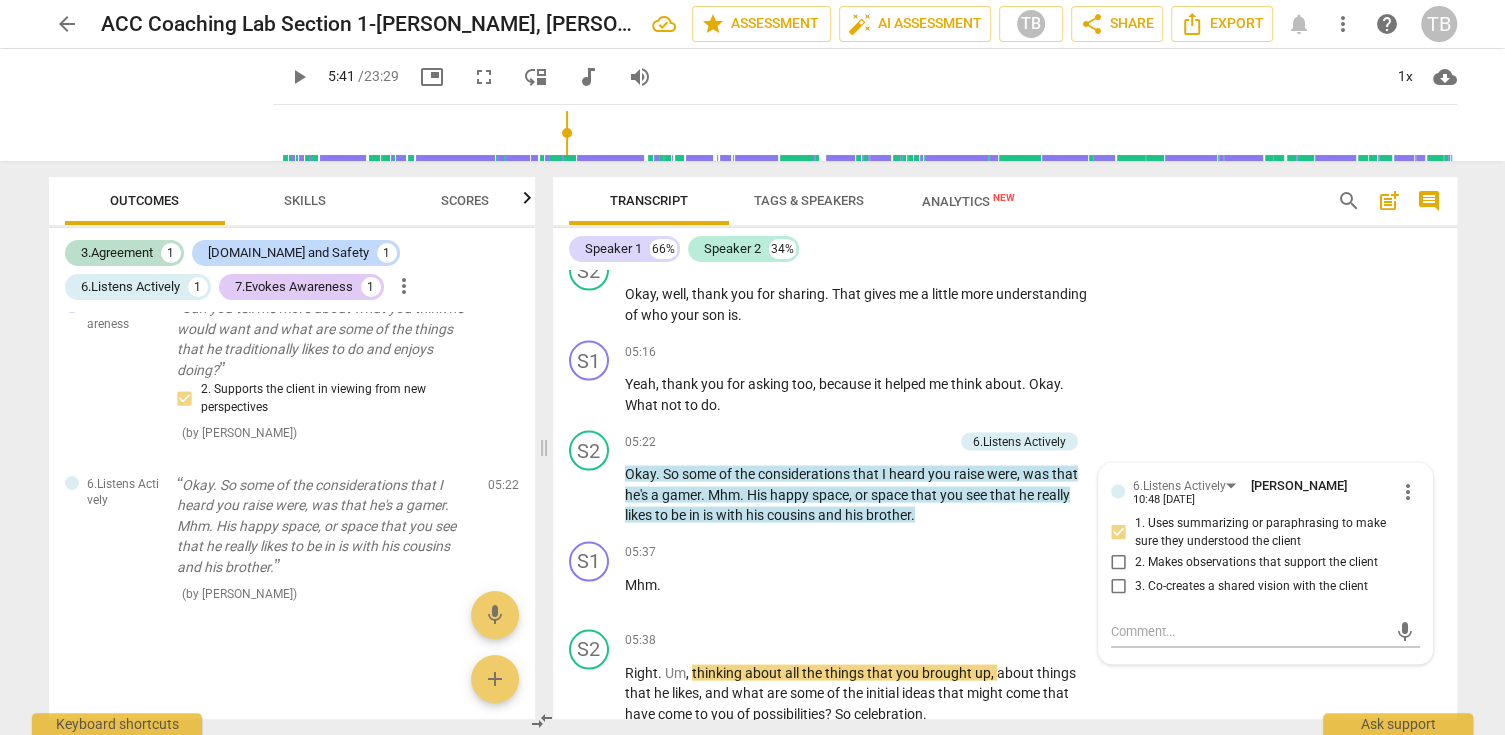 click on "Skills" at bounding box center (305, 200) 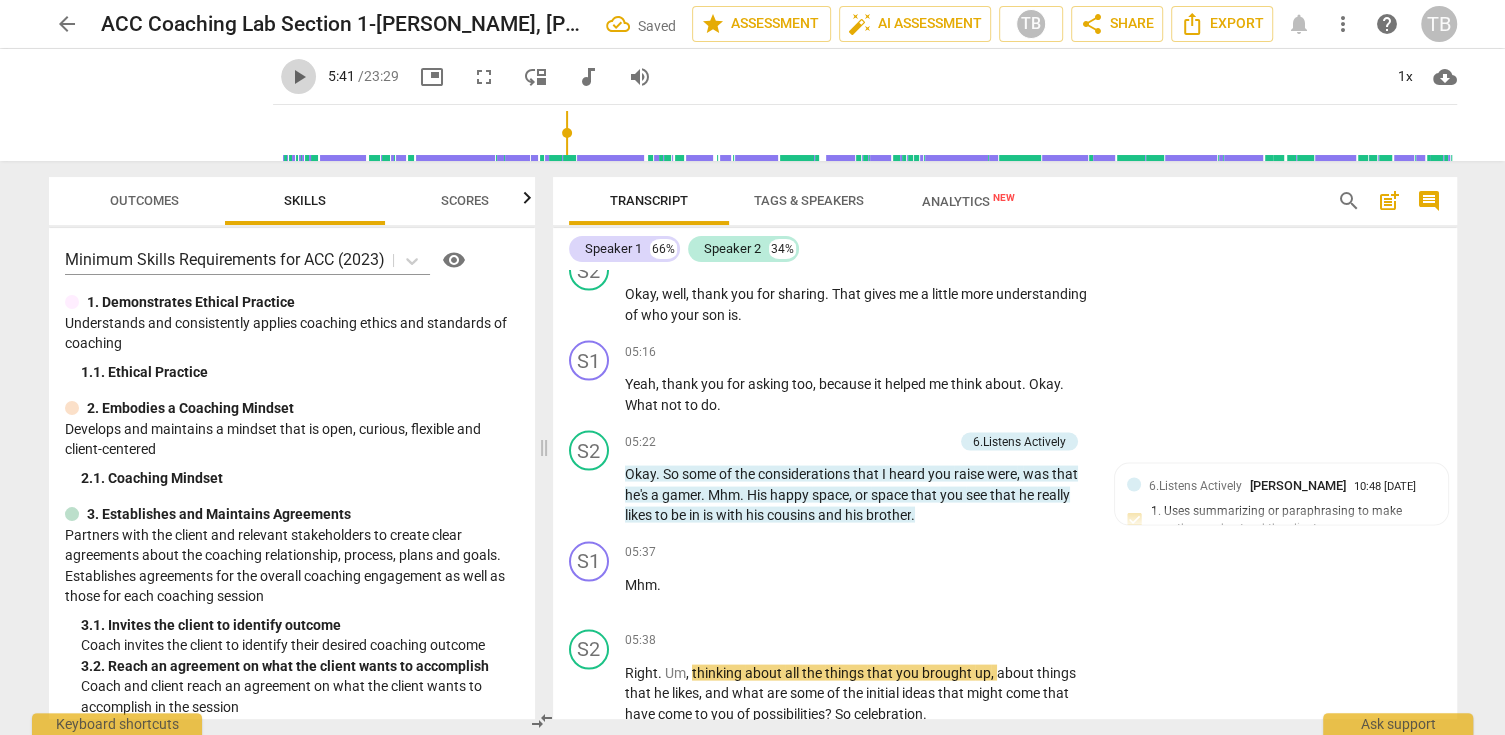 click on "play_arrow" at bounding box center (299, 77) 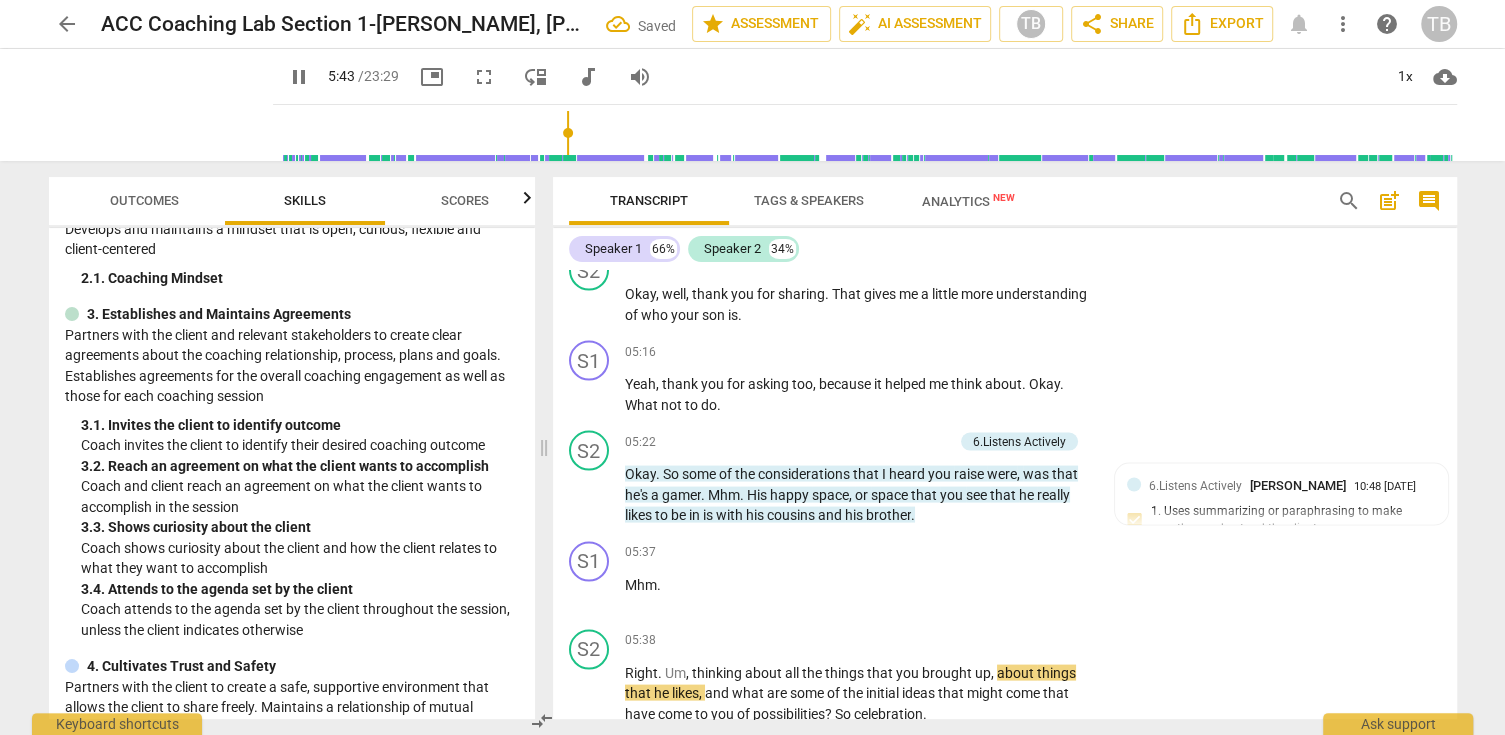 scroll, scrollTop: 300, scrollLeft: 0, axis: vertical 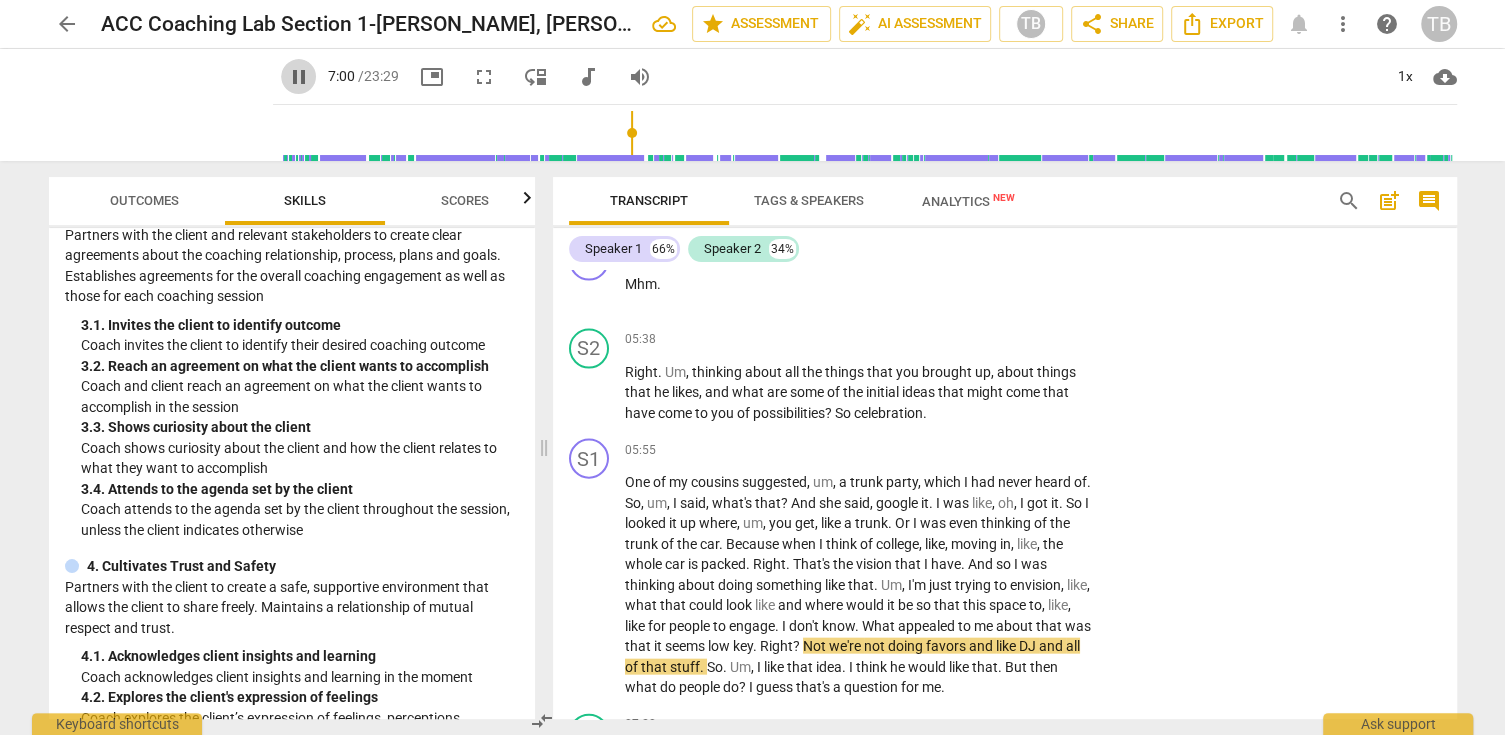 click on "pause" at bounding box center (299, 77) 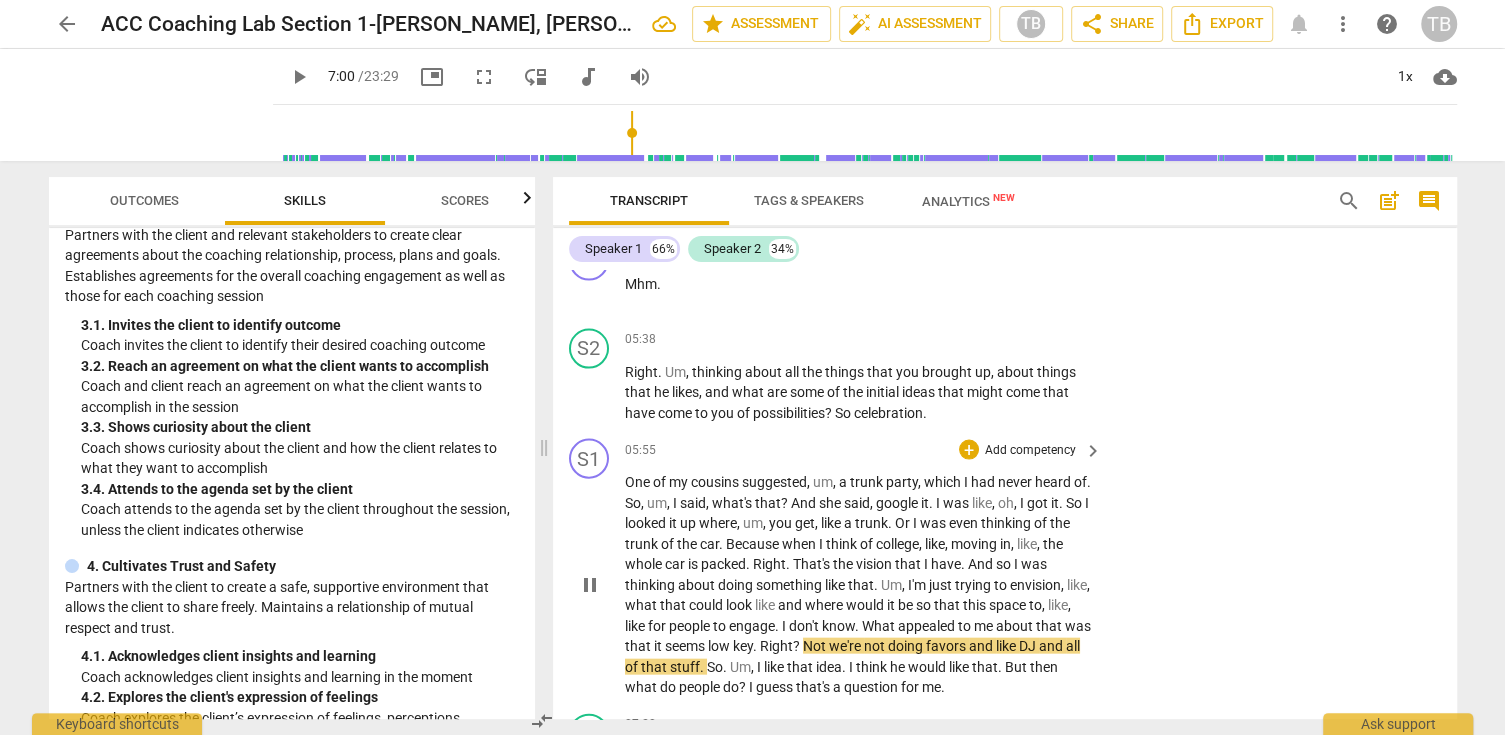 type on "421" 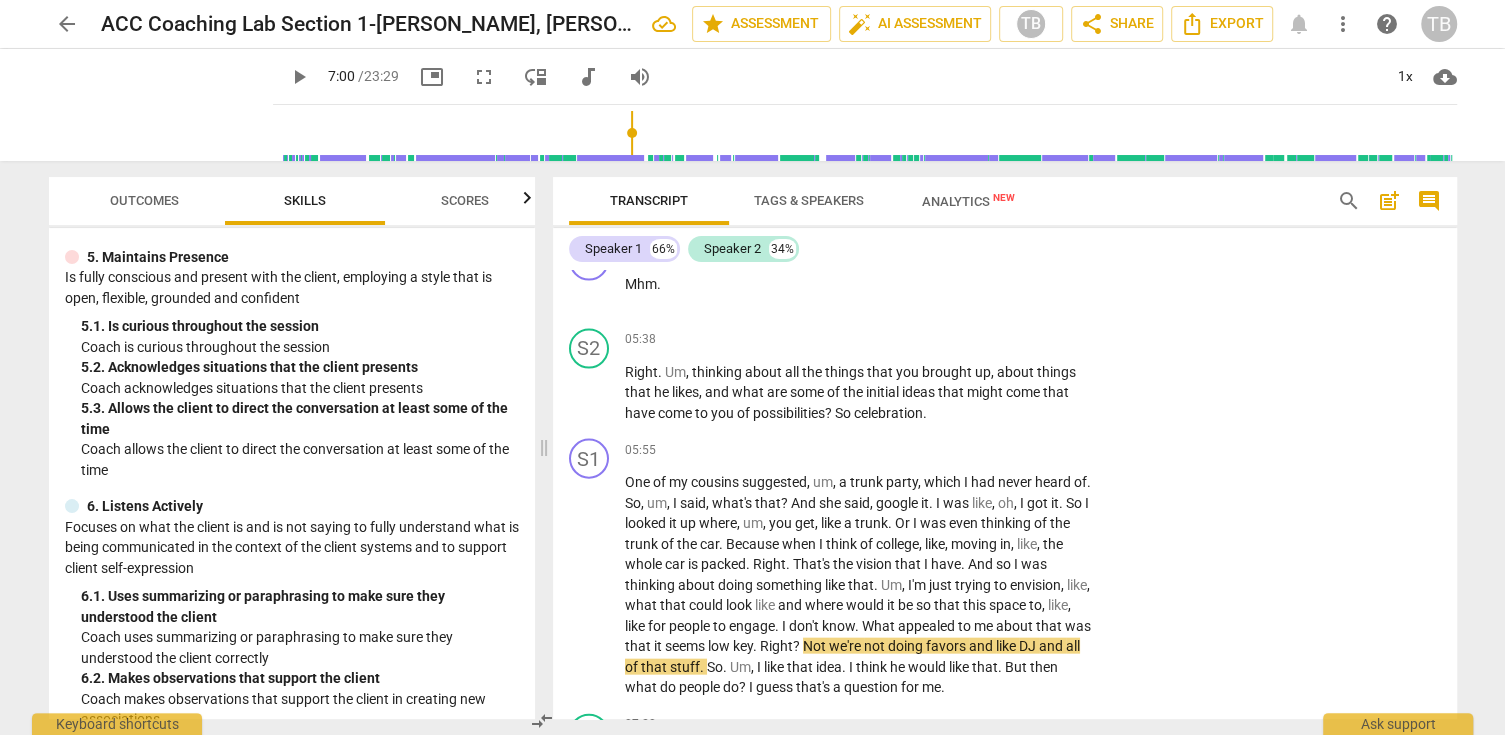 scroll, scrollTop: 700, scrollLeft: 0, axis: vertical 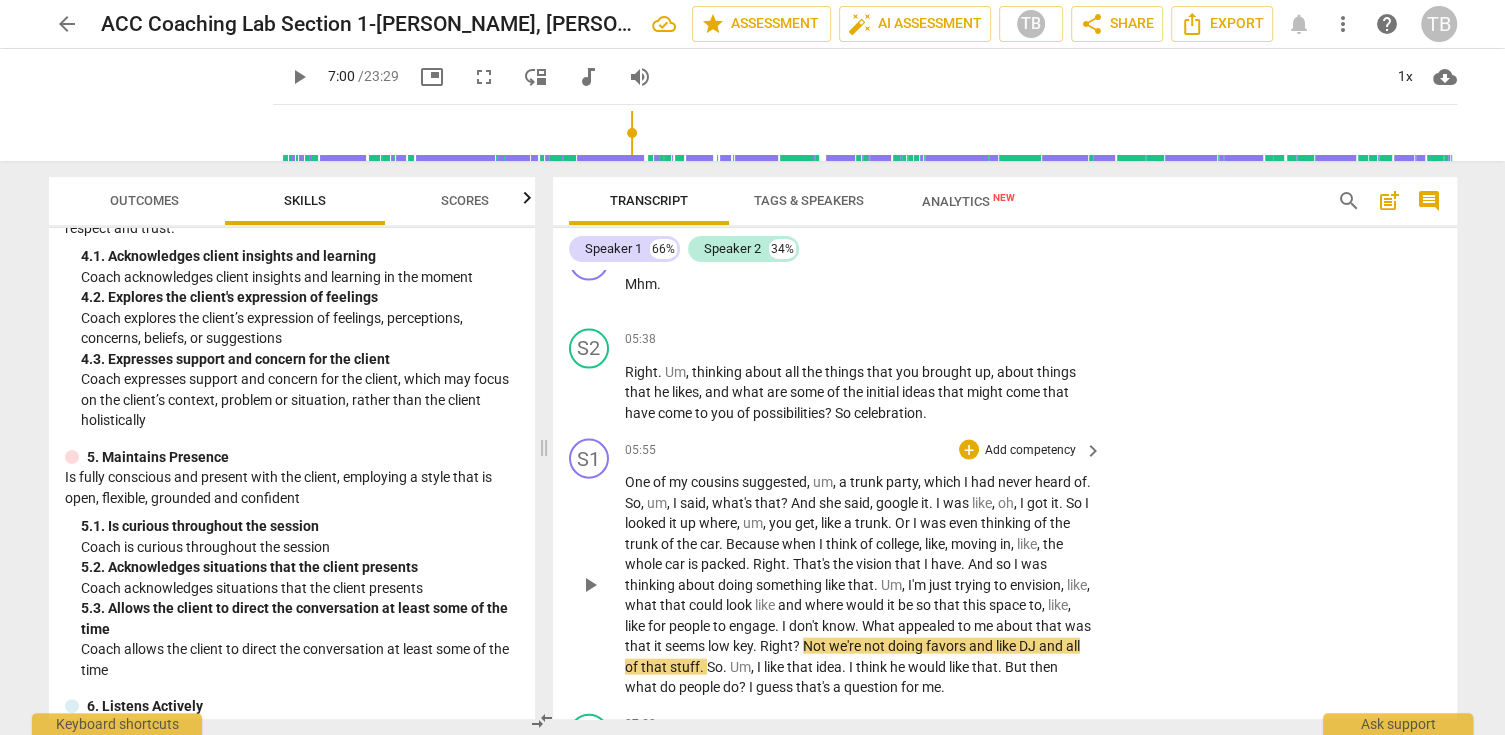 click on "Add competency" at bounding box center (1030, 451) 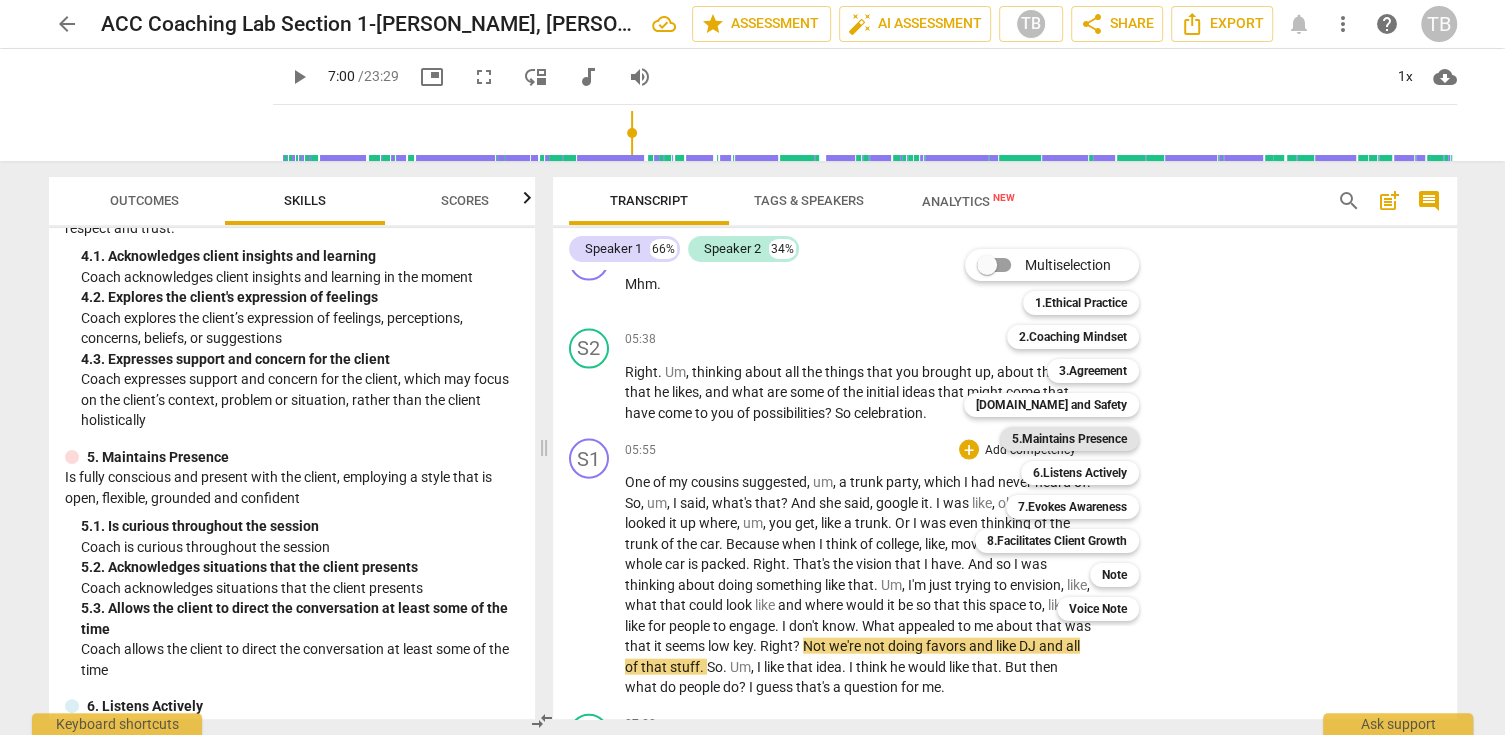 click on "5.Maintains Presence" at bounding box center (1069, 439) 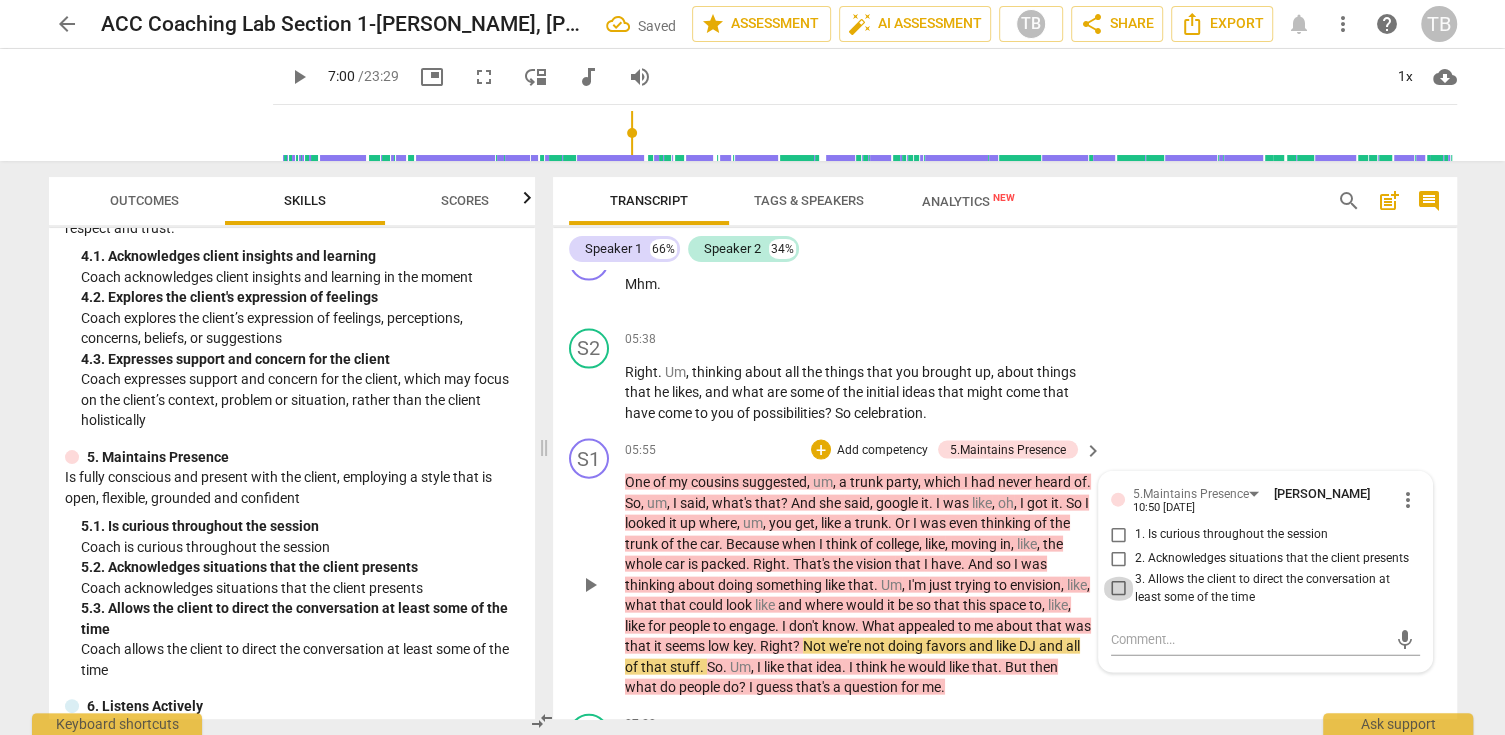 click on "3. Allows the client to direct the conversation at least some of the time" at bounding box center [1119, 589] 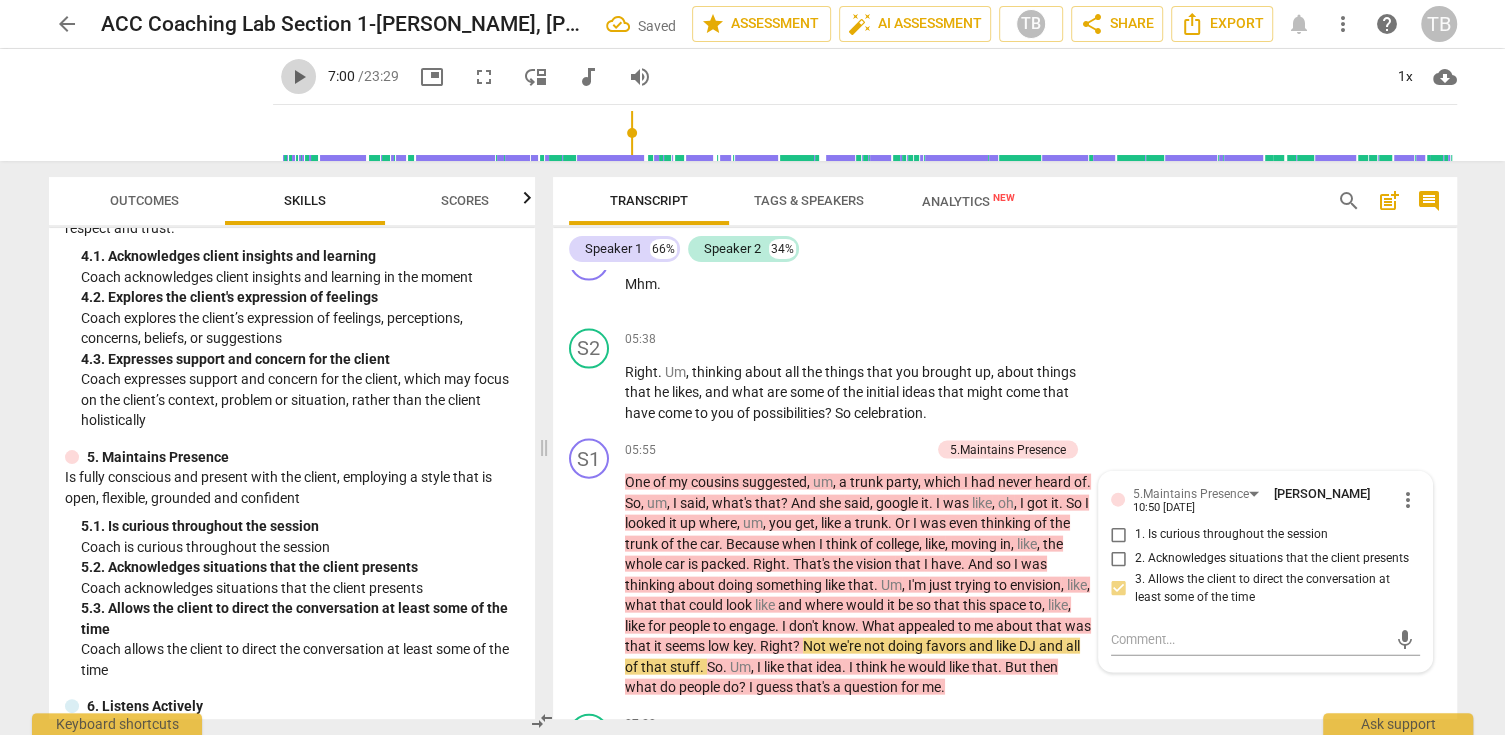 click on "play_arrow" at bounding box center [299, 77] 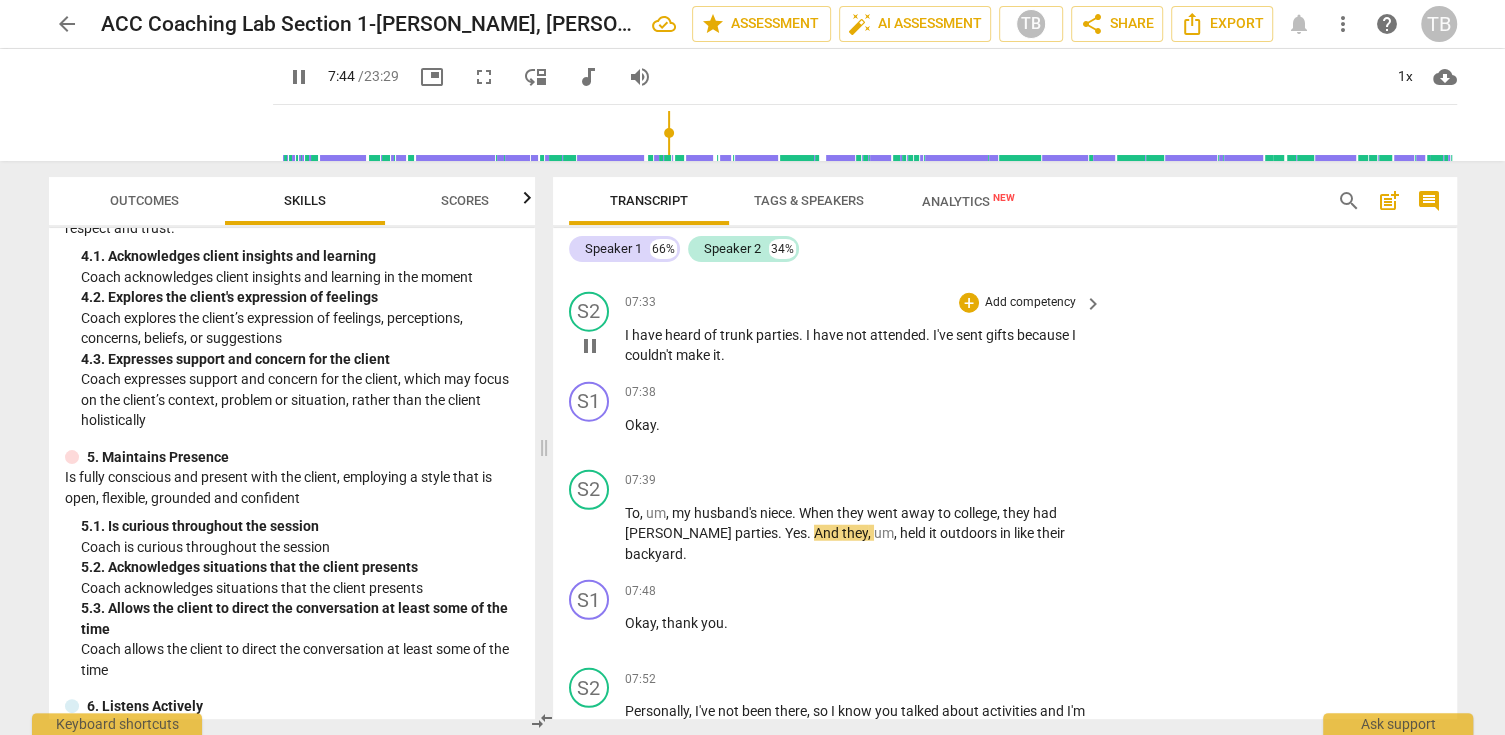 scroll, scrollTop: 3918, scrollLeft: 0, axis: vertical 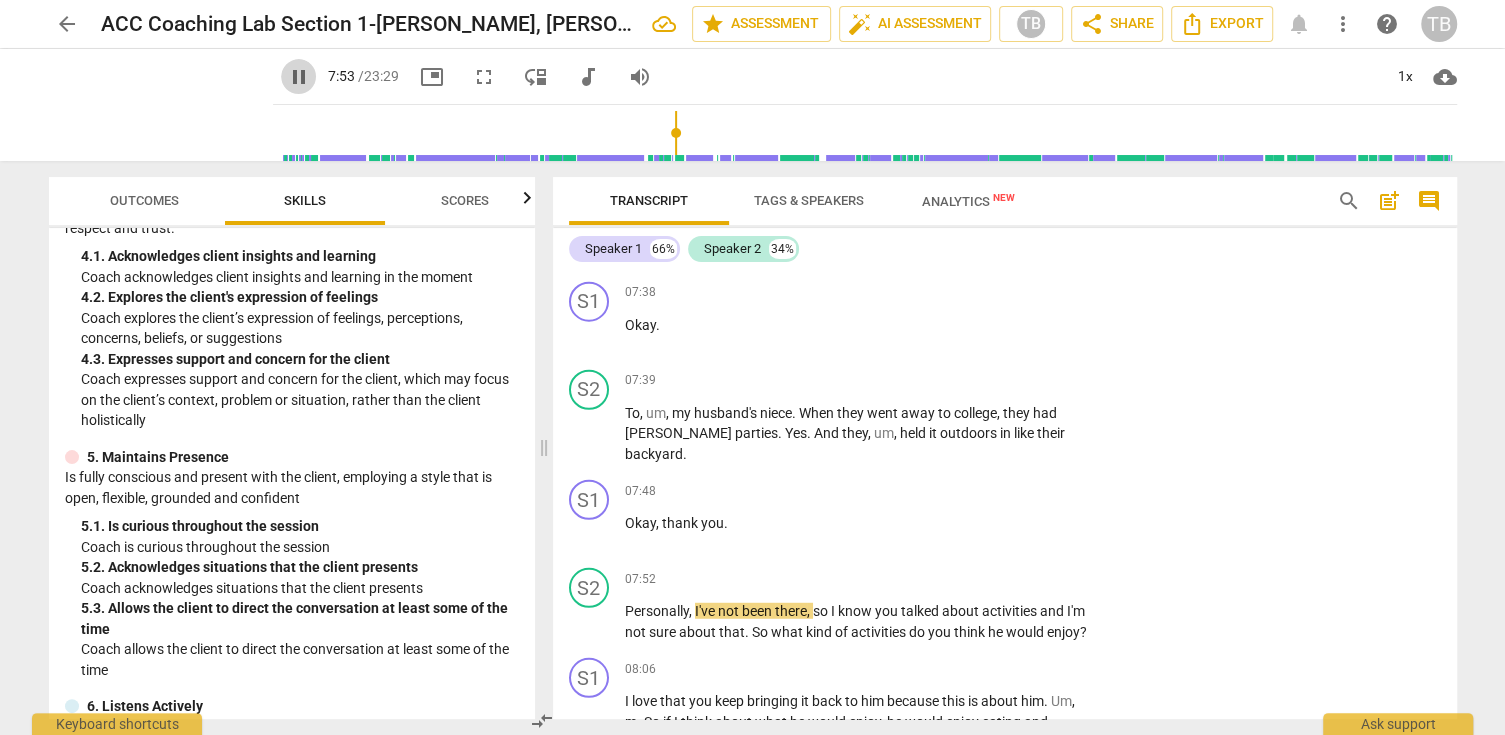click on "pause" at bounding box center (299, 77) 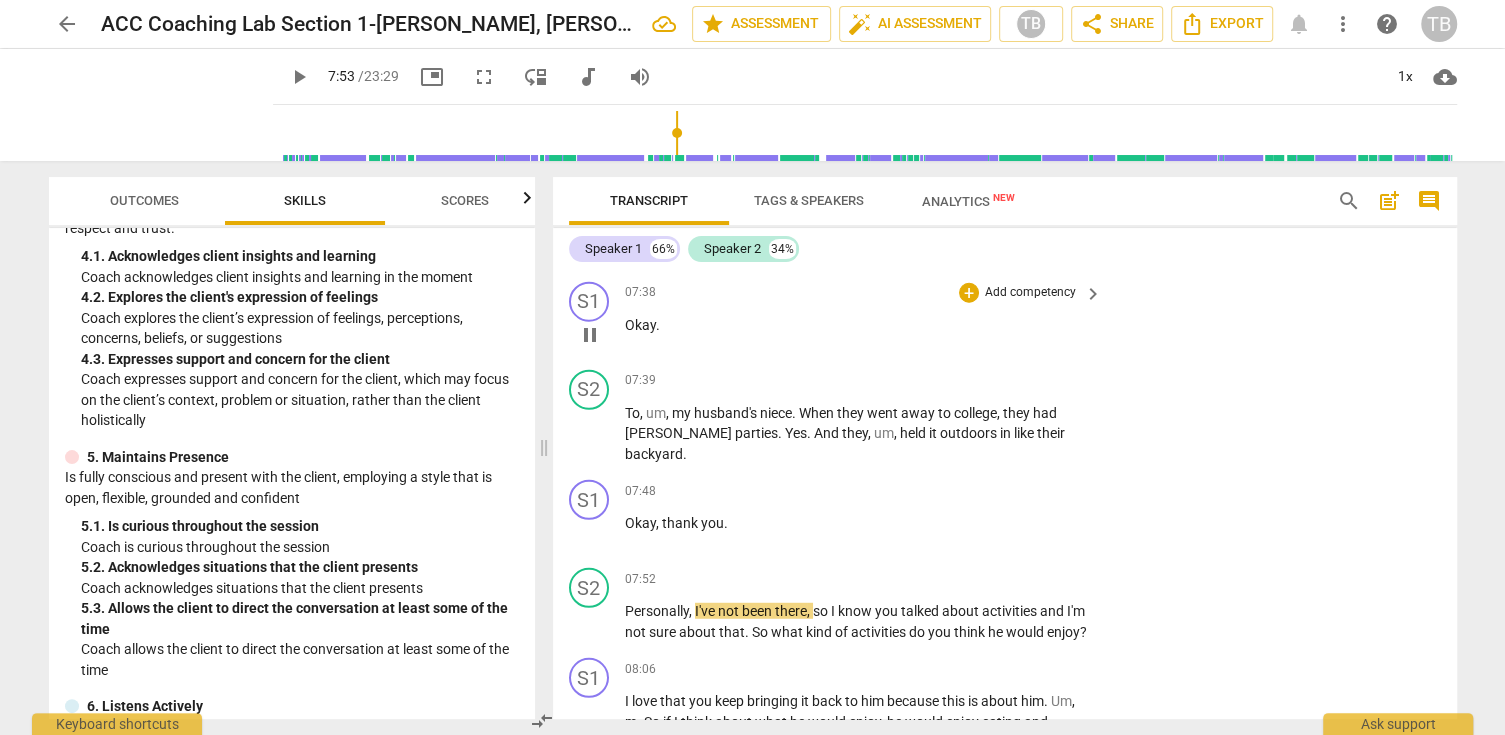 type on "474" 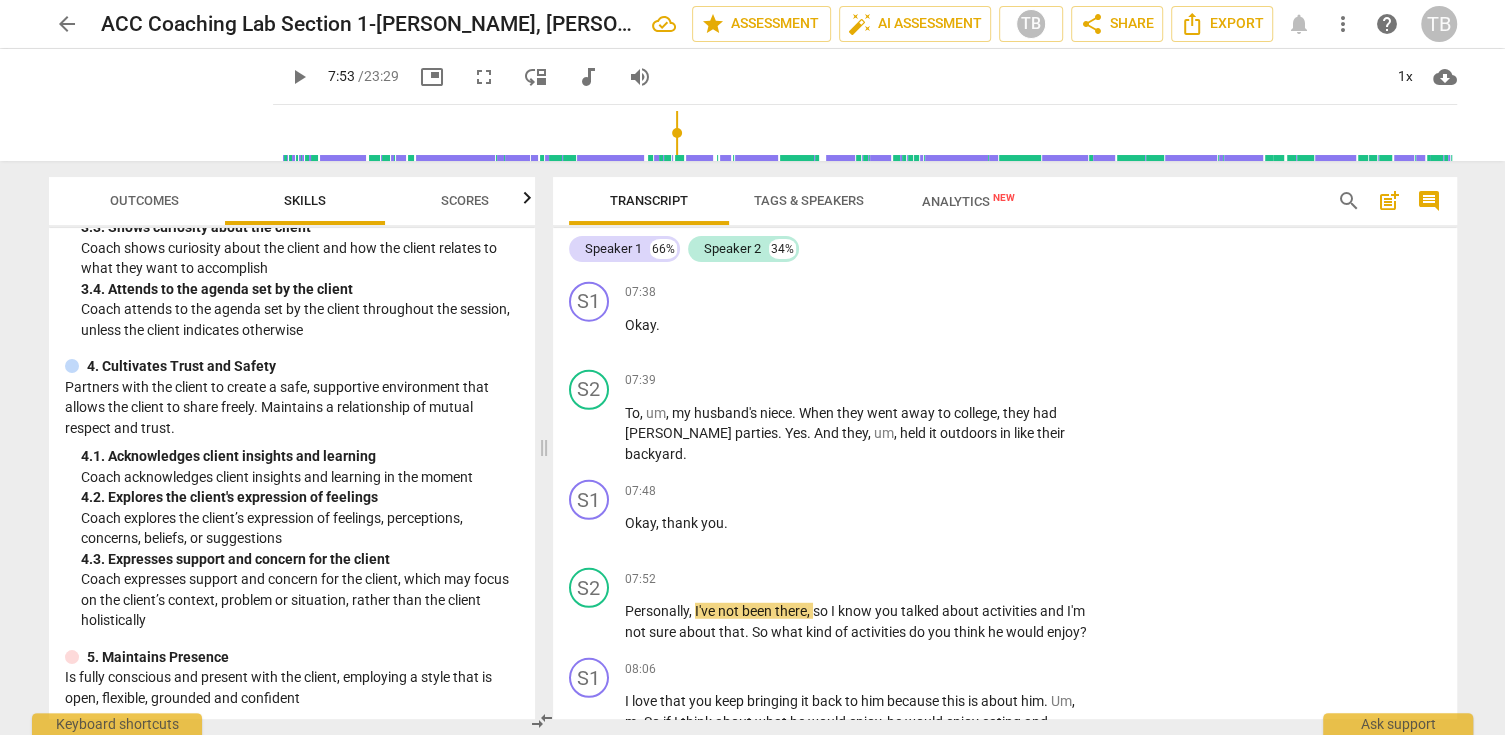 scroll, scrollTop: 600, scrollLeft: 0, axis: vertical 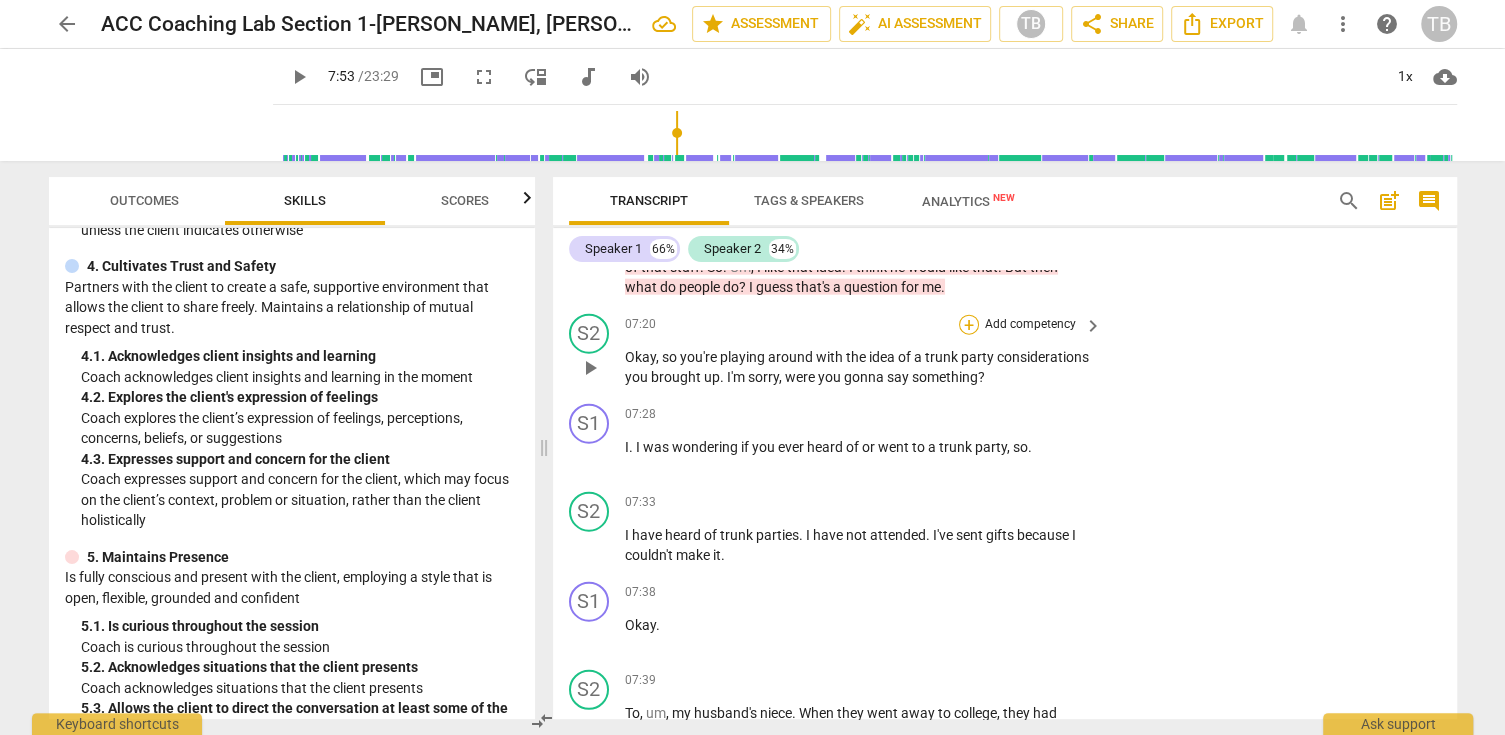 click on "+" at bounding box center (969, 325) 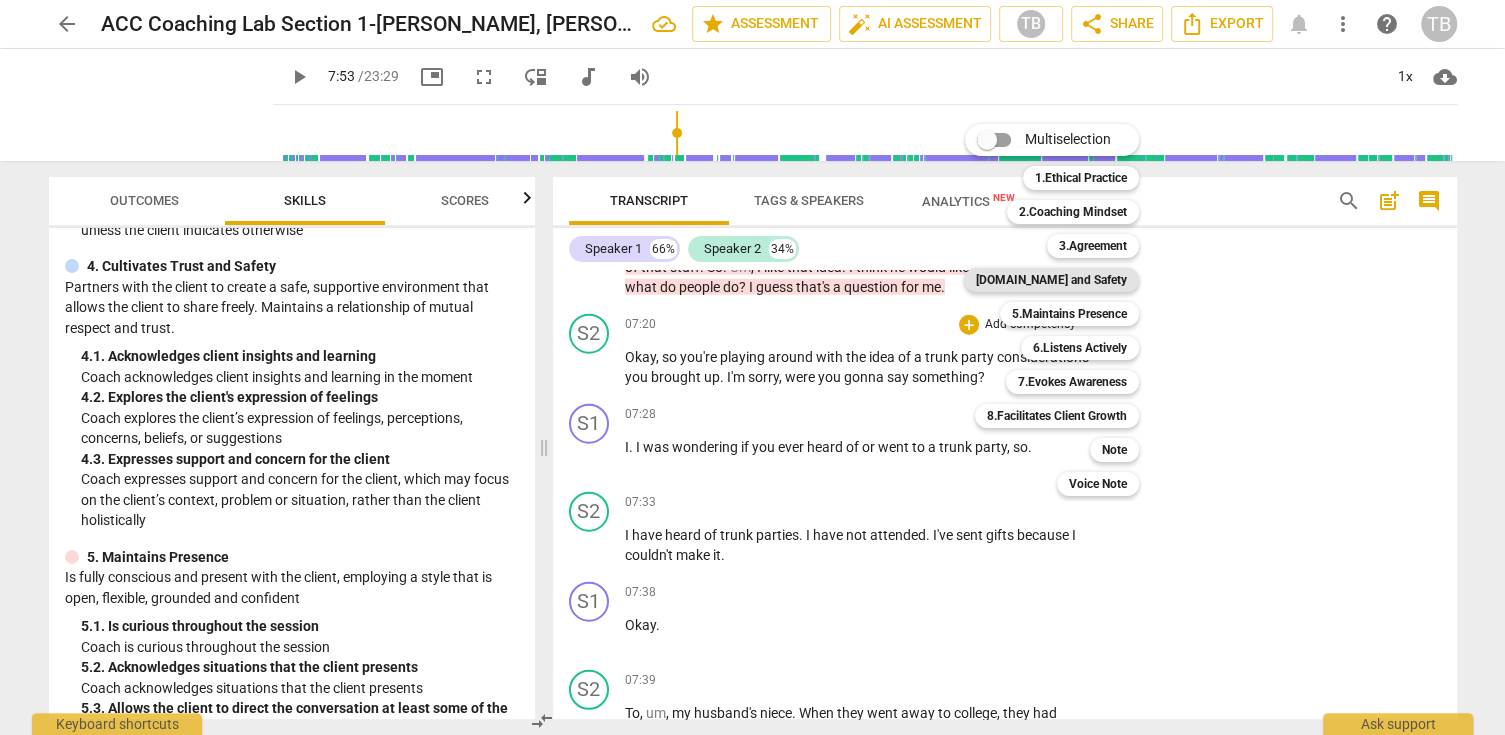 click on "[DOMAIN_NAME] and Safety" at bounding box center [1051, 280] 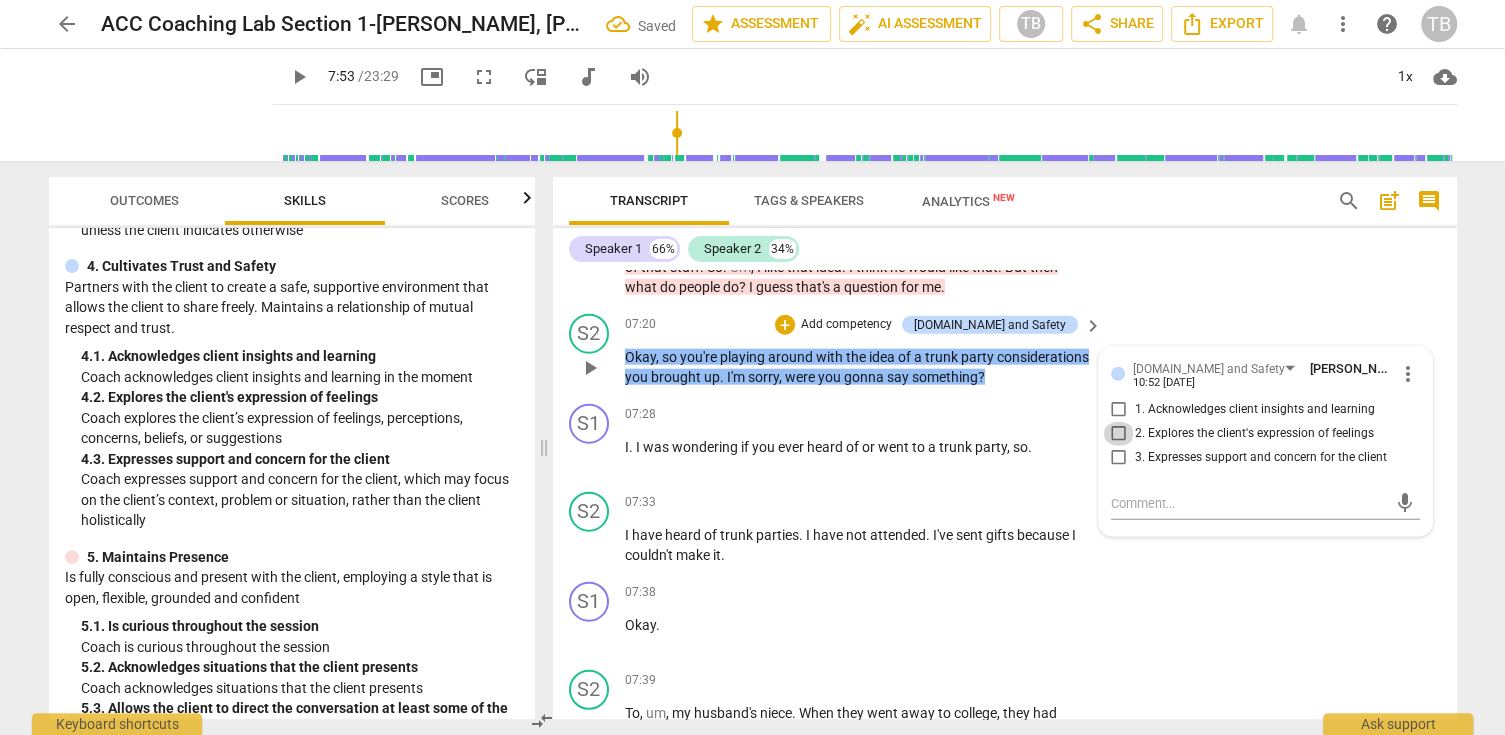 click on "2. Explores the client's expression of feelings" at bounding box center [1119, 434] 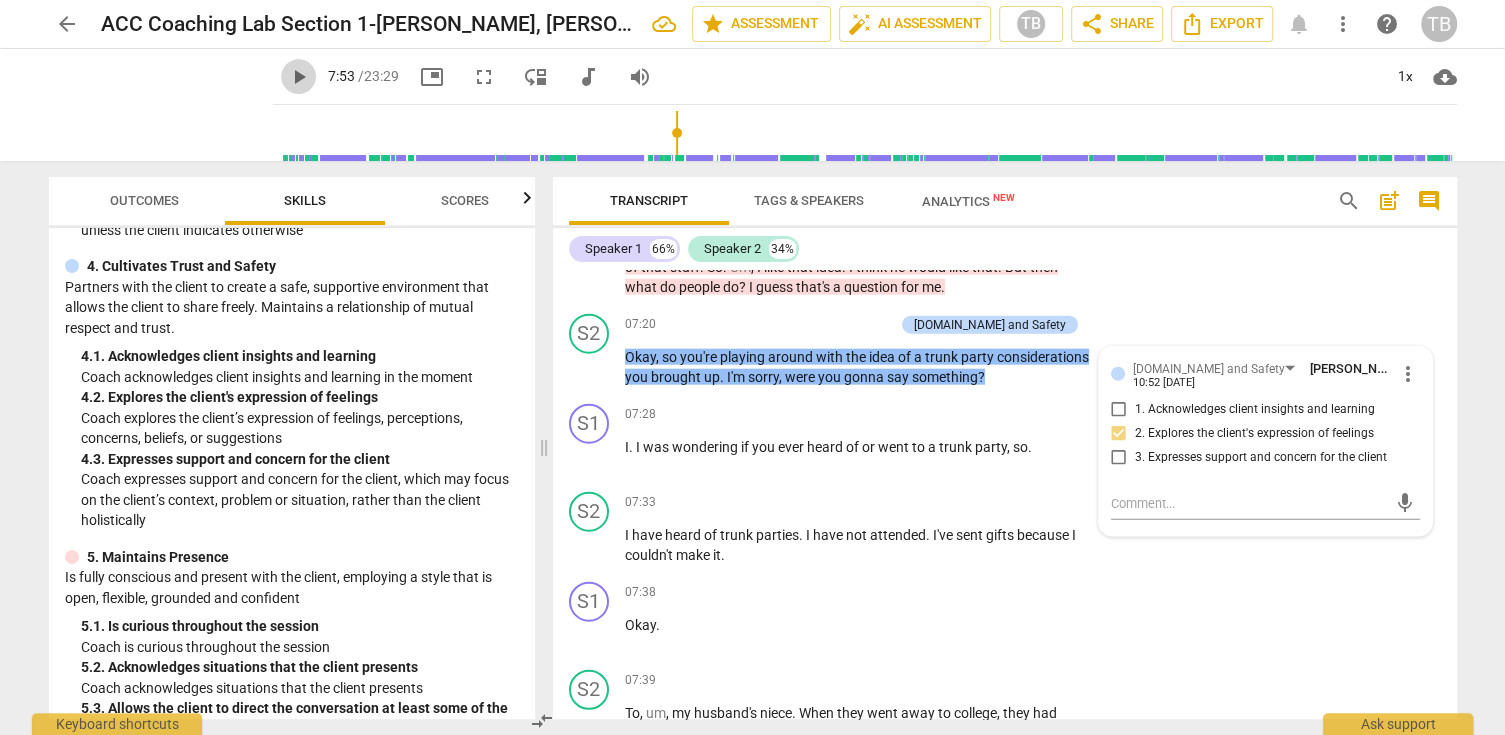 click on "play_arrow" at bounding box center [299, 77] 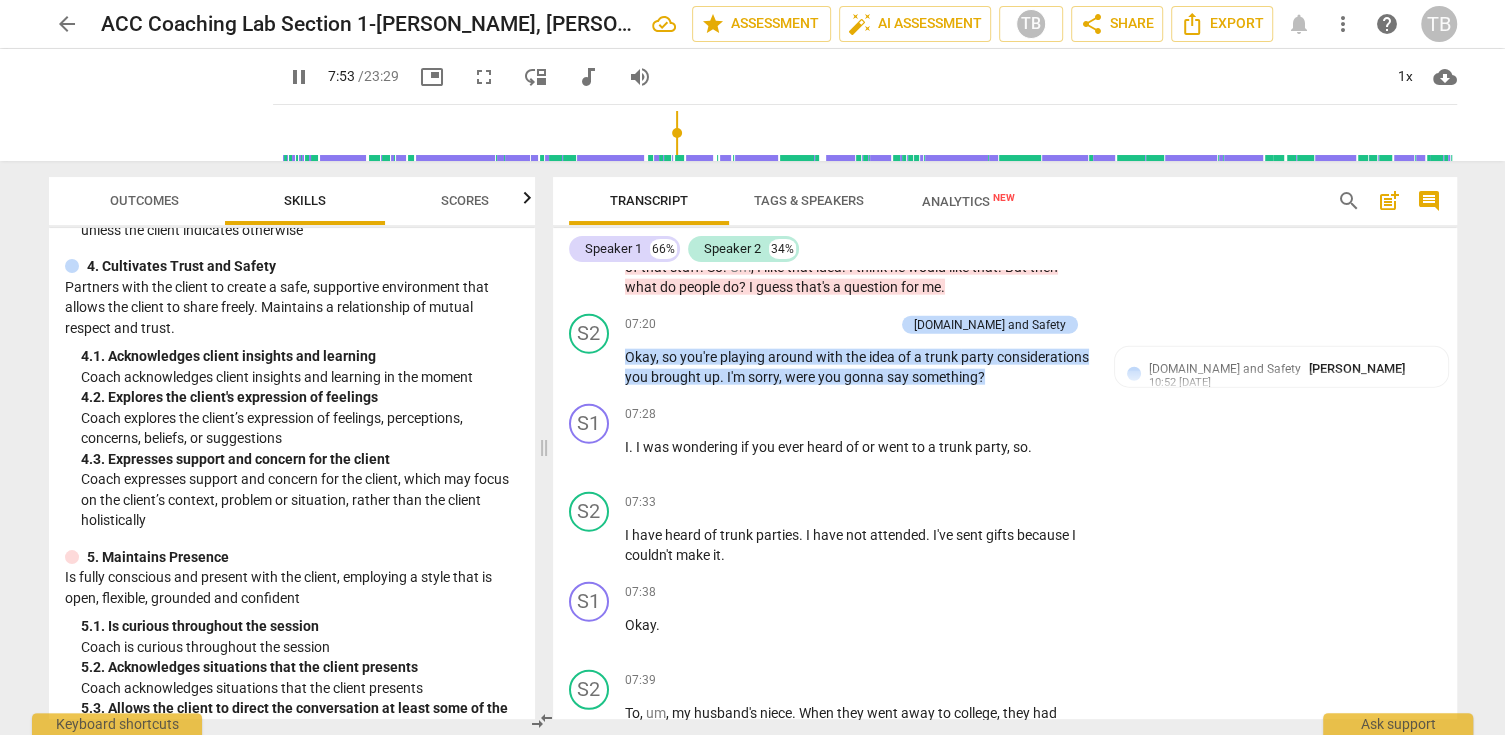 scroll, scrollTop: 4212, scrollLeft: 0, axis: vertical 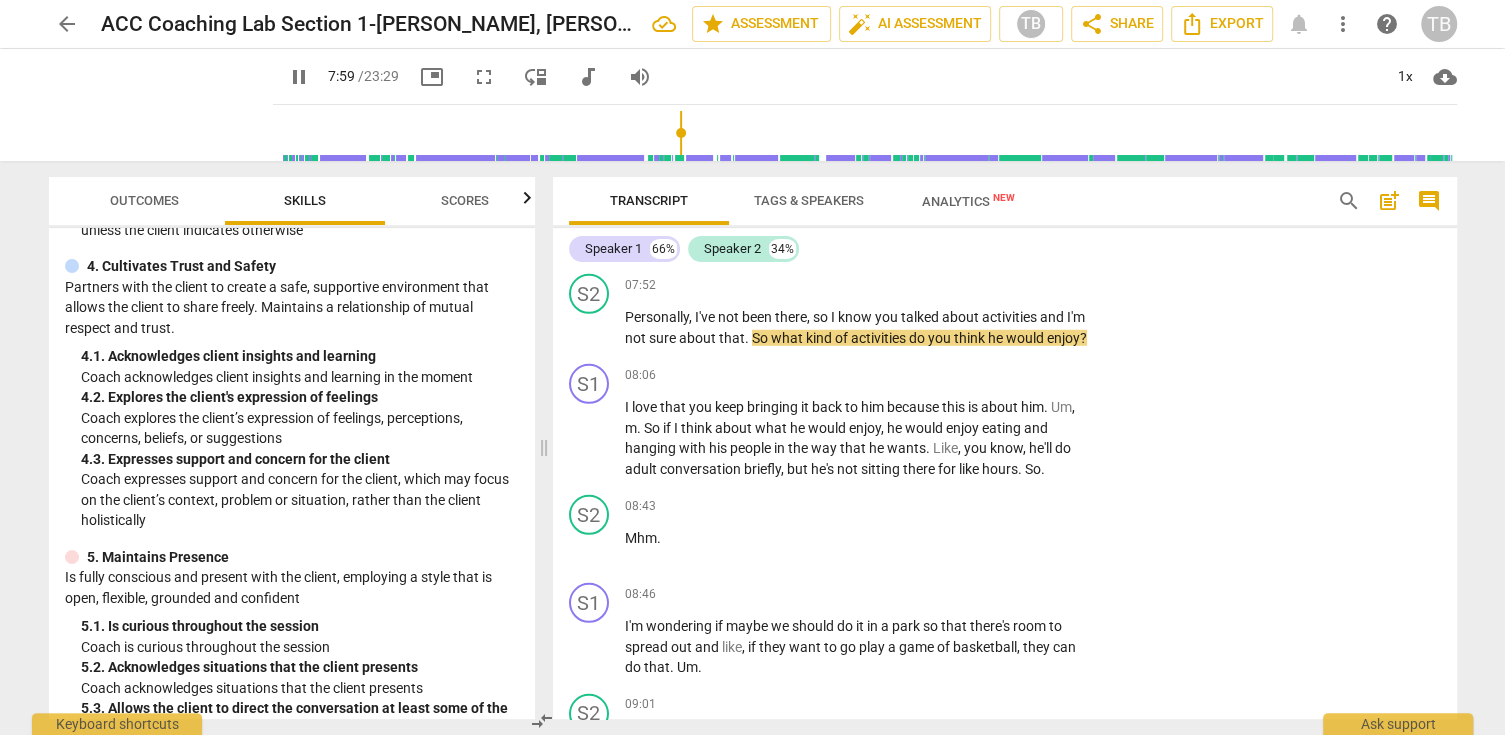 click on "pause" at bounding box center (299, 77) 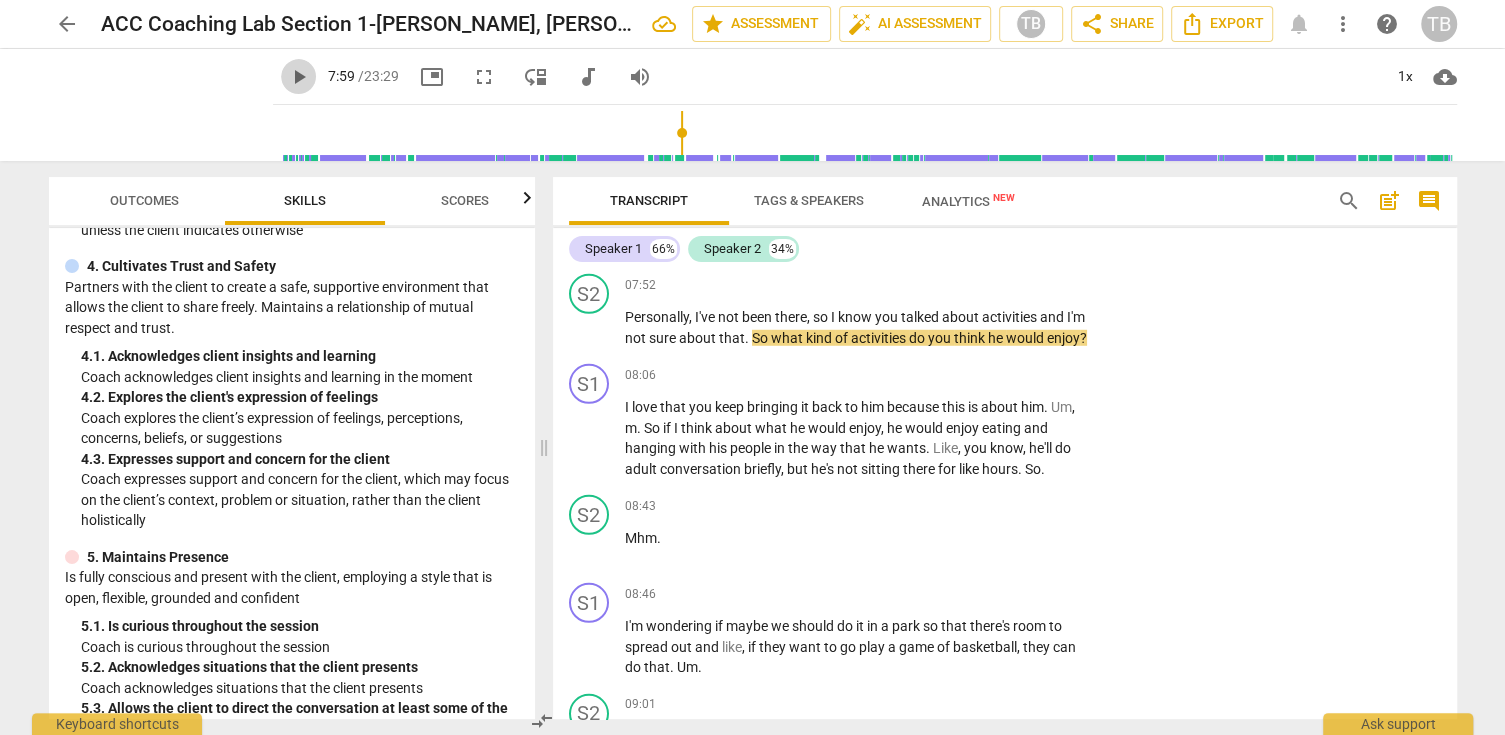 click on "play_arrow" at bounding box center [299, 77] 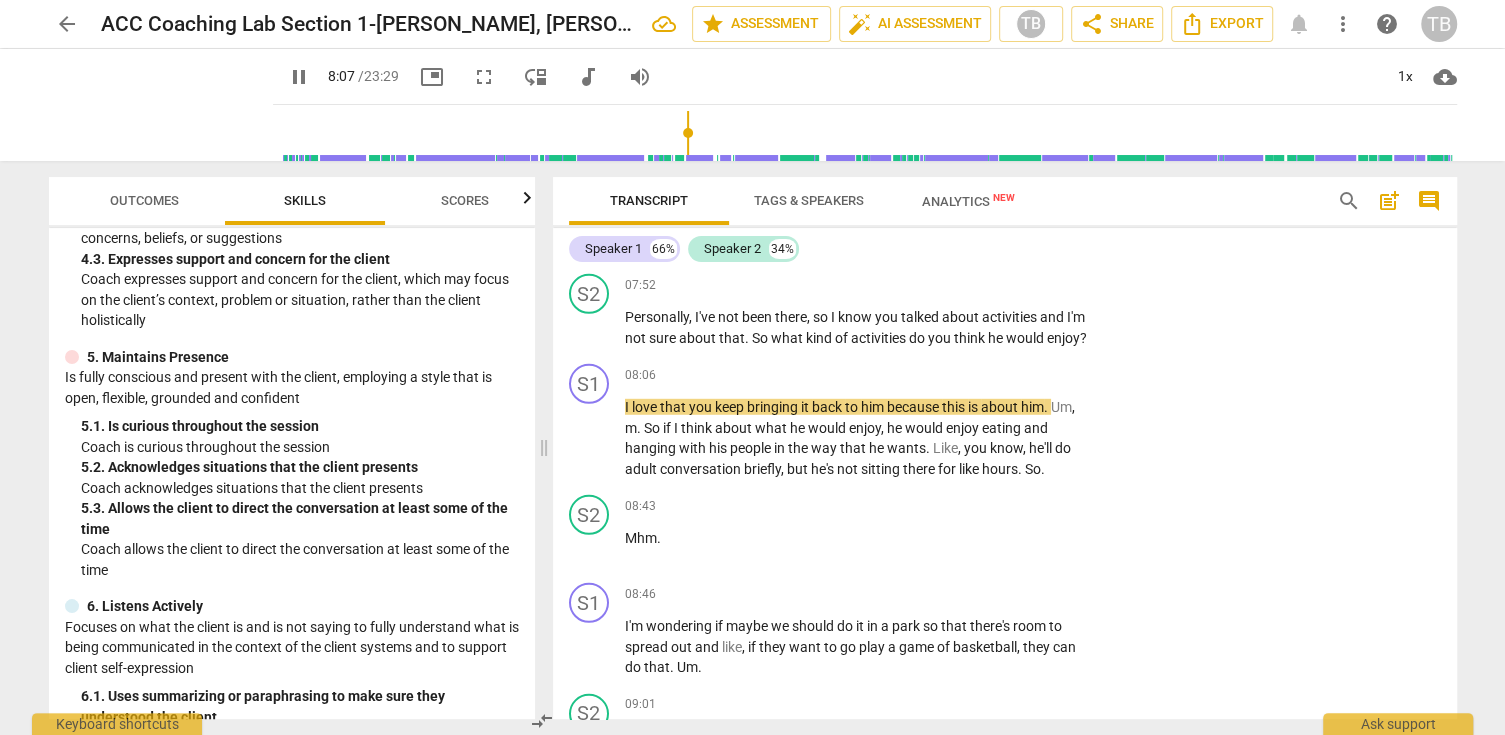 scroll, scrollTop: 900, scrollLeft: 0, axis: vertical 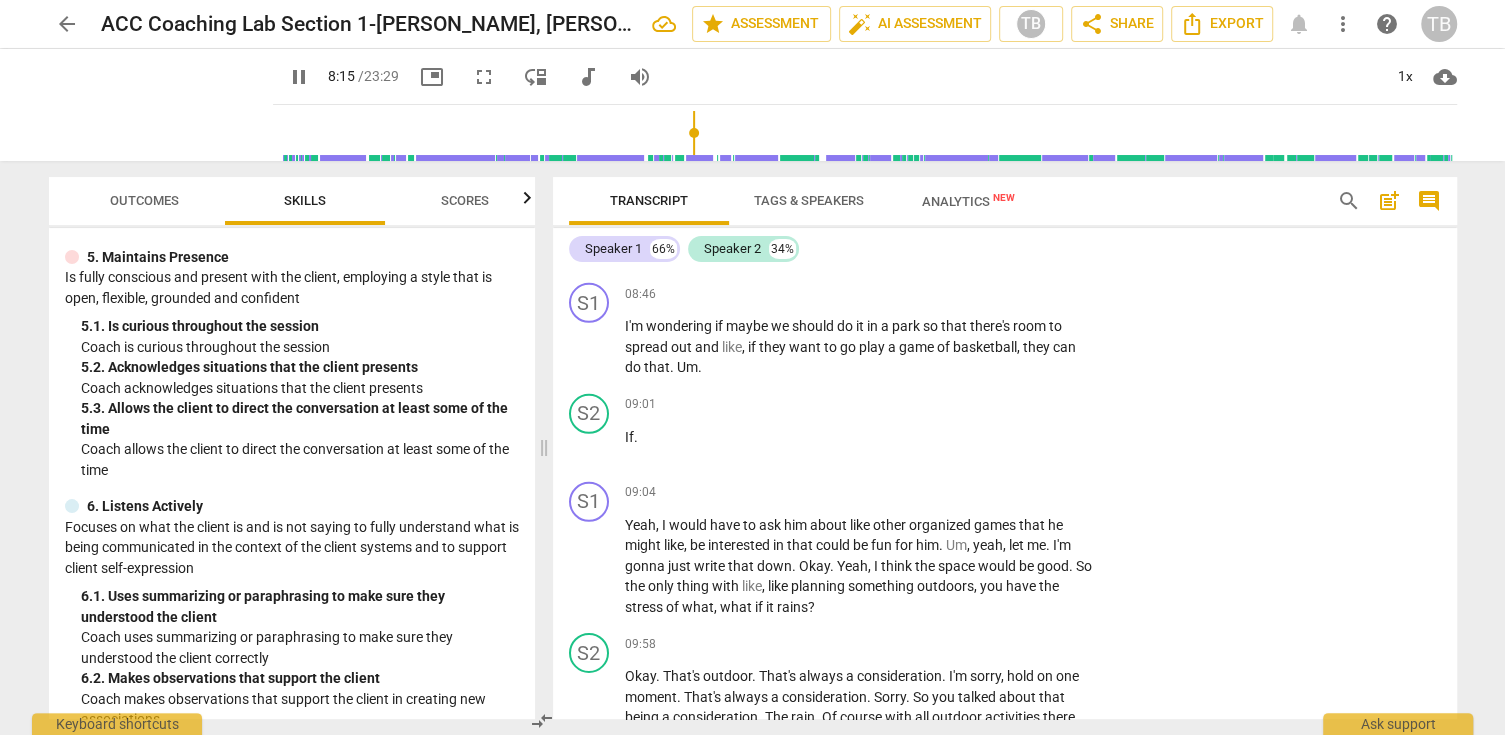 click on "pause" at bounding box center (299, 77) 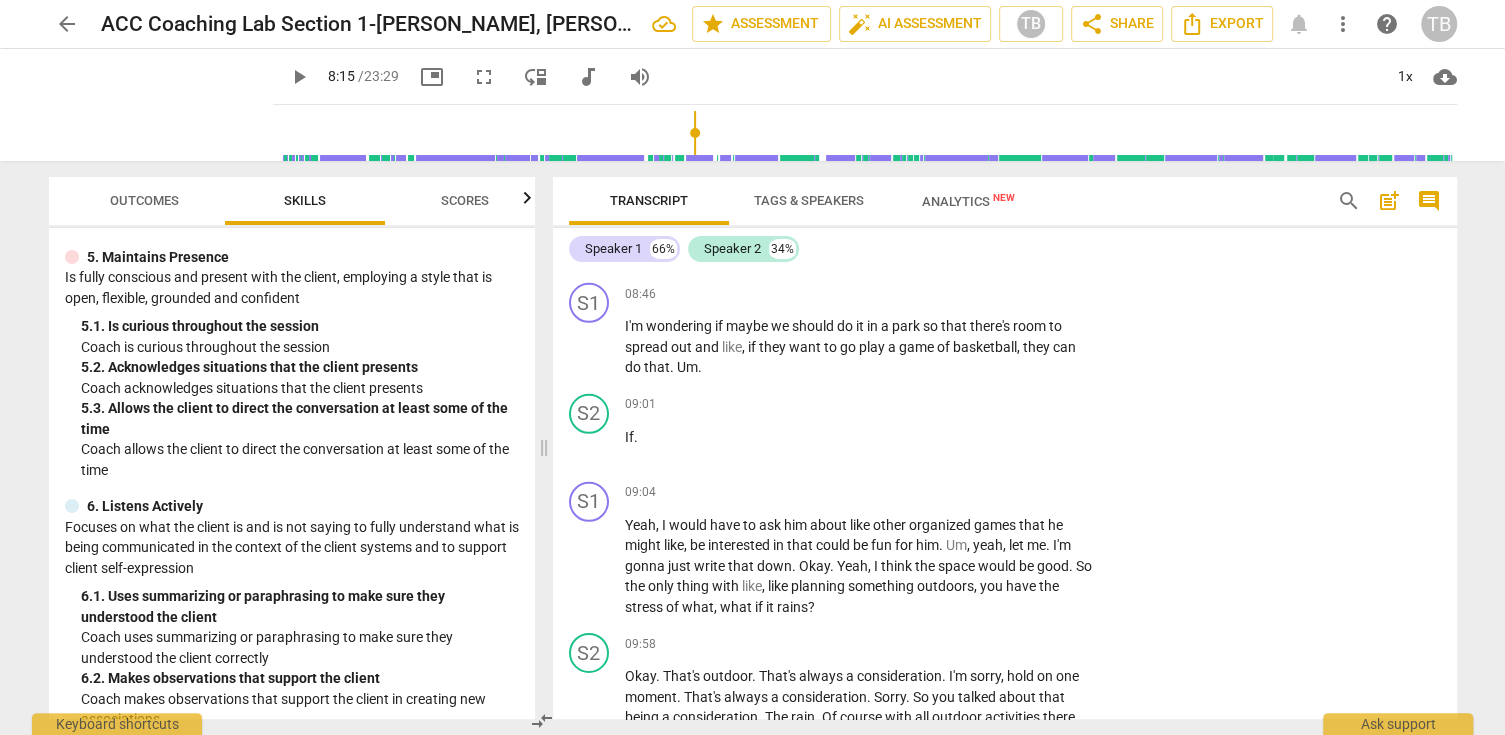 type on "496" 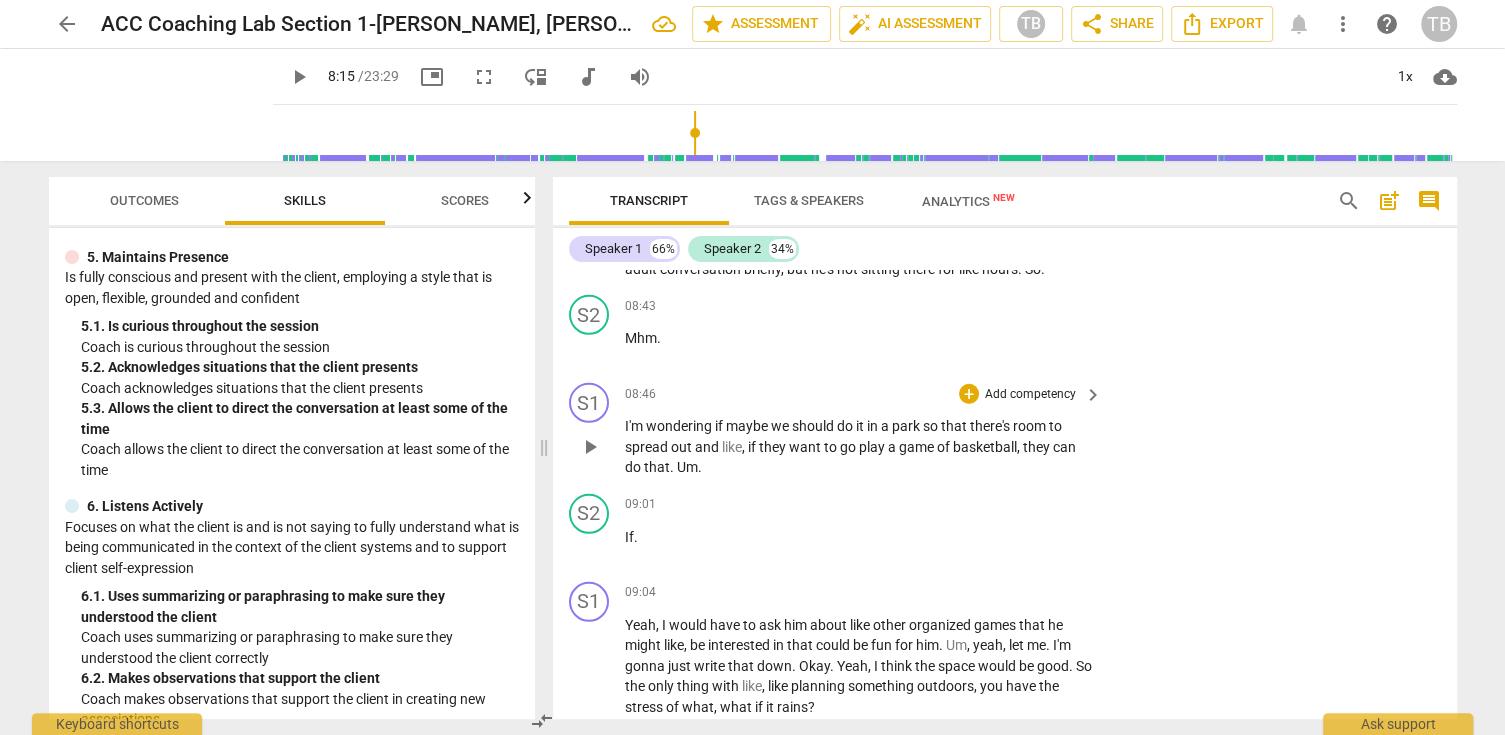 scroll, scrollTop: 4112, scrollLeft: 0, axis: vertical 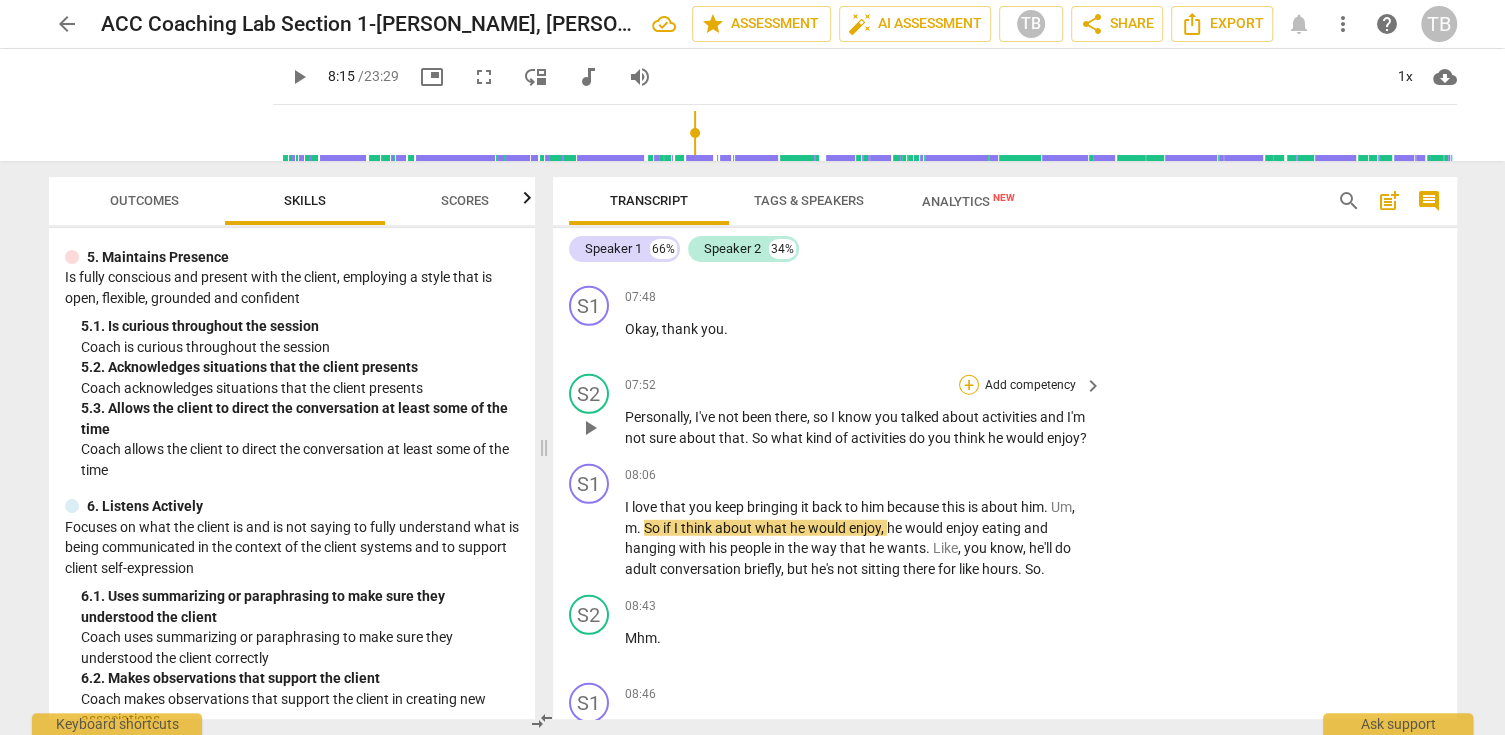 click on "+" at bounding box center [969, 385] 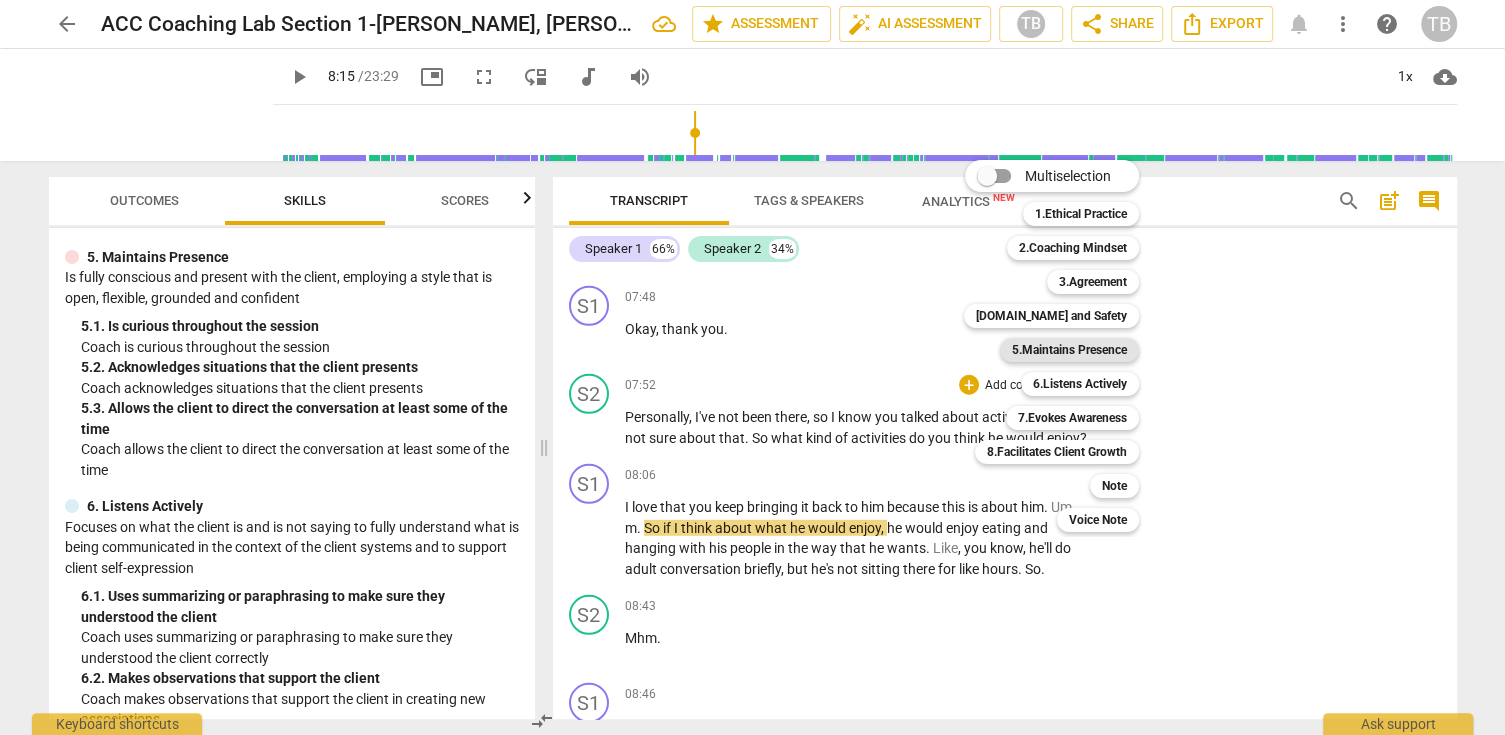 click on "5.Maintains Presence" at bounding box center (1069, 350) 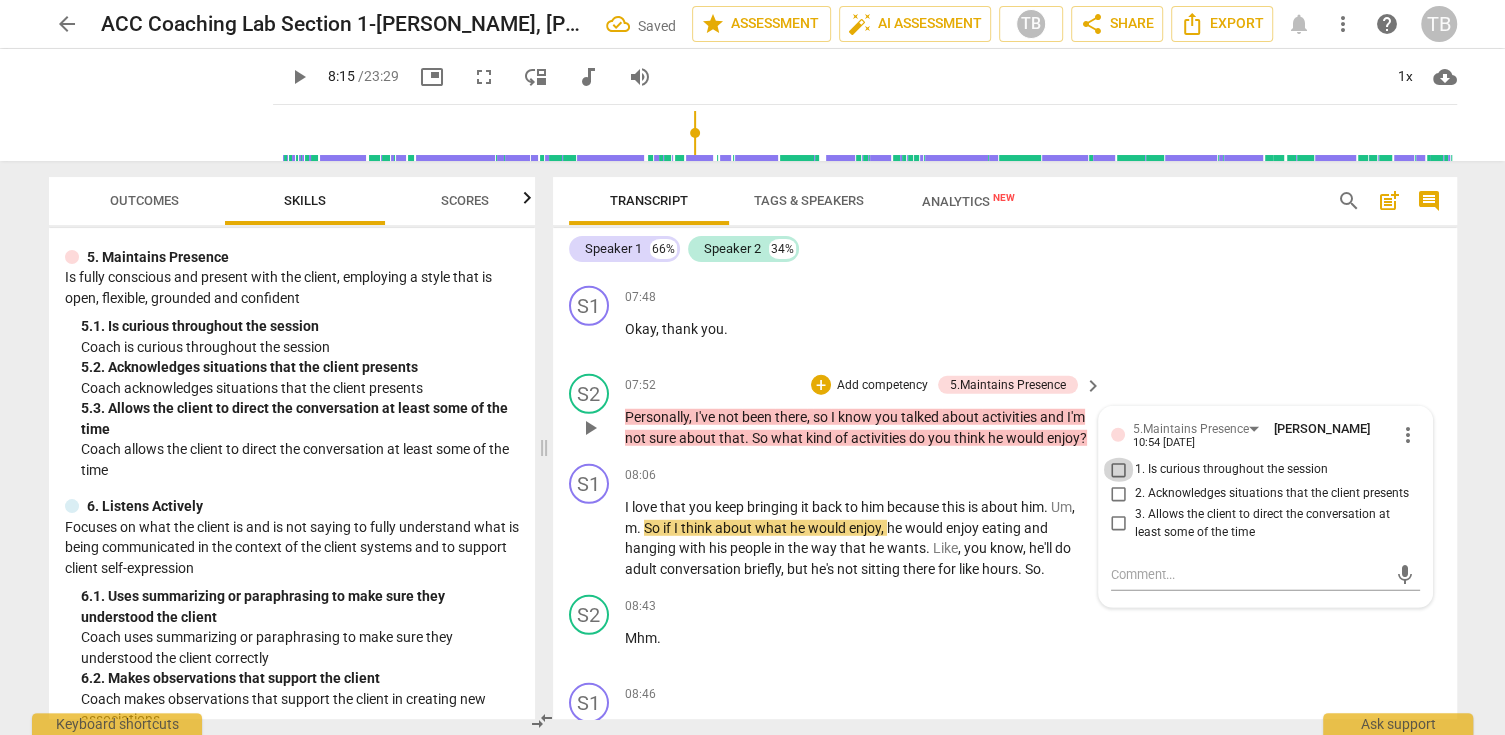 click on "1. Is curious throughout the session" at bounding box center (1119, 470) 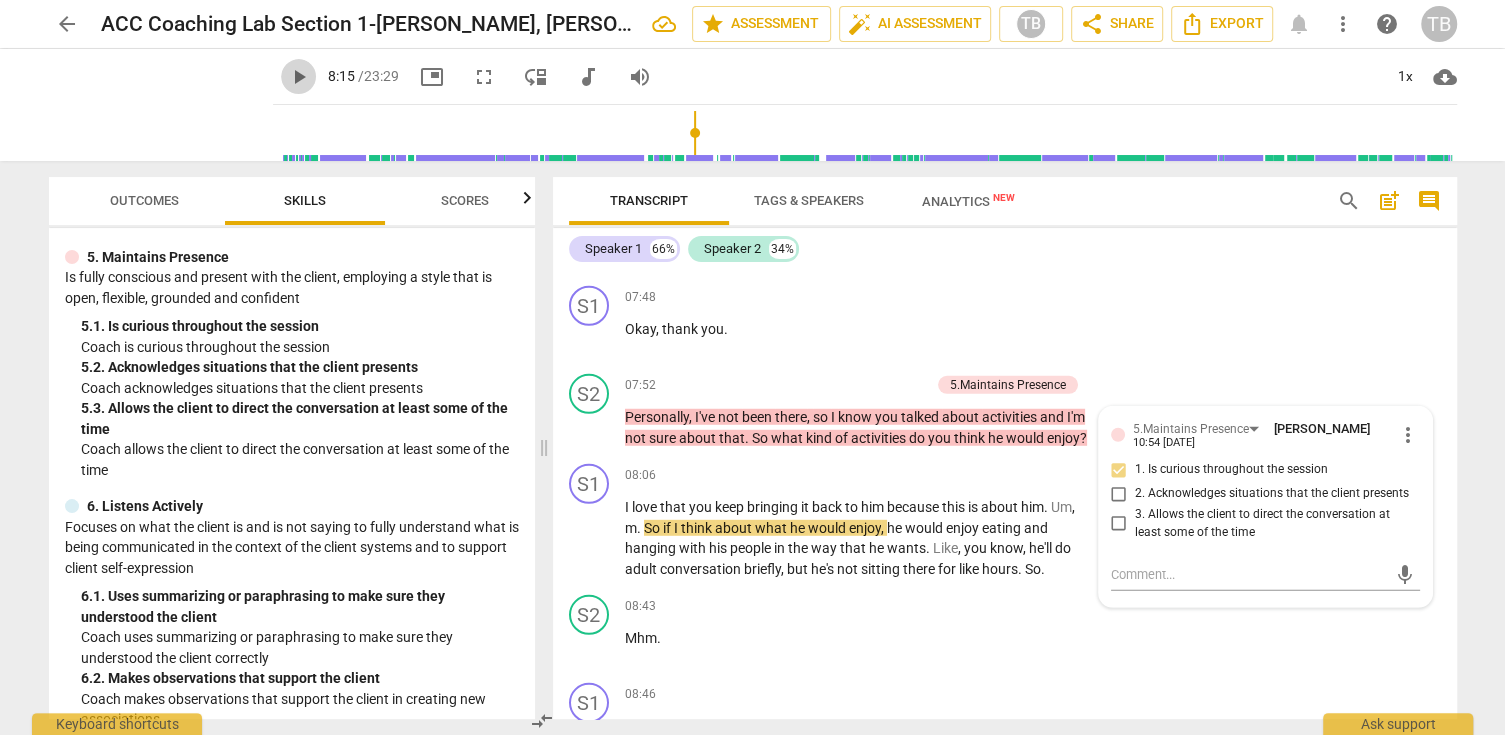 click on "play_arrow" at bounding box center [299, 77] 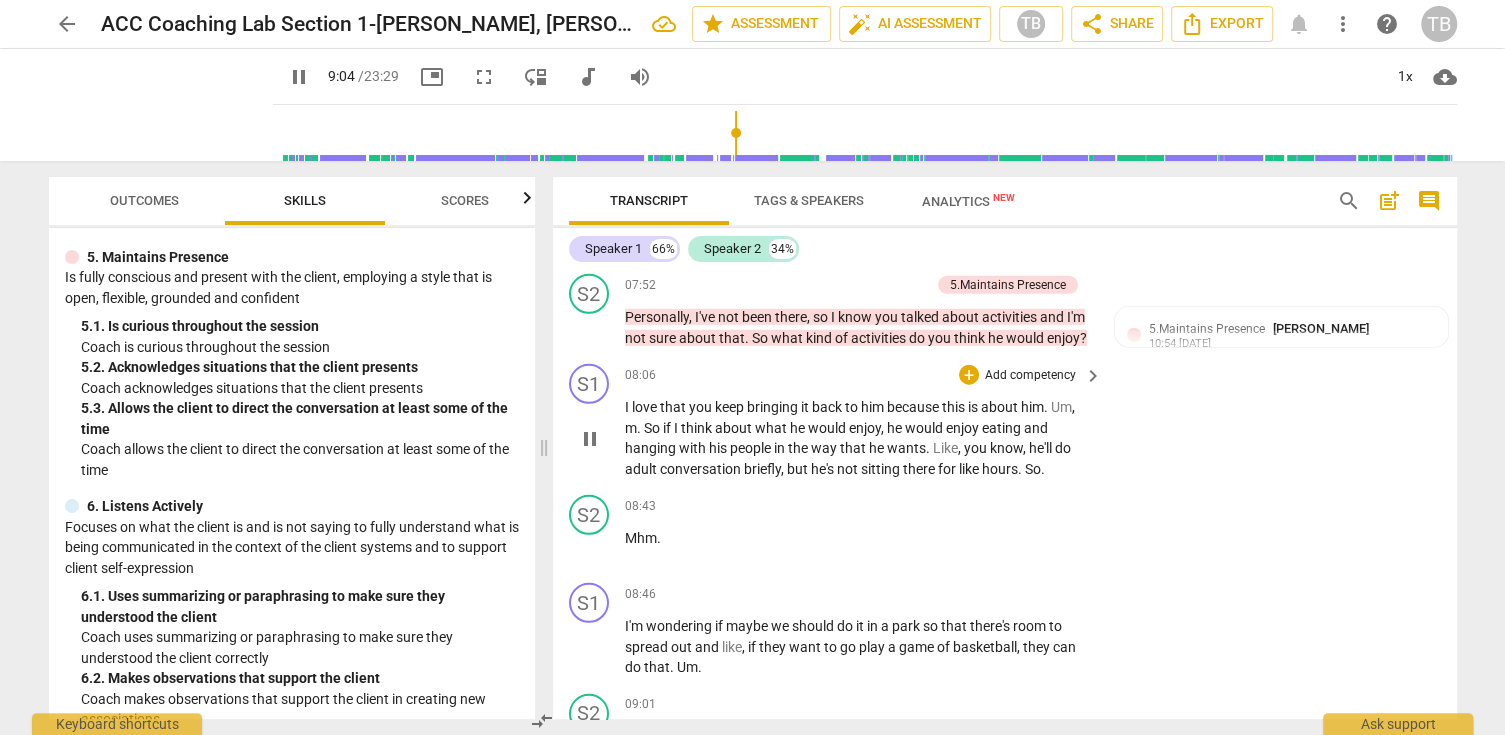 scroll, scrollTop: 4718, scrollLeft: 0, axis: vertical 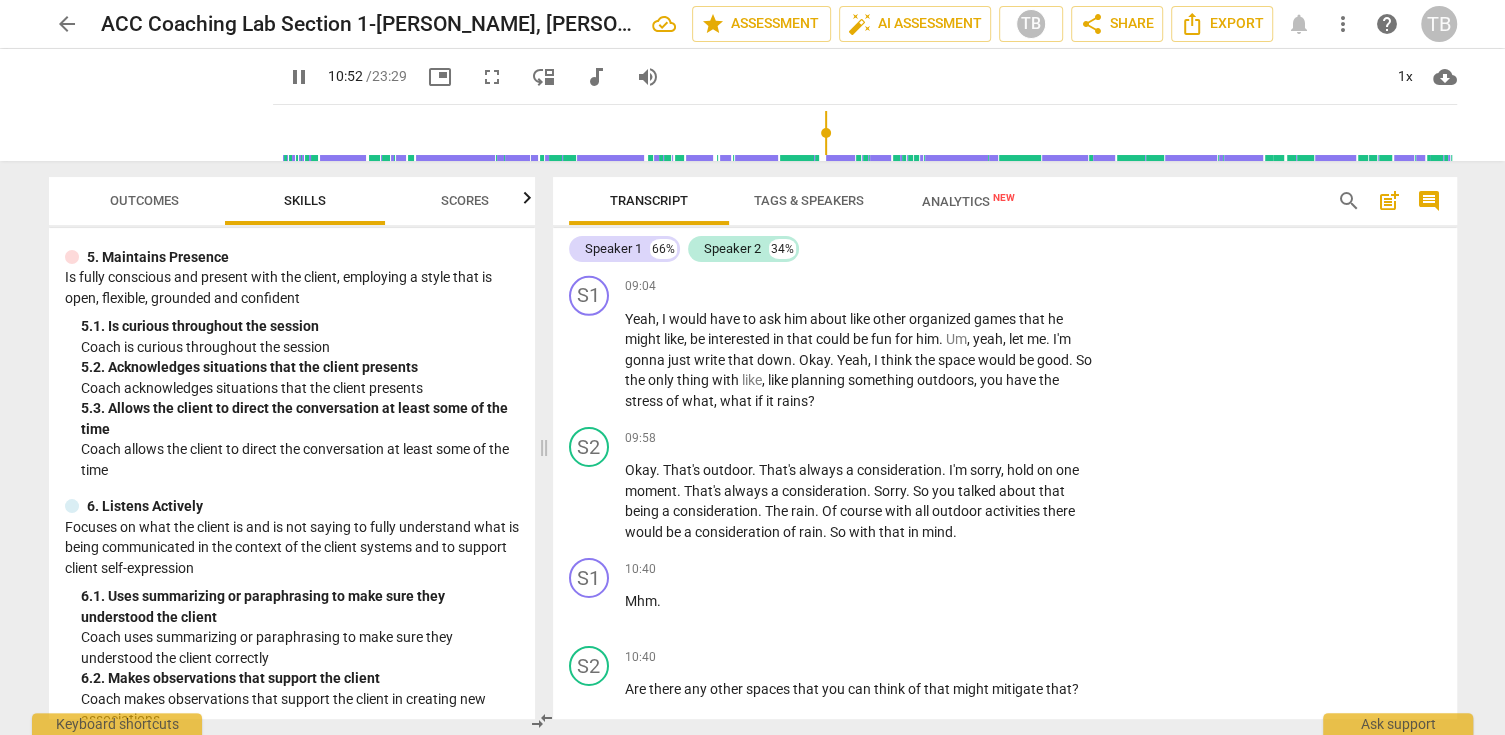 click on "pause" at bounding box center [299, 77] 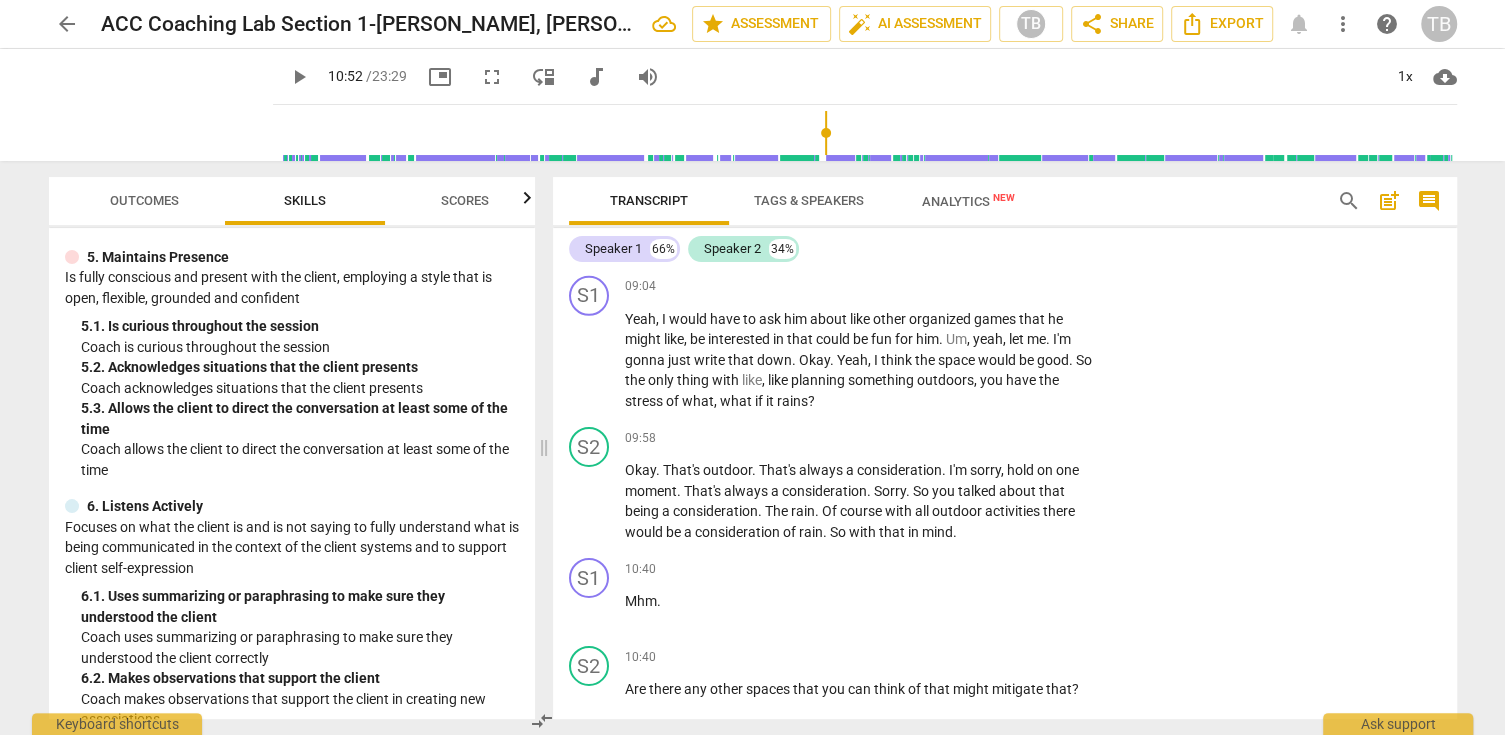 type on "652" 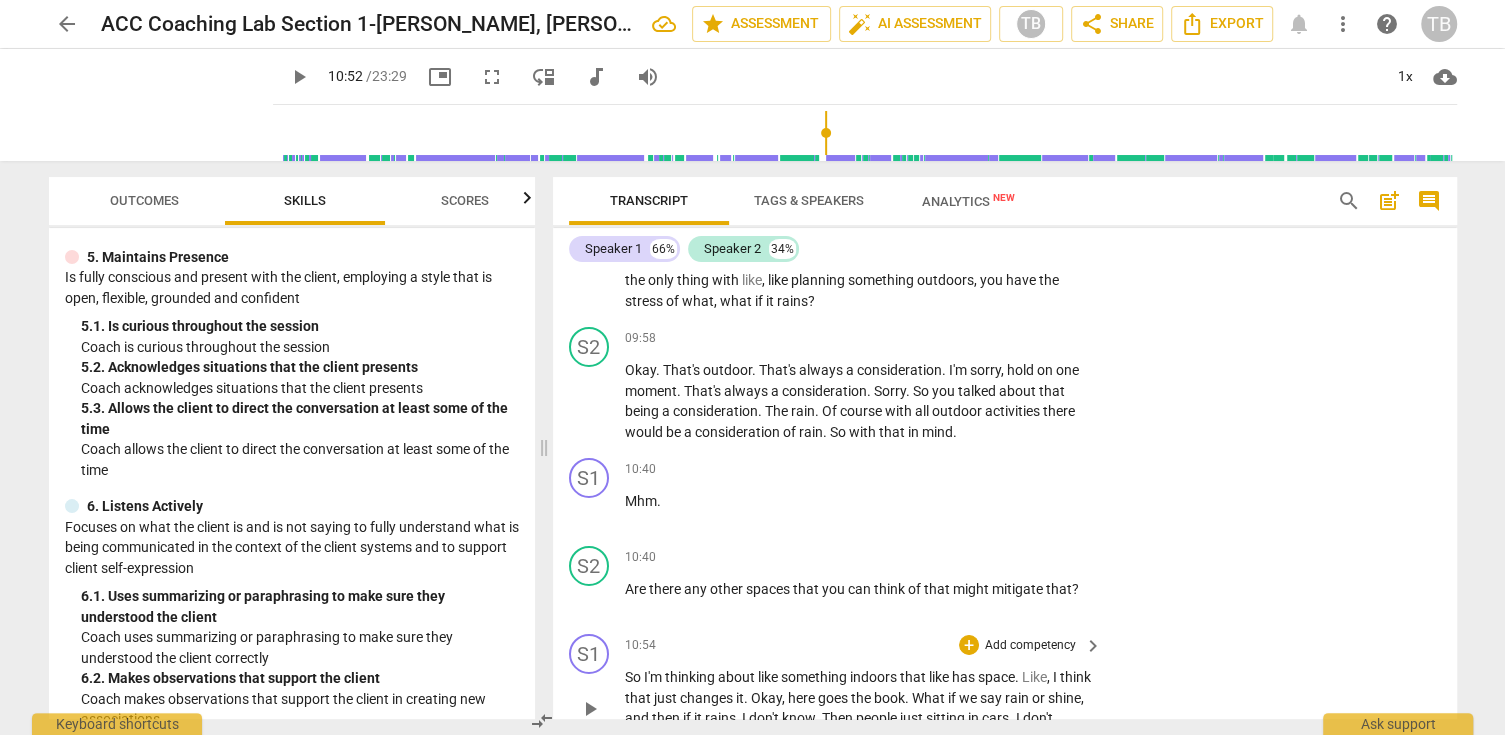 scroll, scrollTop: 4918, scrollLeft: 0, axis: vertical 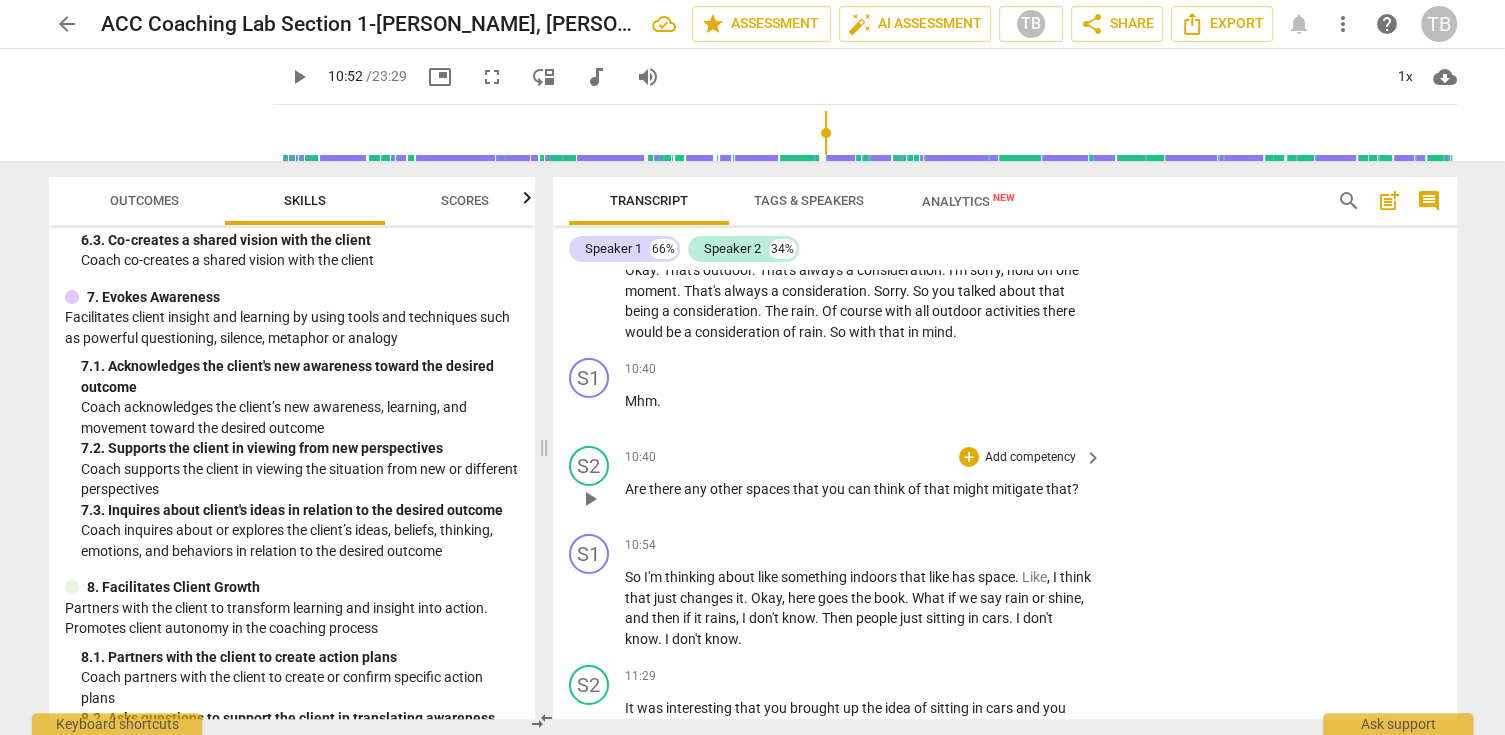 click on "Add competency" at bounding box center [1030, 458] 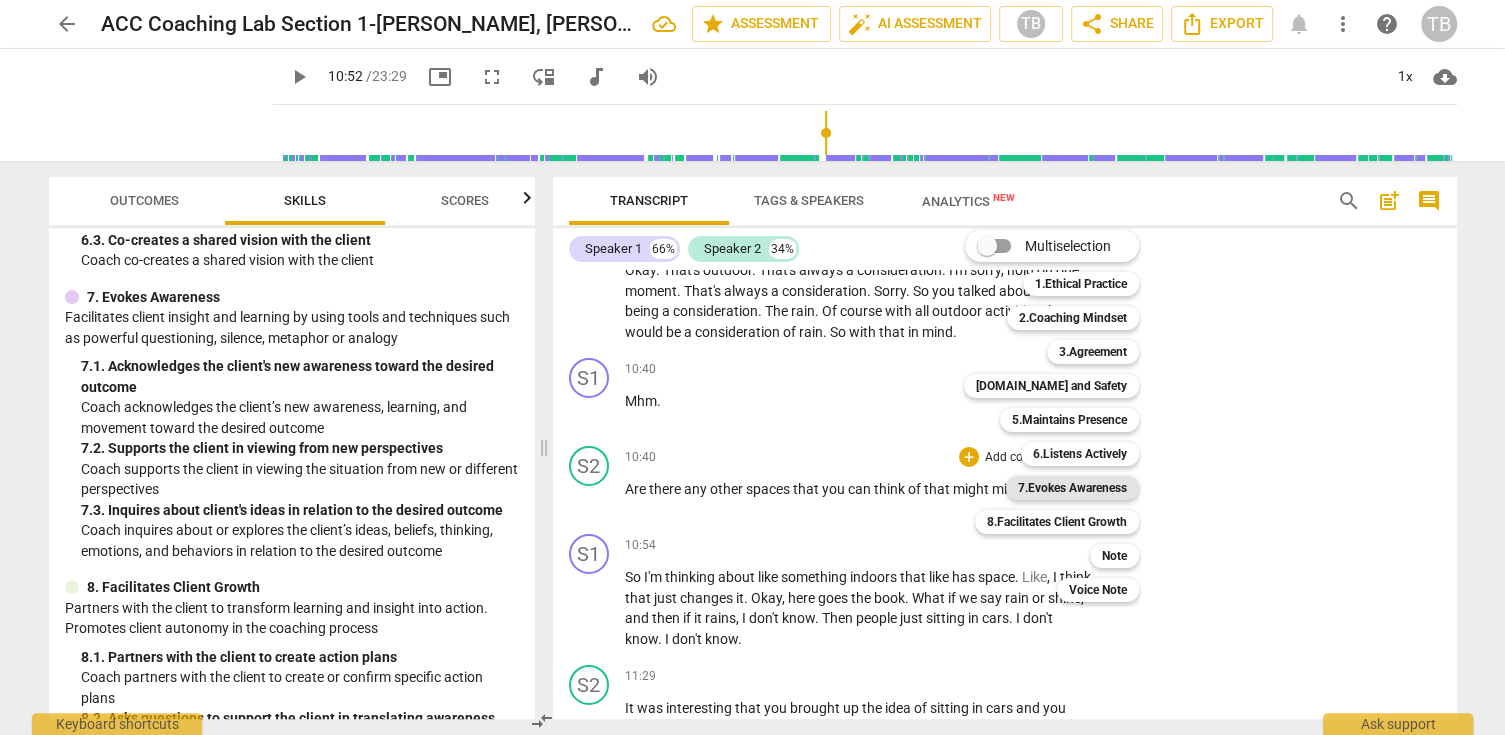 click on "7.Evokes Awareness" at bounding box center [1072, 488] 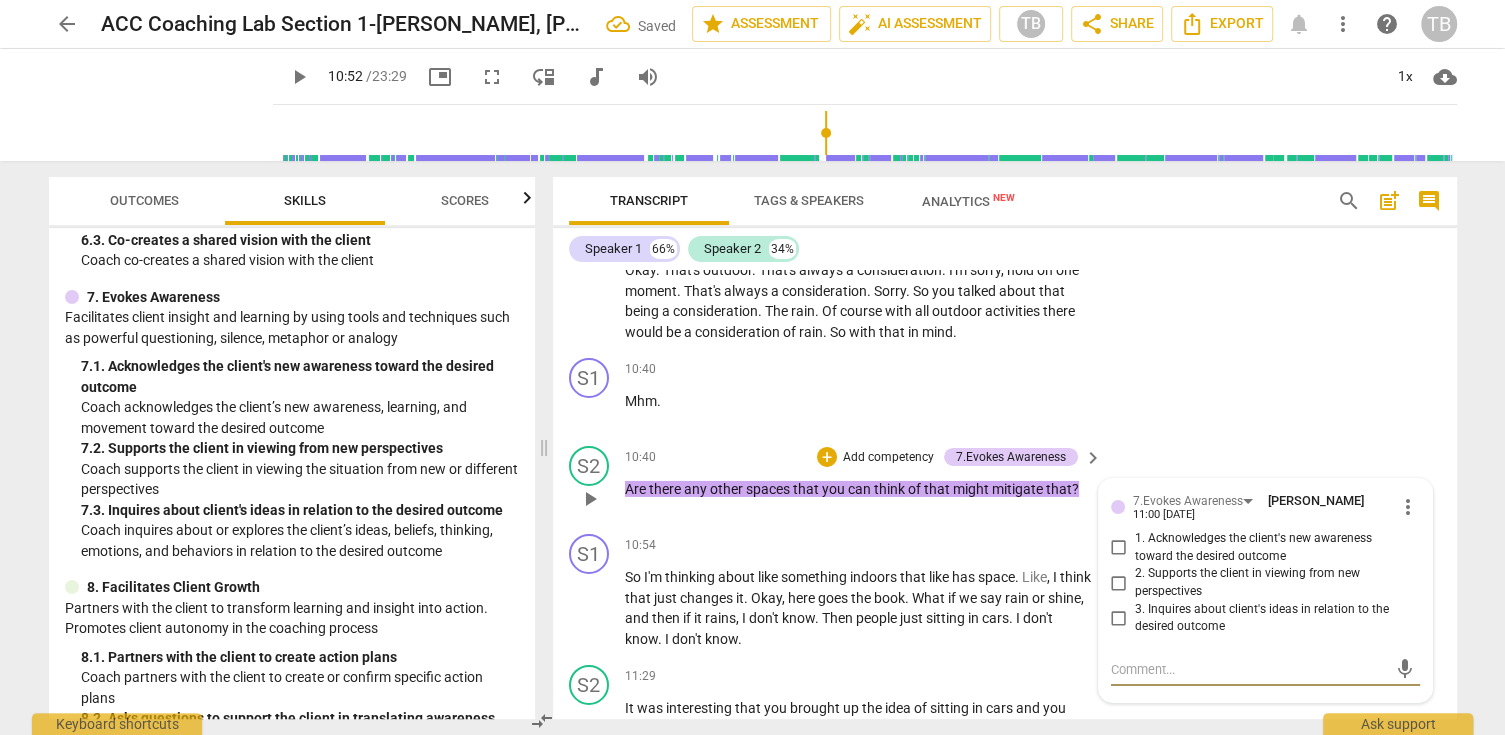 click on "2. Supports the client in viewing from new perspectives" at bounding box center [1119, 583] 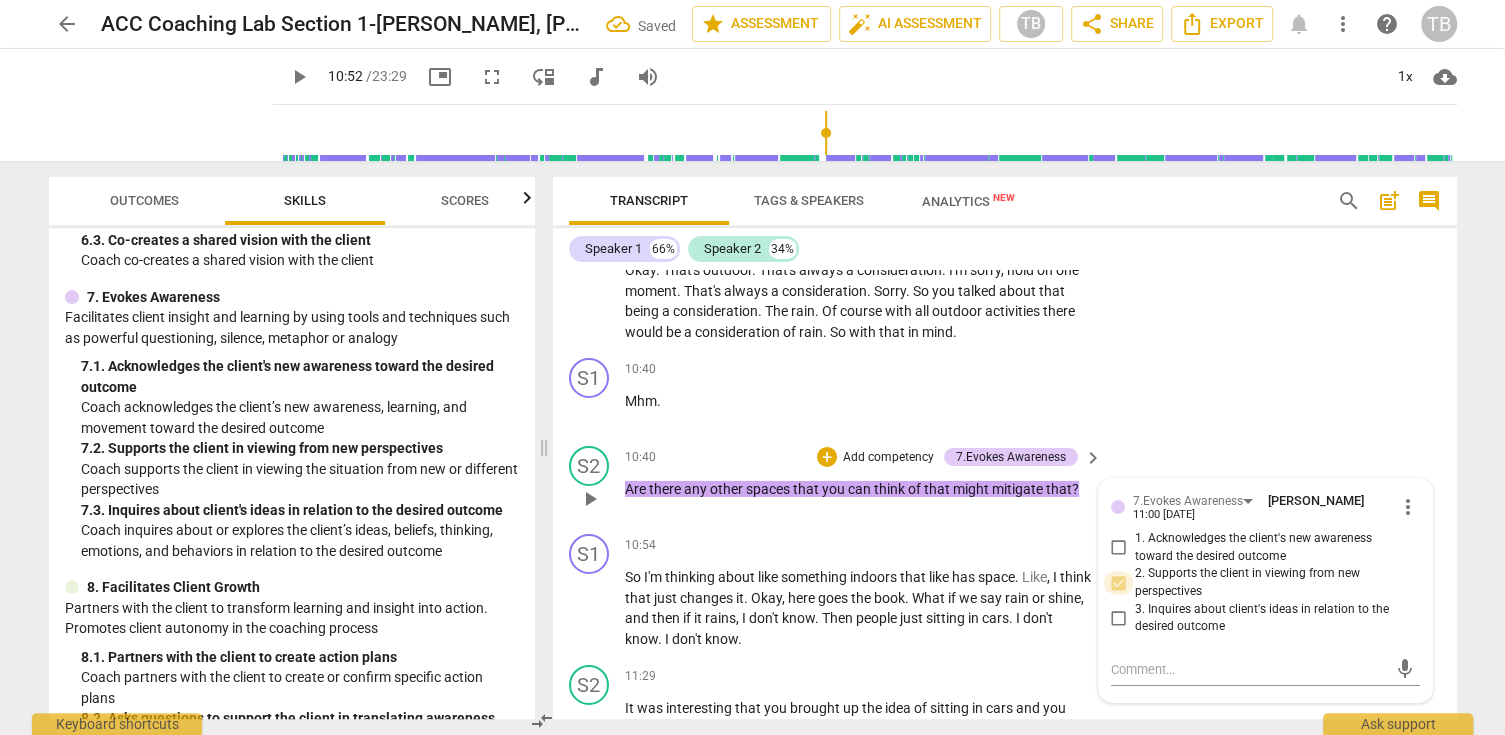 click on "2. Supports the client in viewing from new perspectives" at bounding box center [1119, 583] 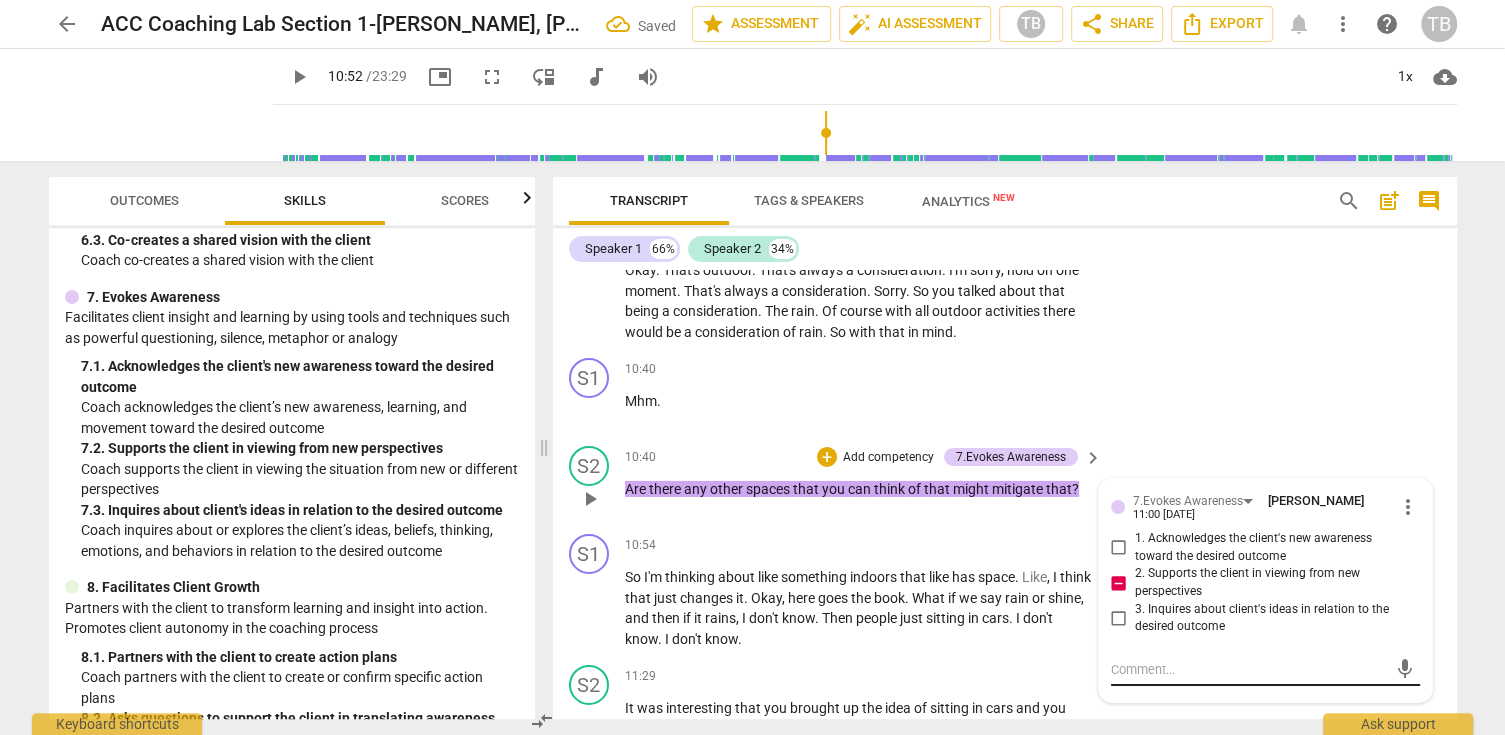 click at bounding box center (1249, 669) 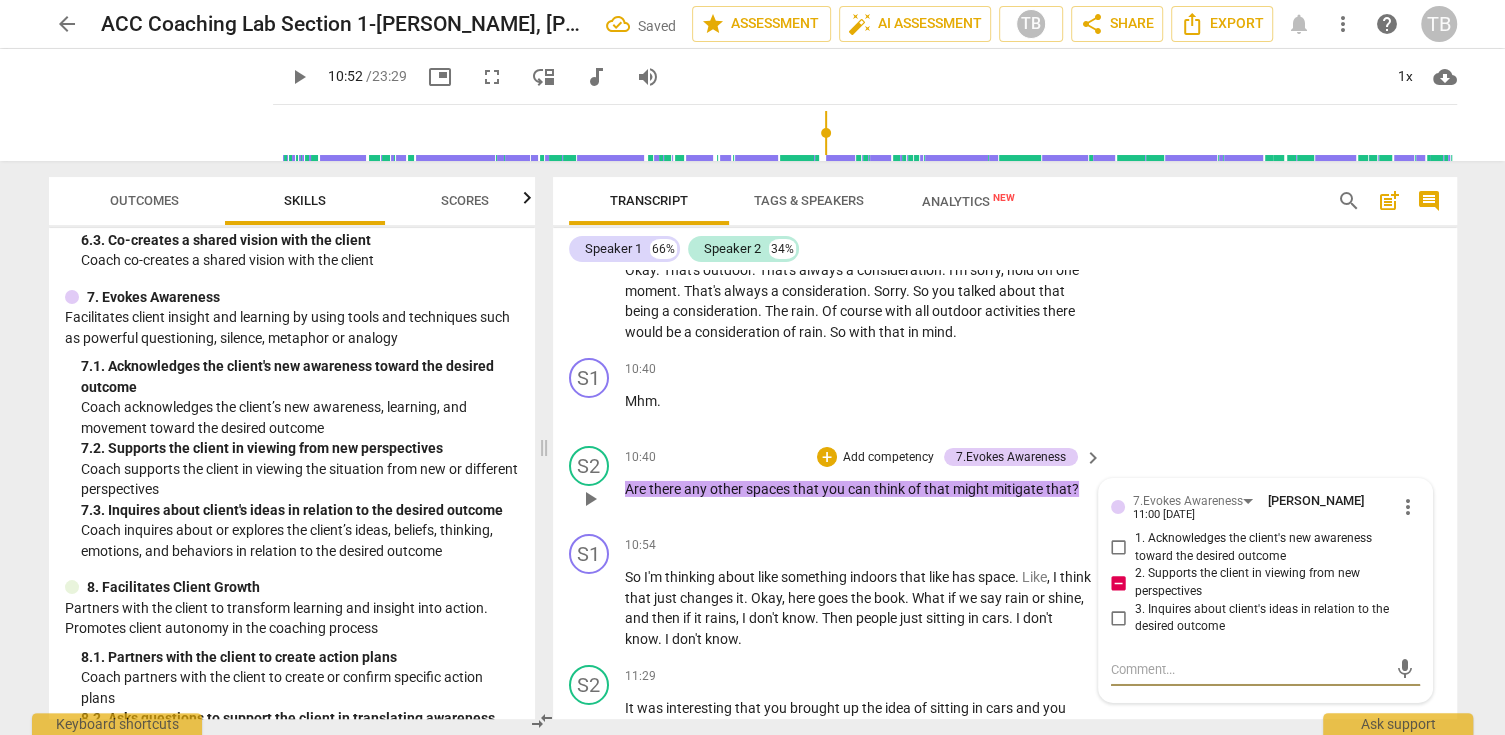 type on "A" 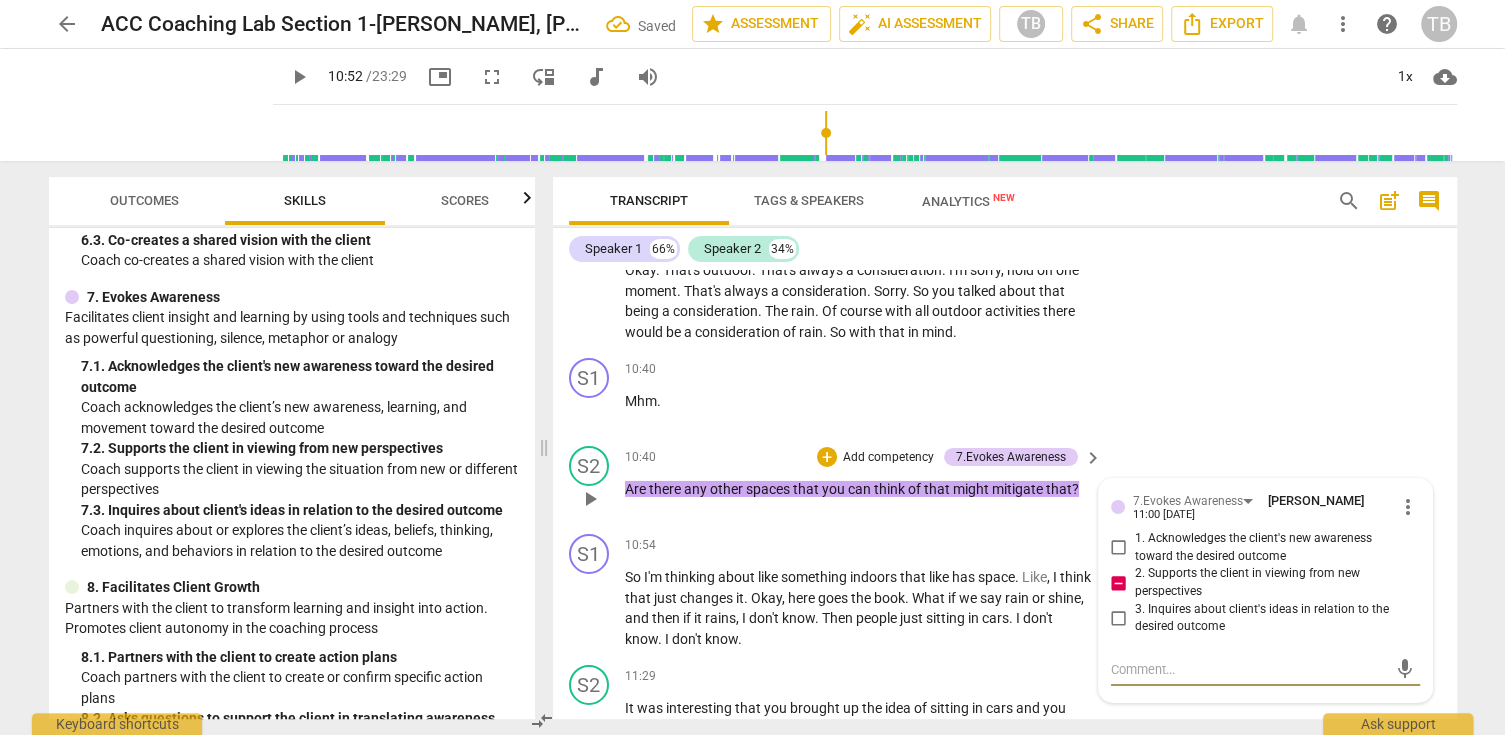 type on "A" 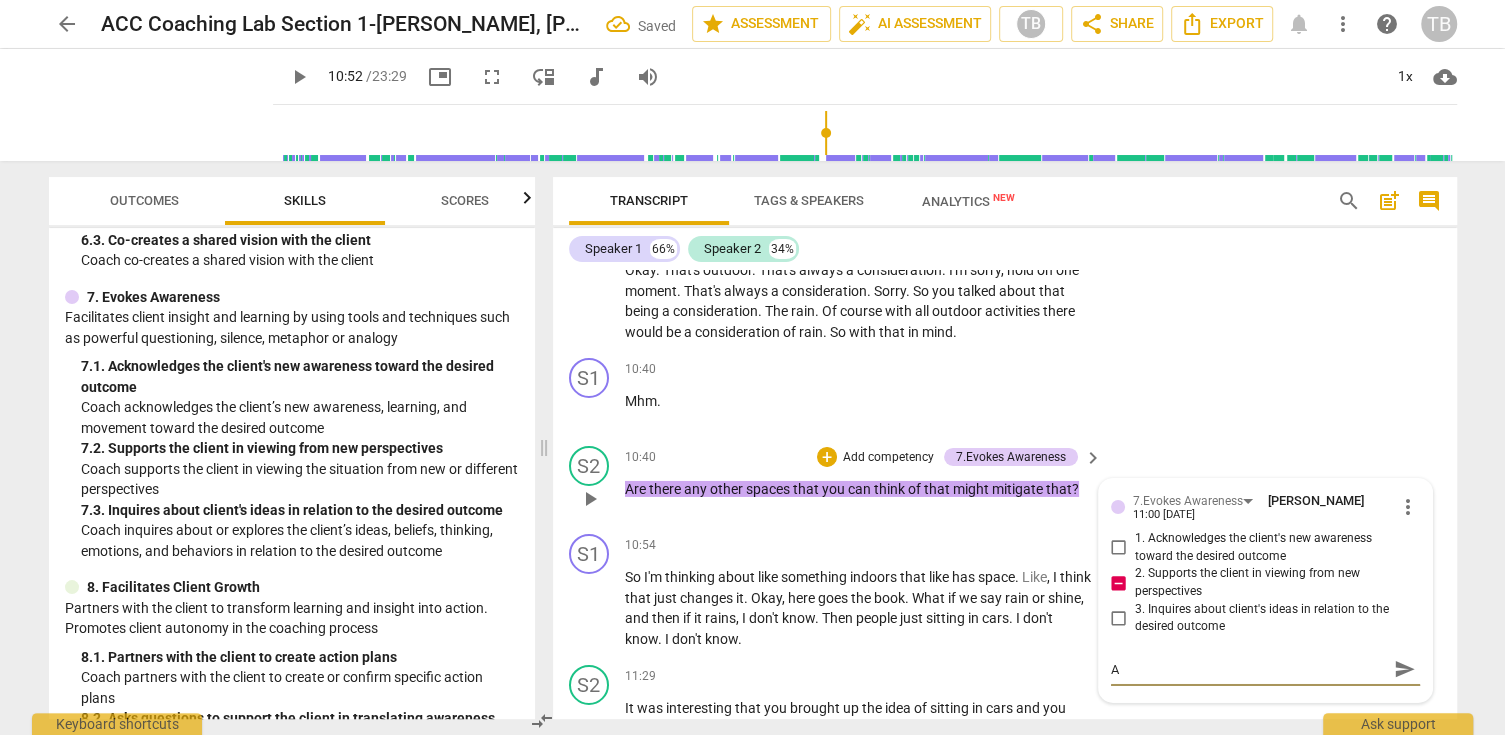 type on "As" 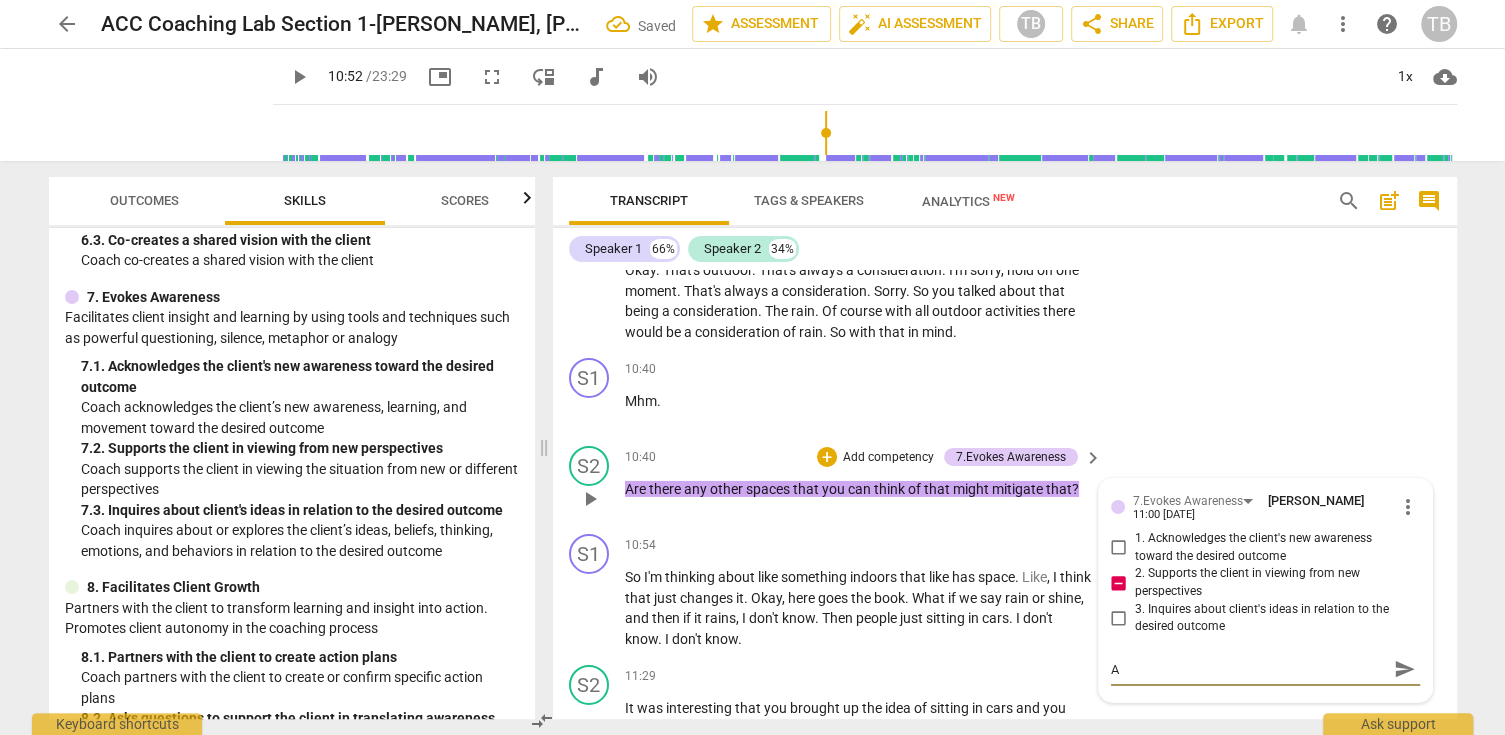 type on "As" 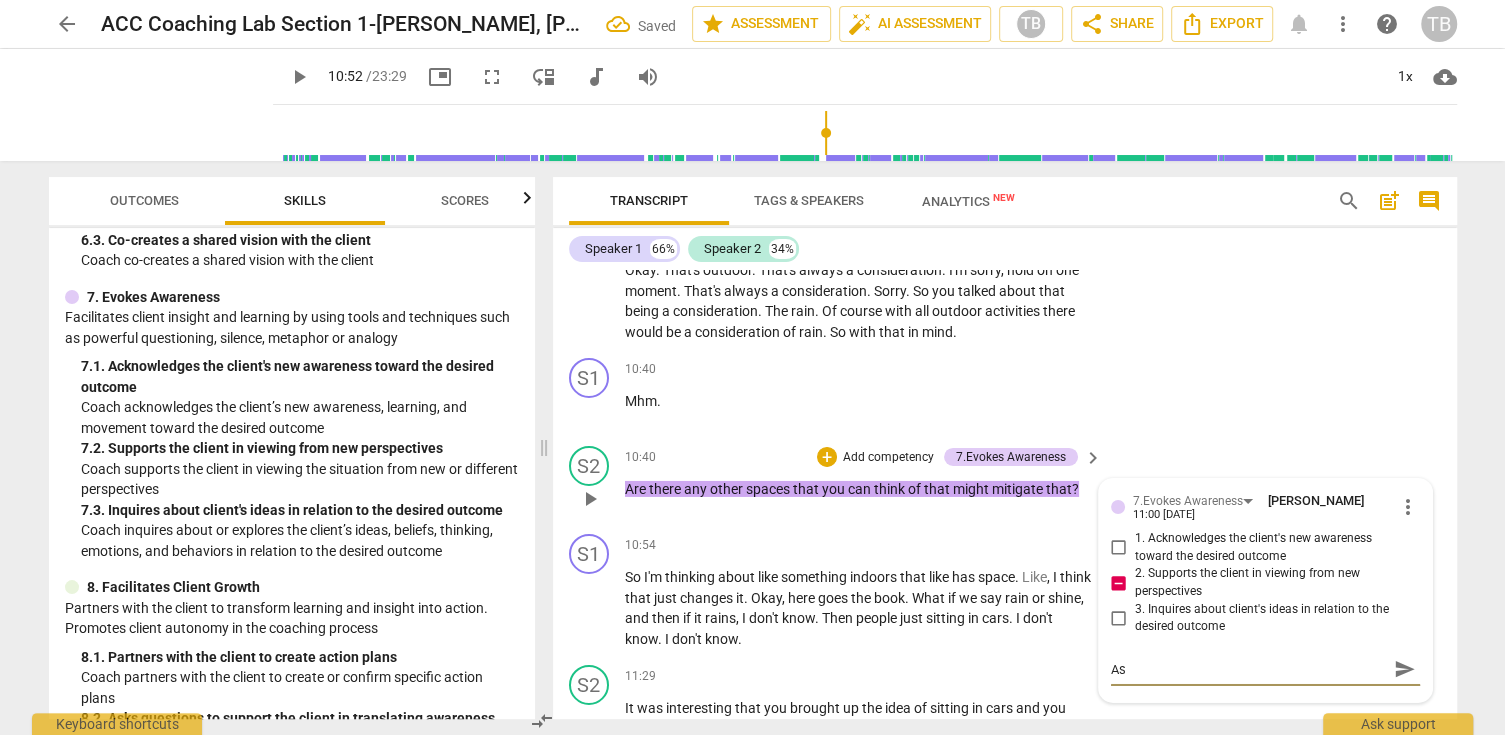 type on "Ask" 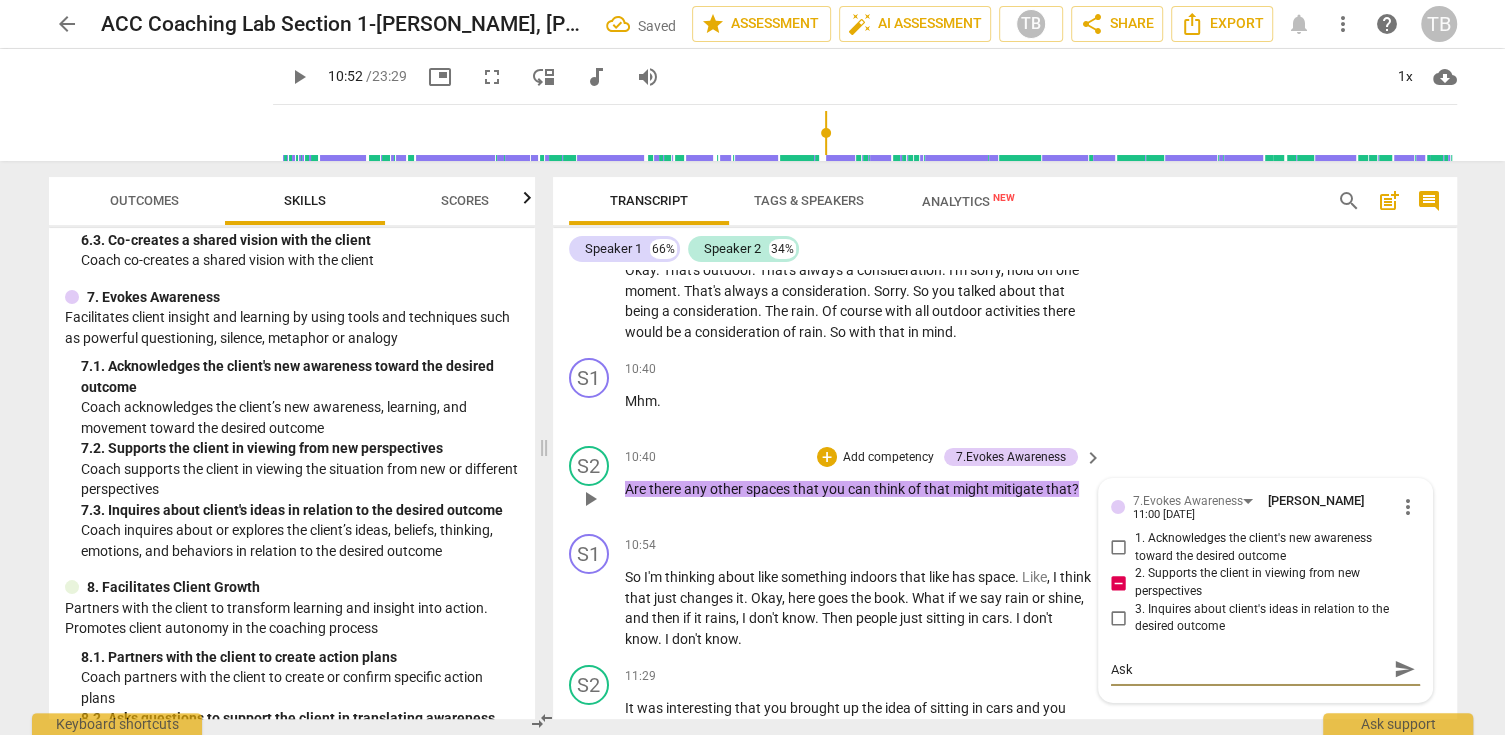 type on "Ask" 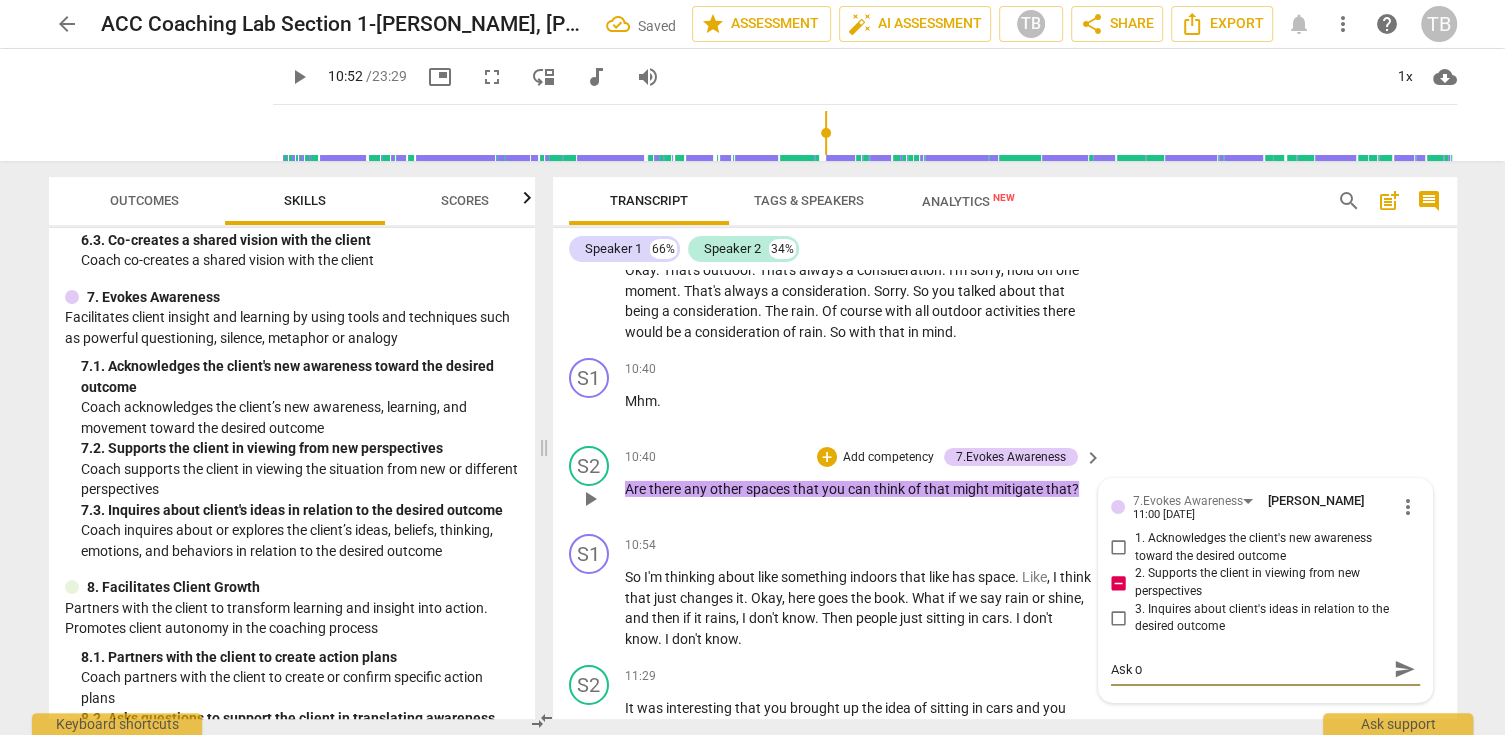 type on "Ask op" 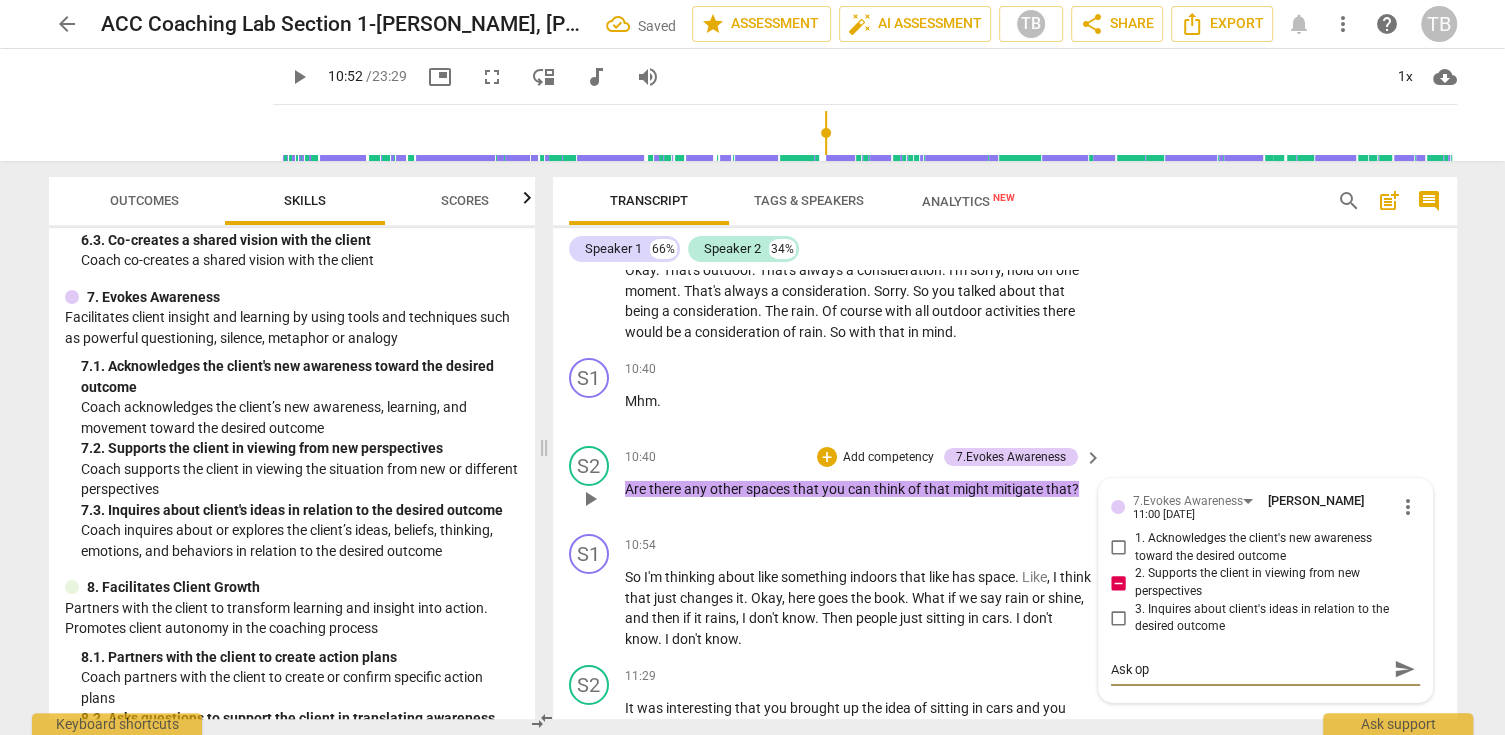 type on "Ask ope" 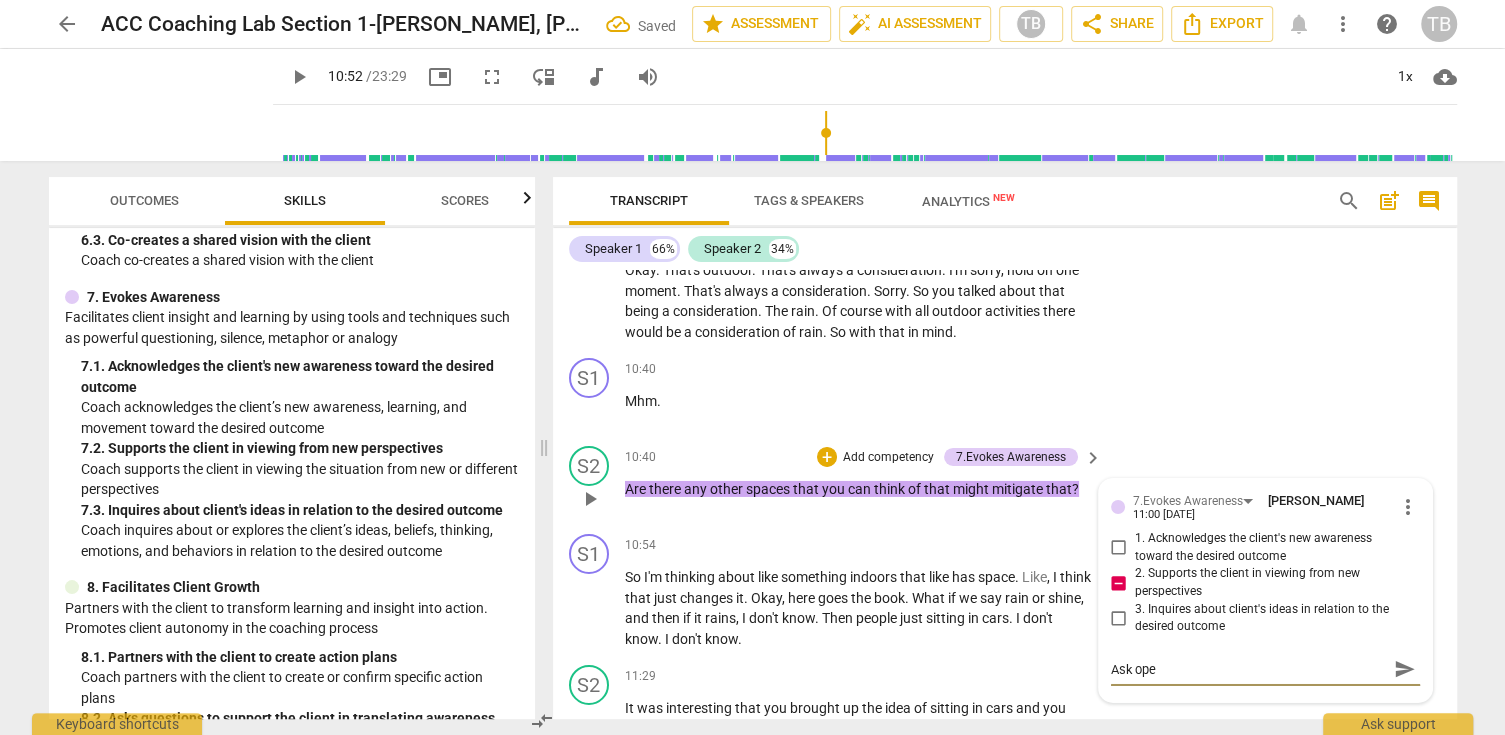 type on "Ask open" 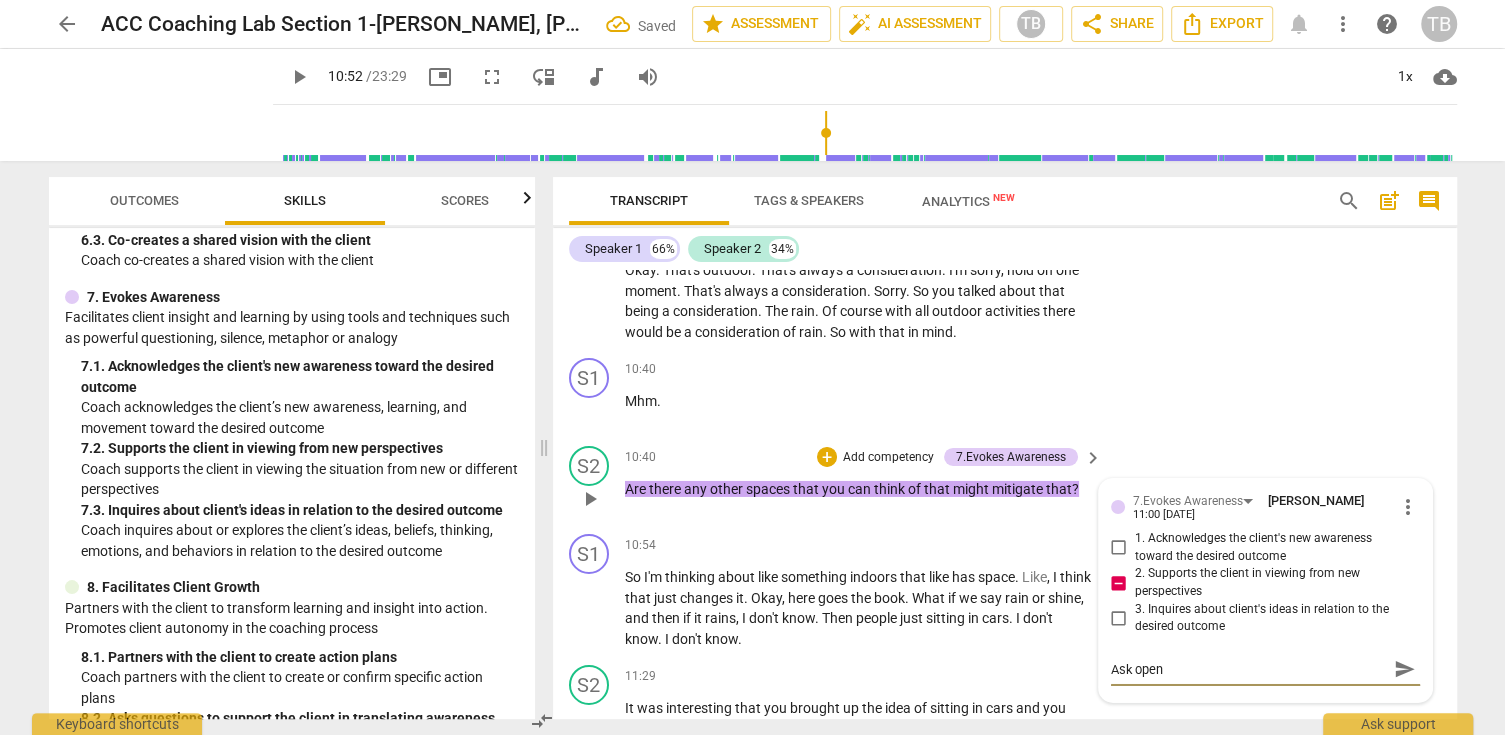 type on "Ask open-" 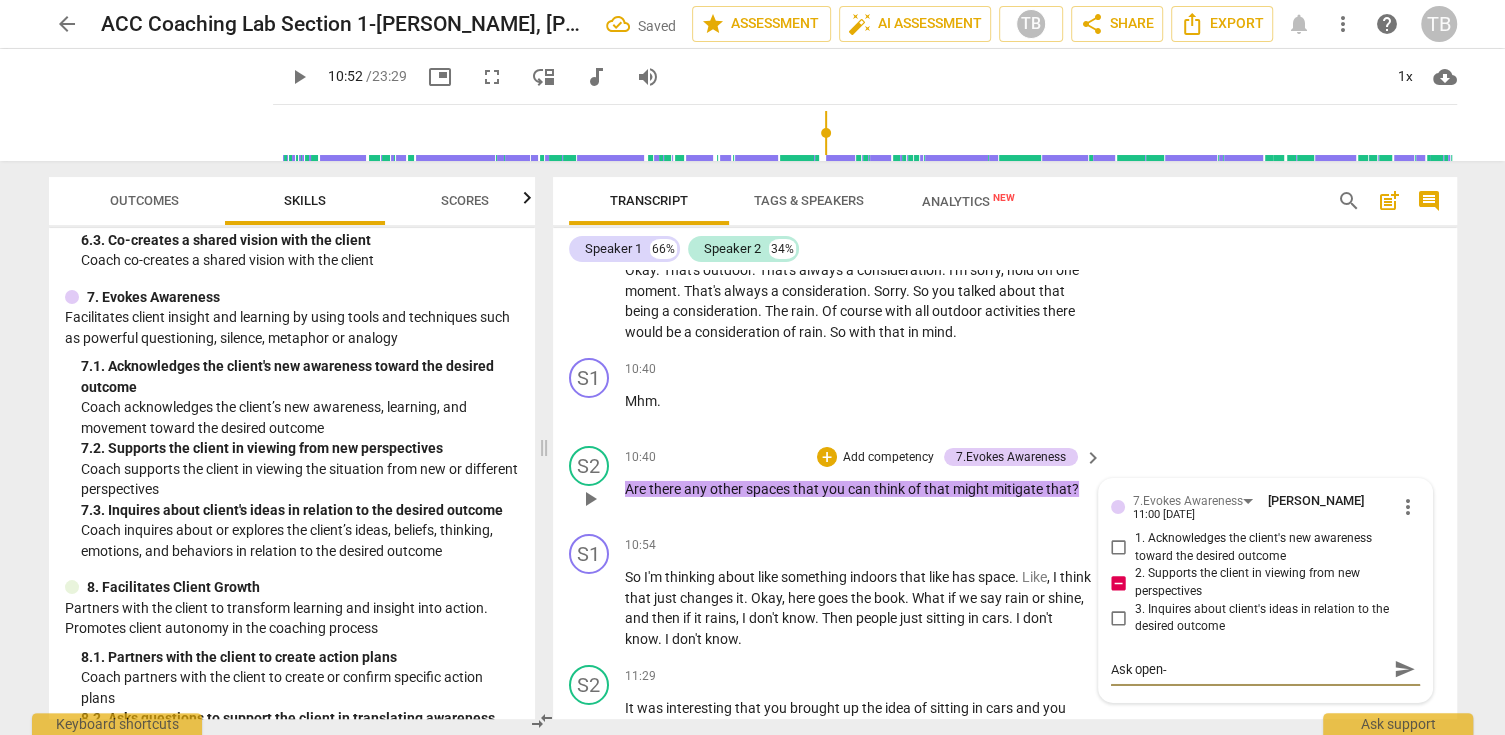 type on "Ask open-e" 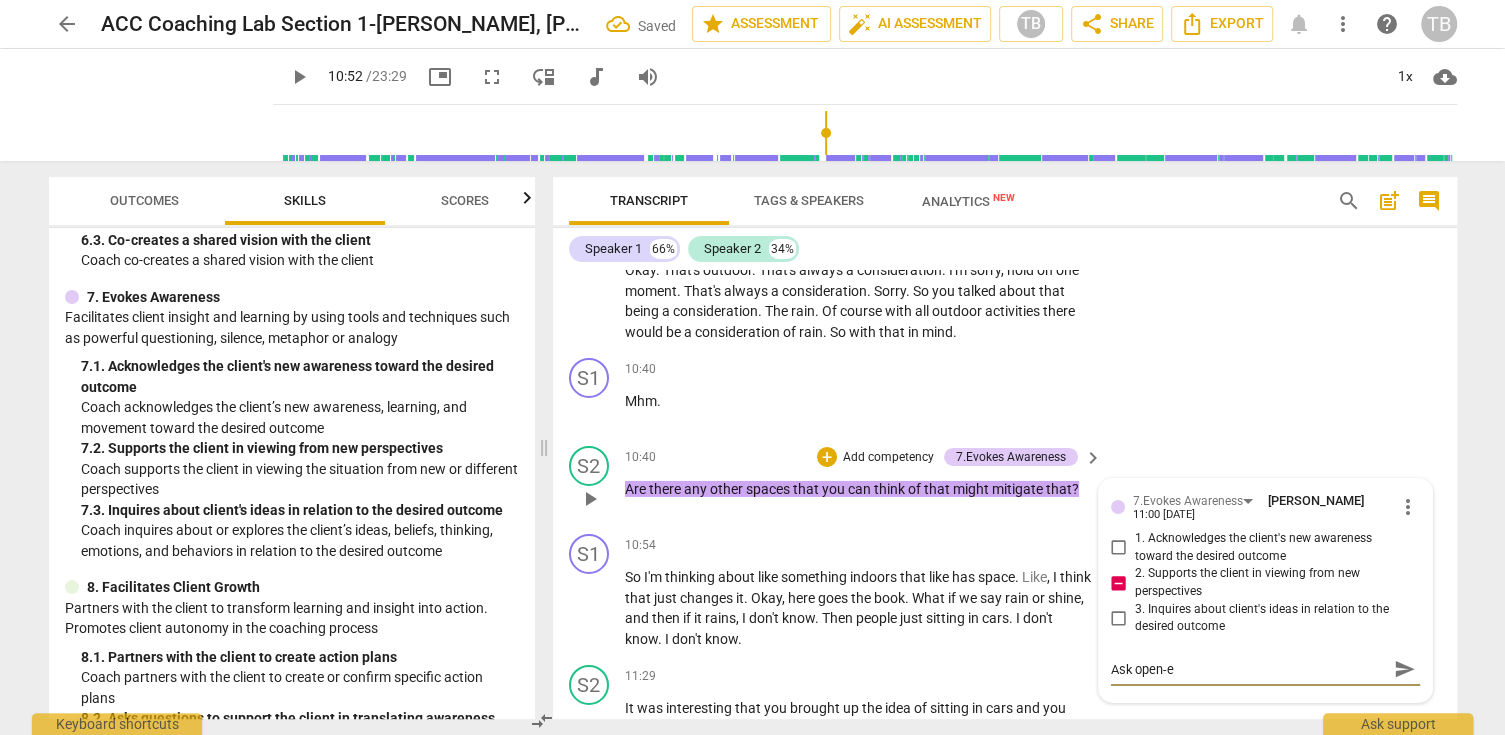 type on "Ask open-ed" 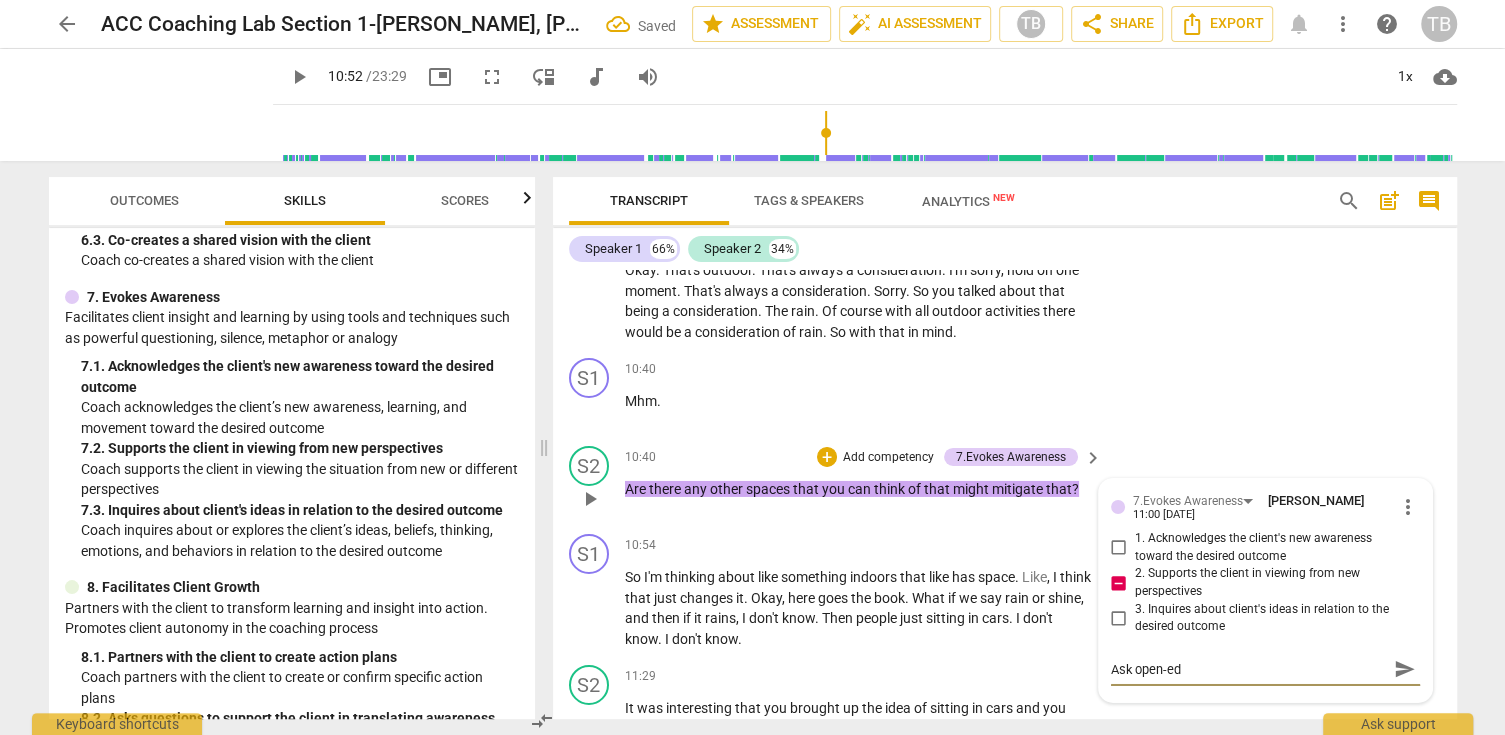 type on "Ask open-edn" 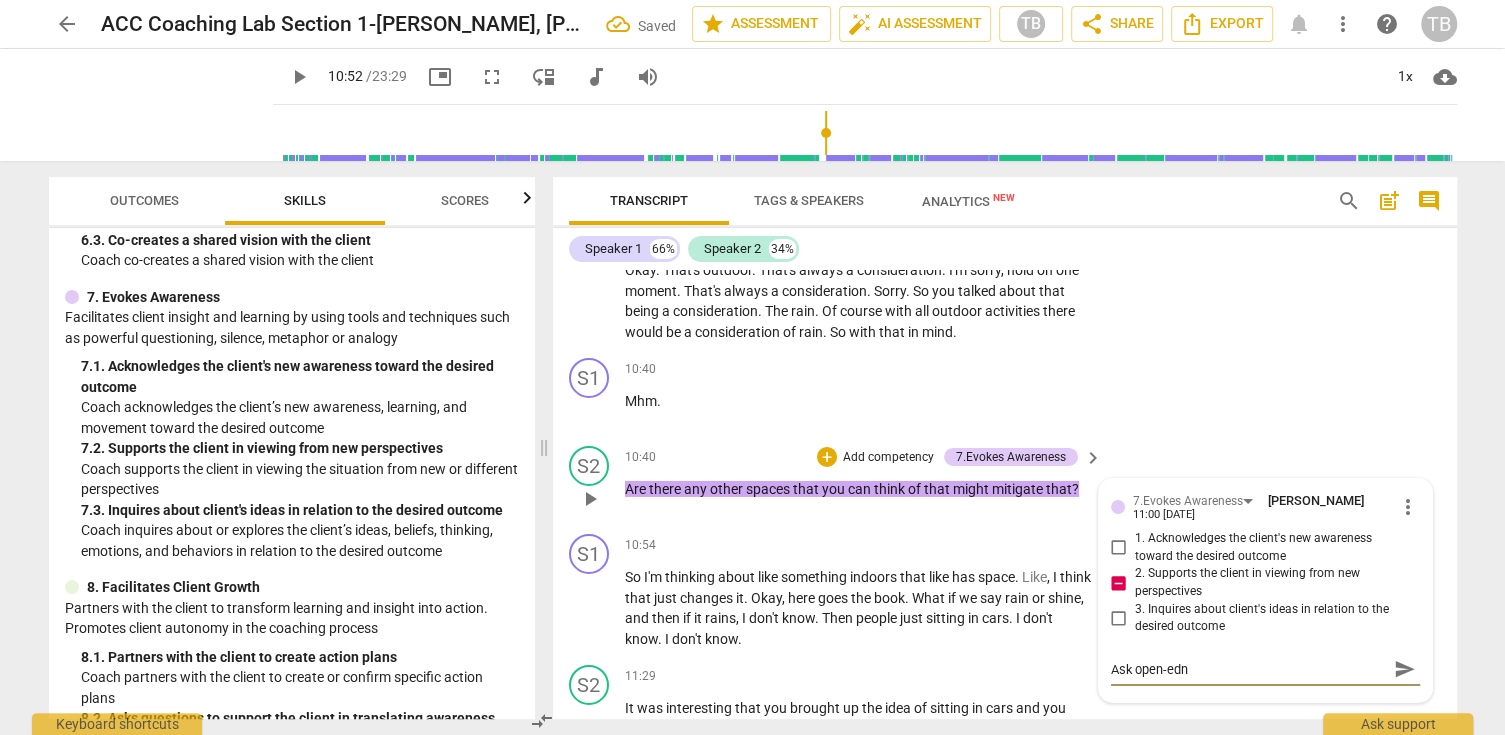 type on "Ask open-edne" 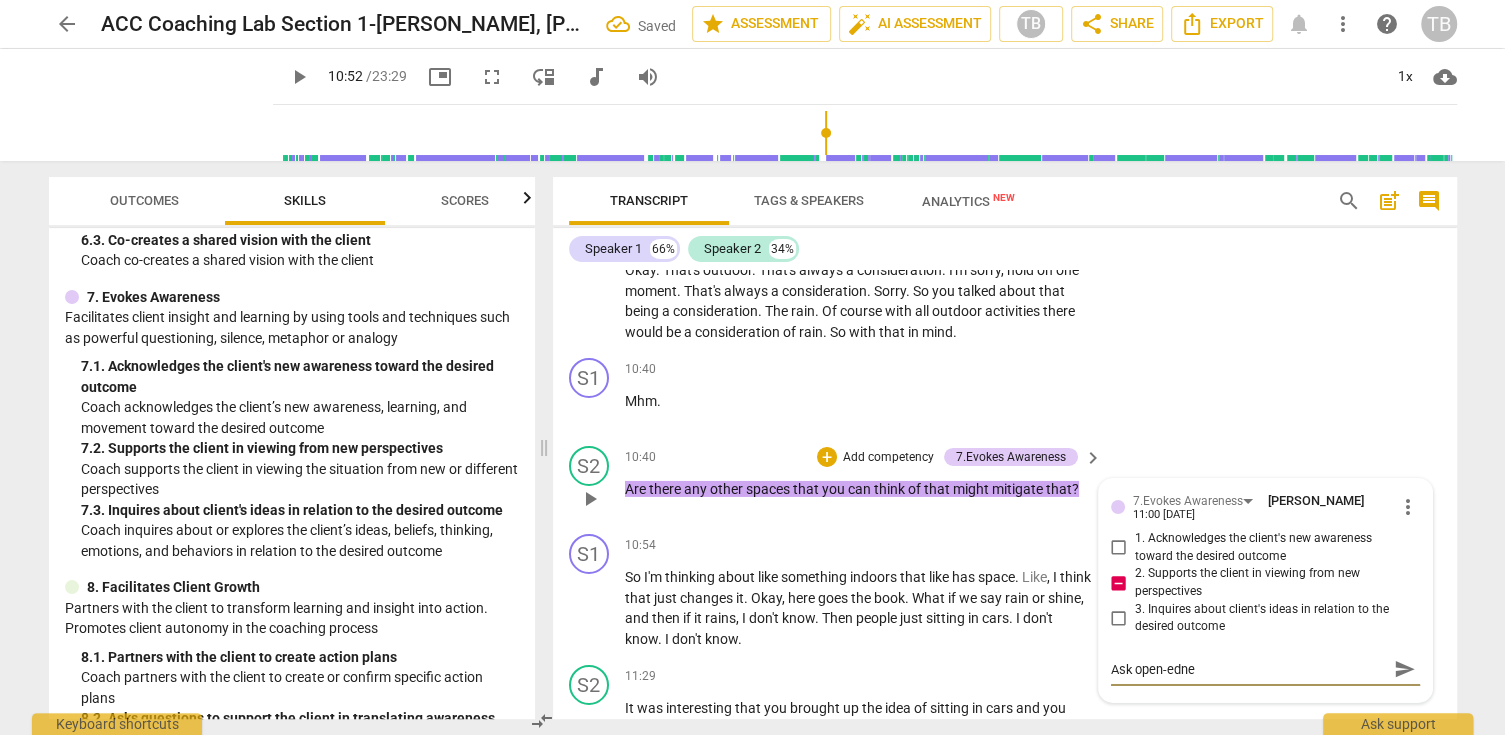 type on "Ask open-edned" 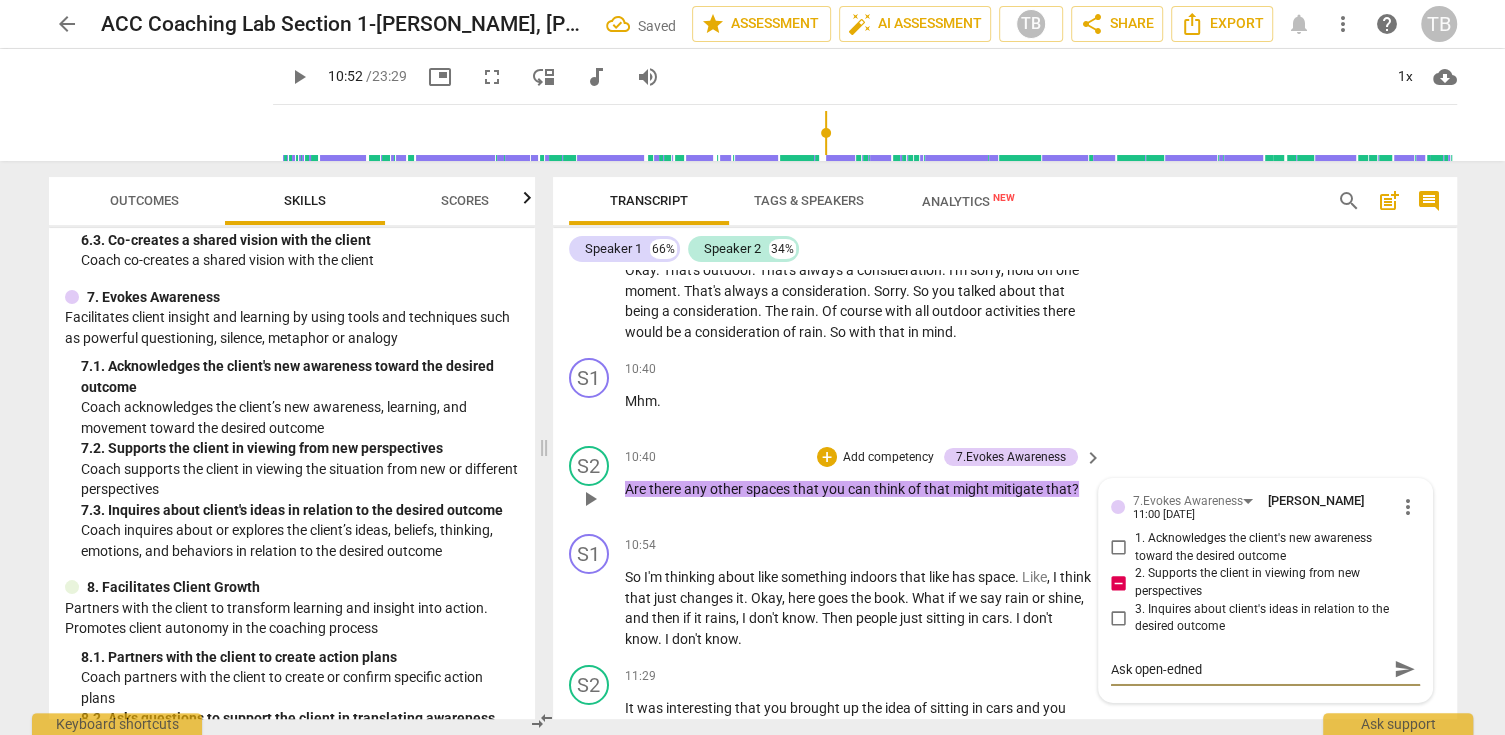 type on "Ask open-edned" 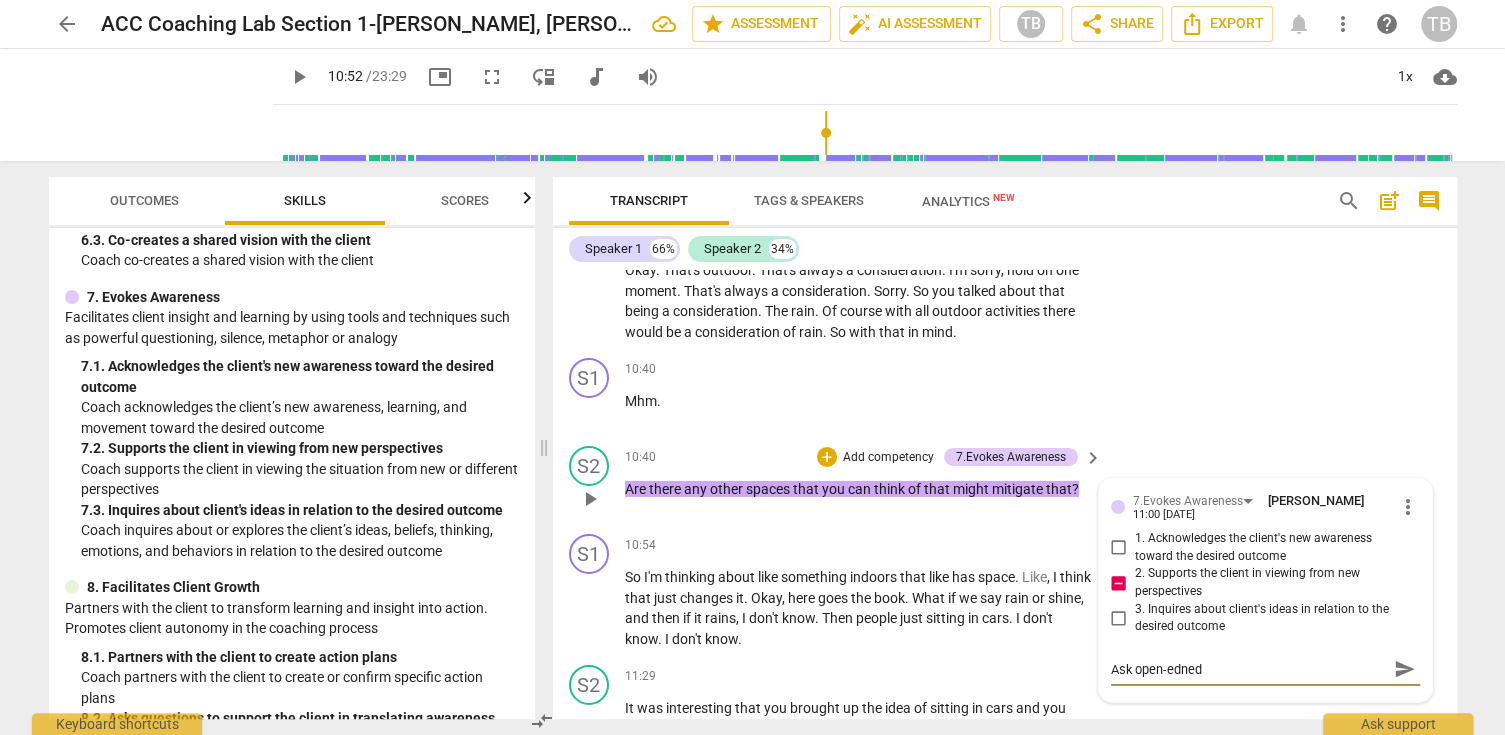 type on "Ask open-edned" 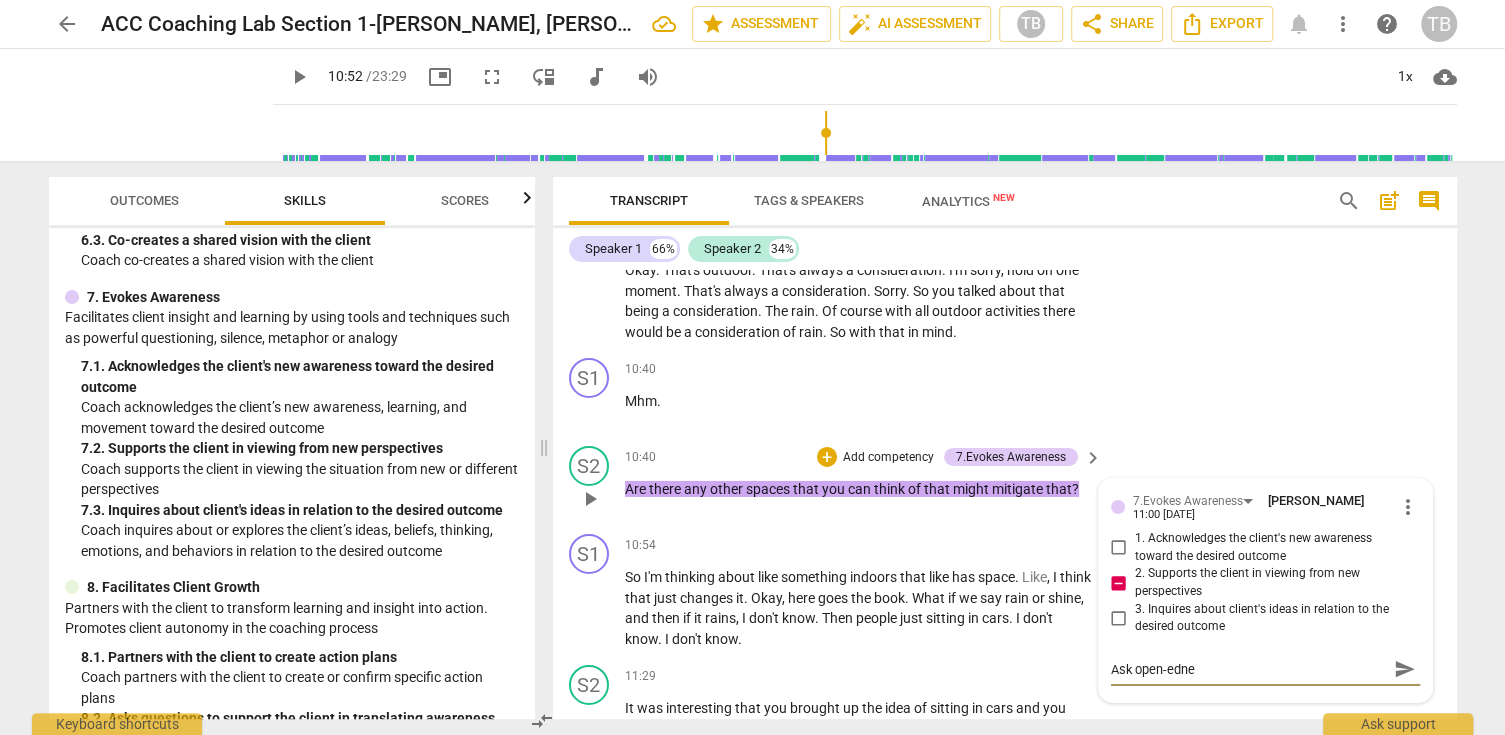 type on "Ask open-edn" 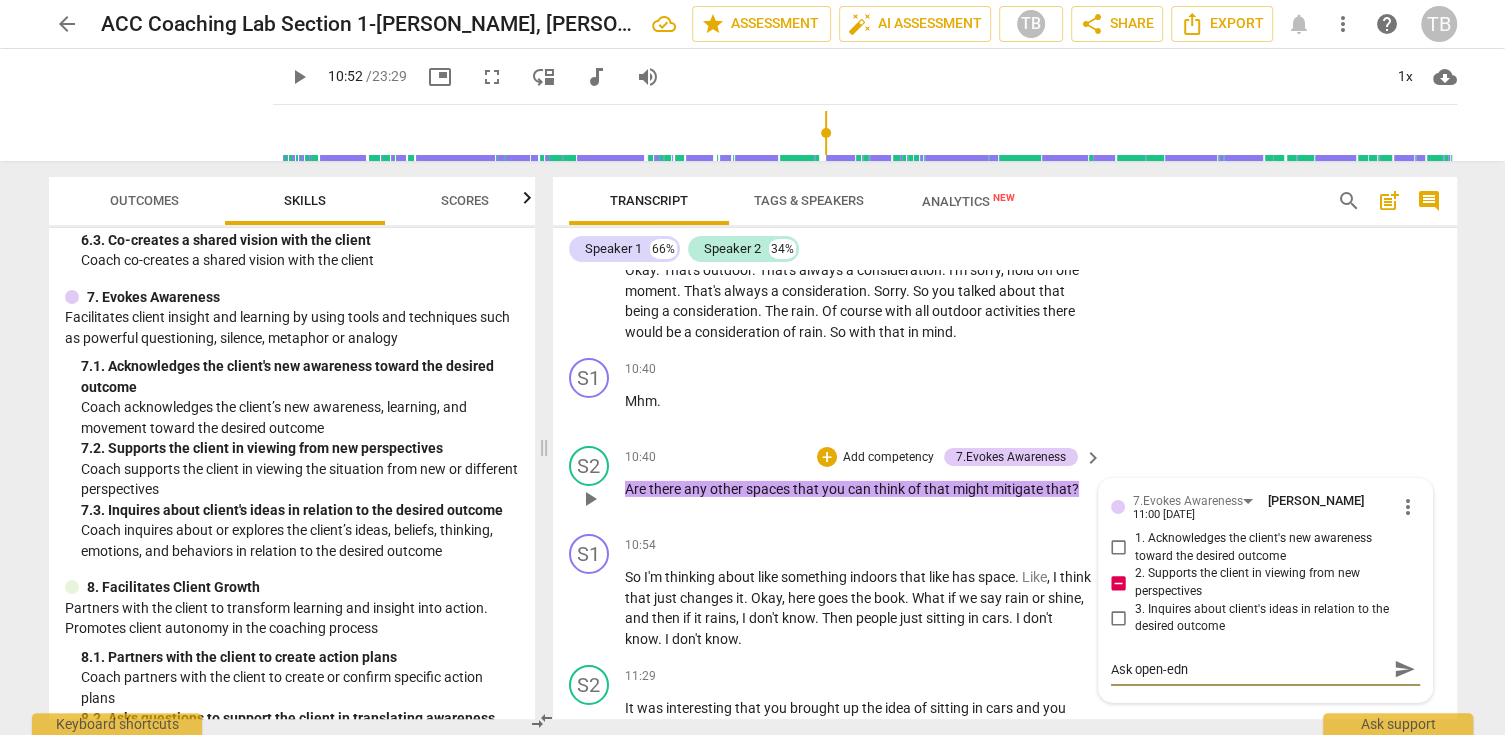 type on "Ask open-ed" 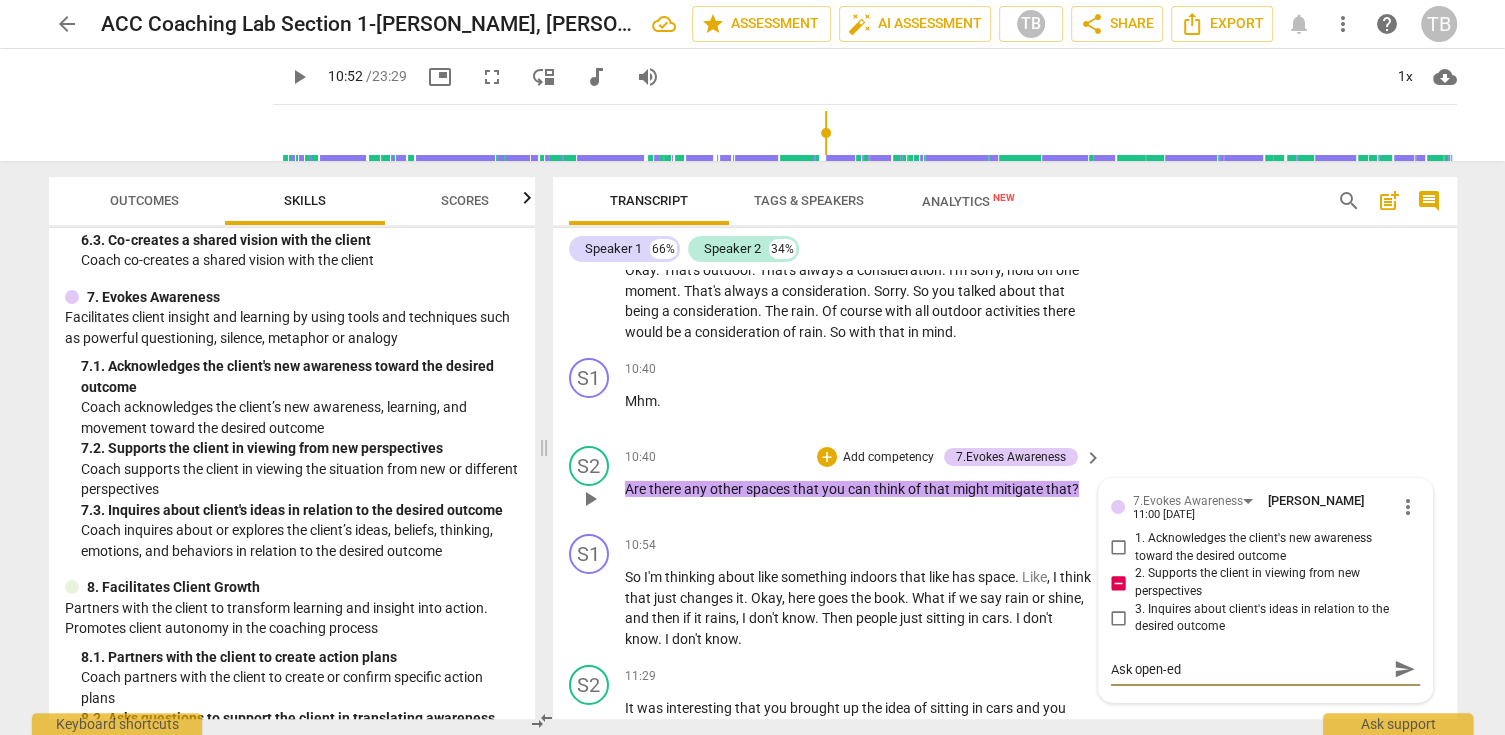 type on "Ask open-e" 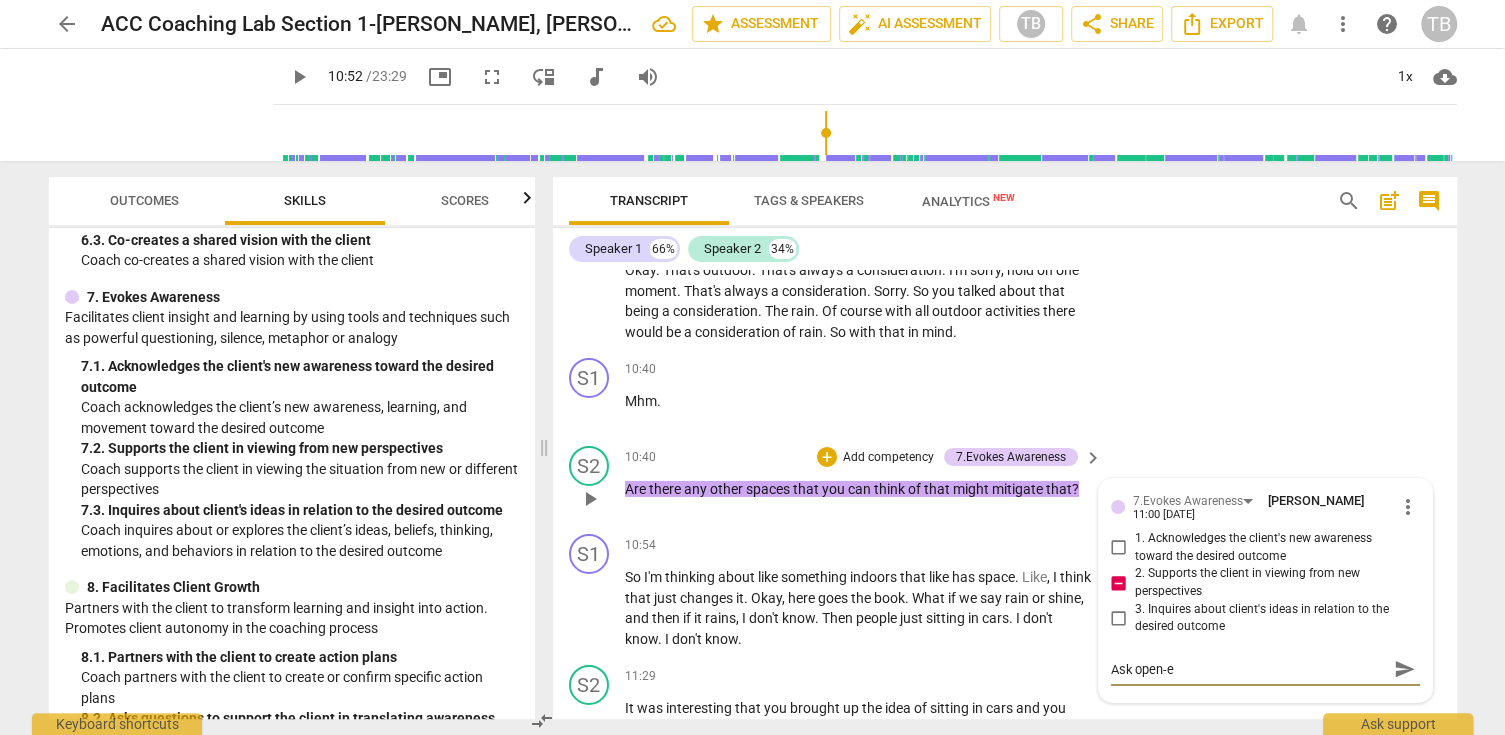 type on "Ask open-en" 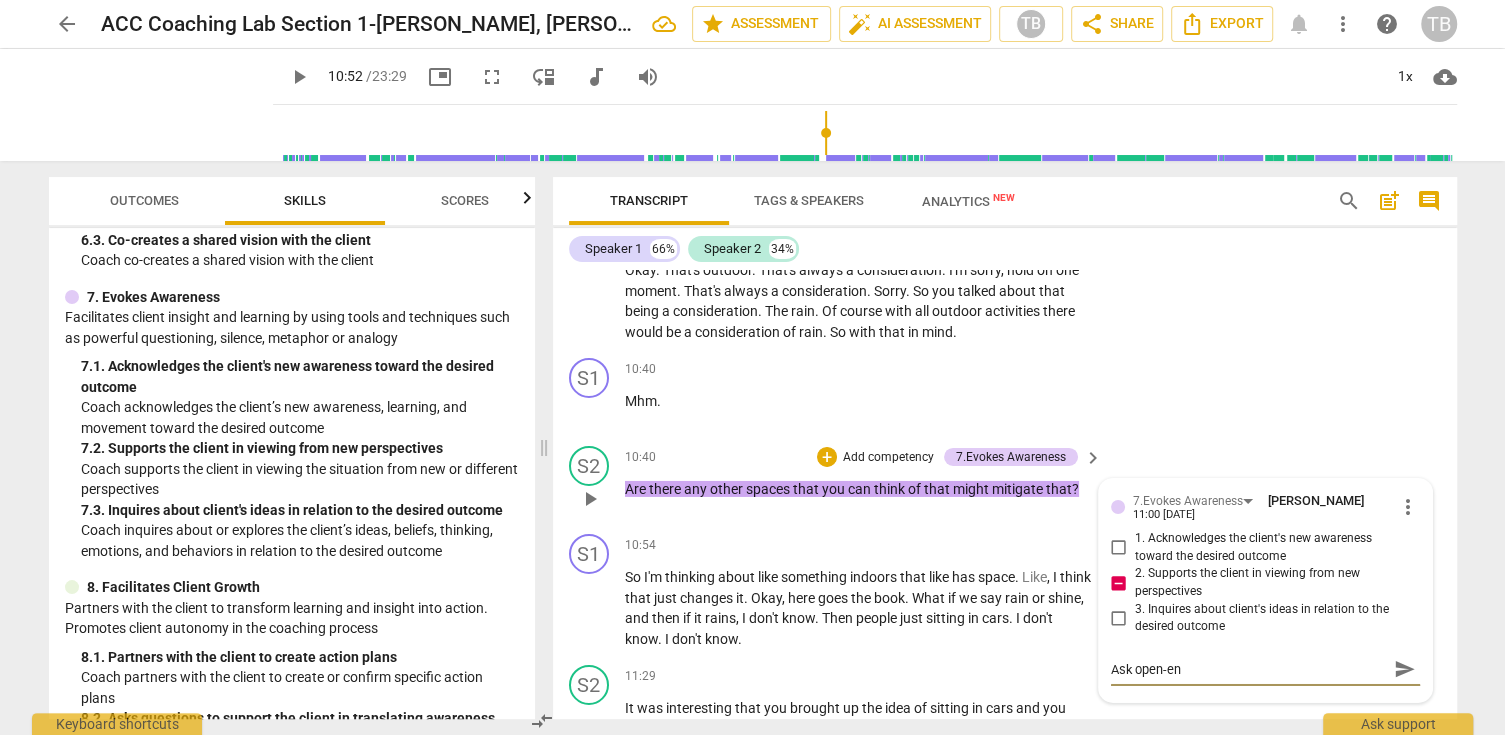type on "Ask open-end" 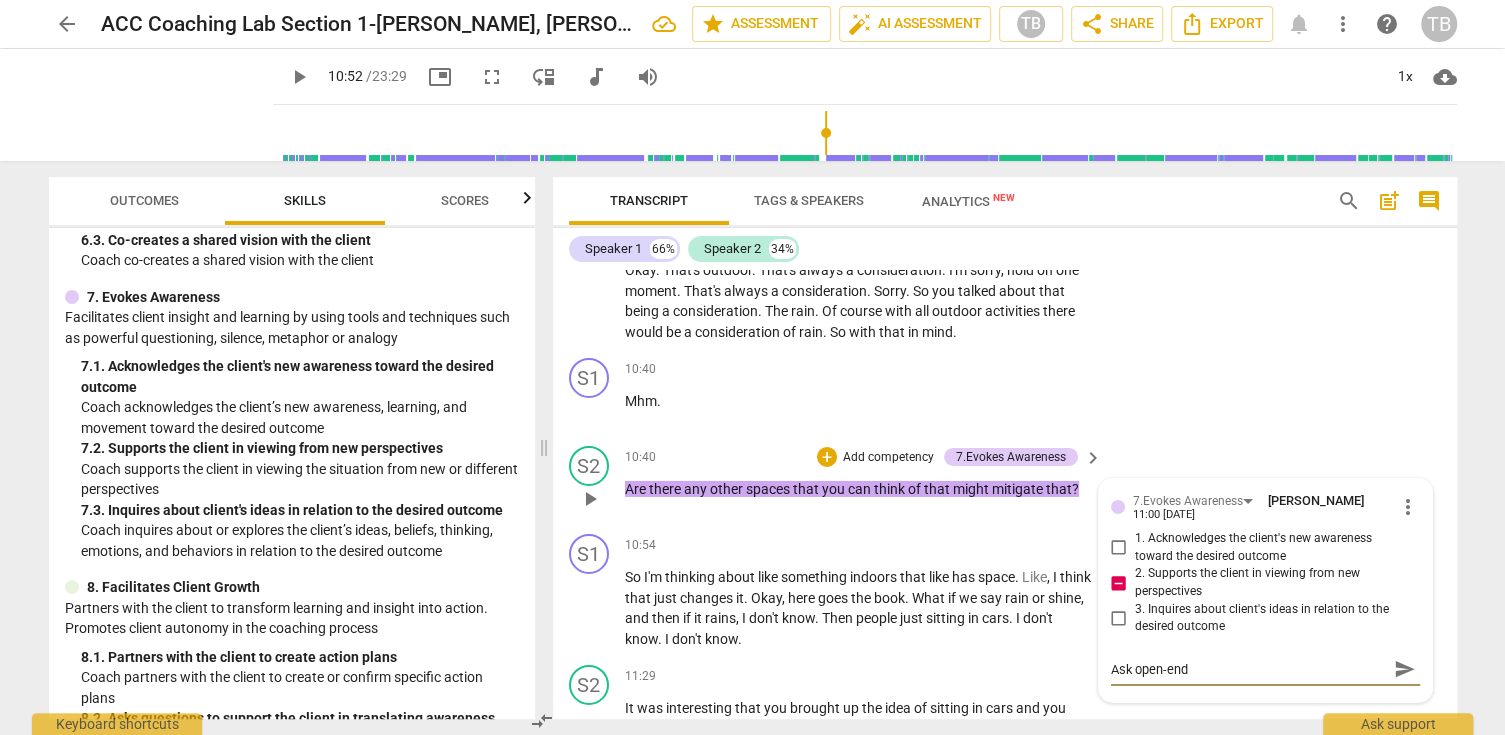 type on "Ask open-end" 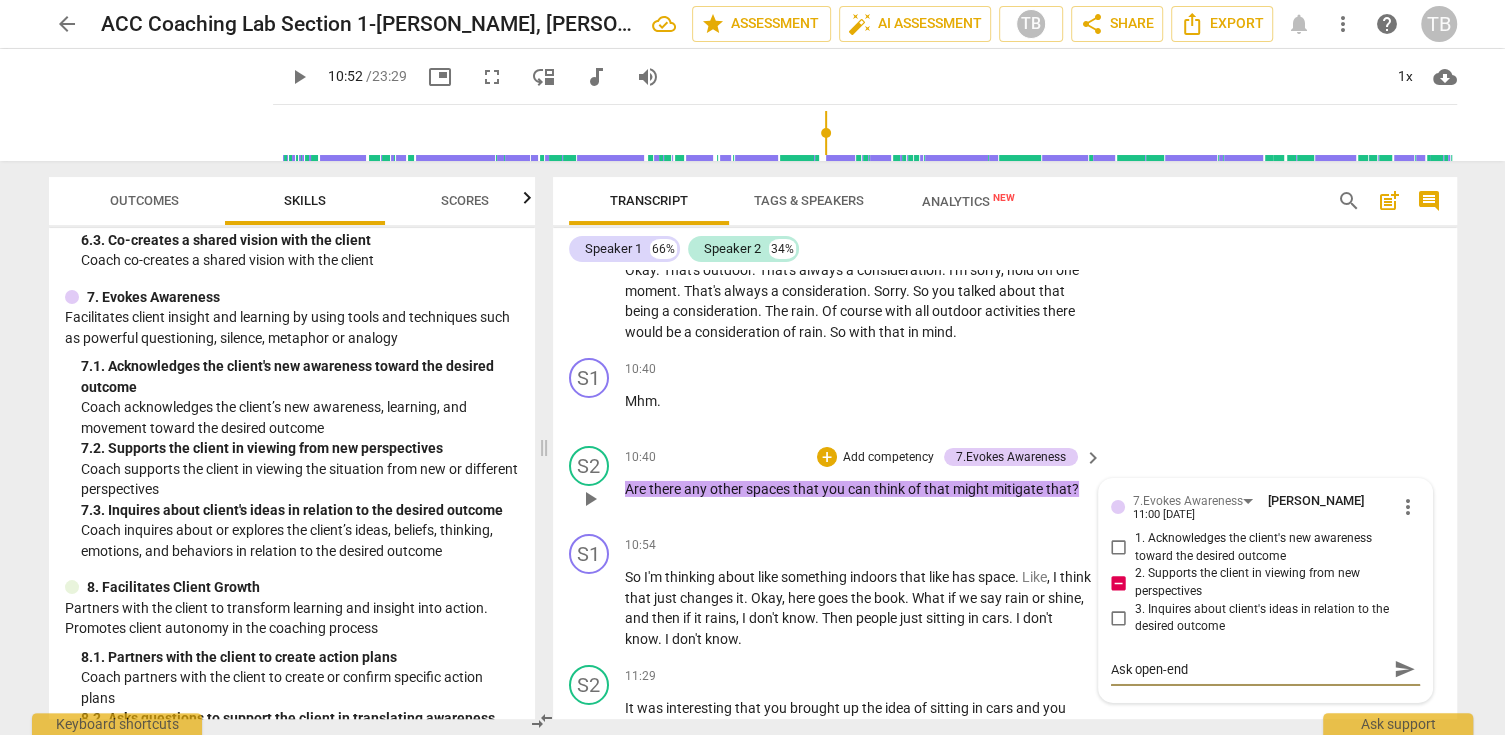 type on "Ask open-end questions to" 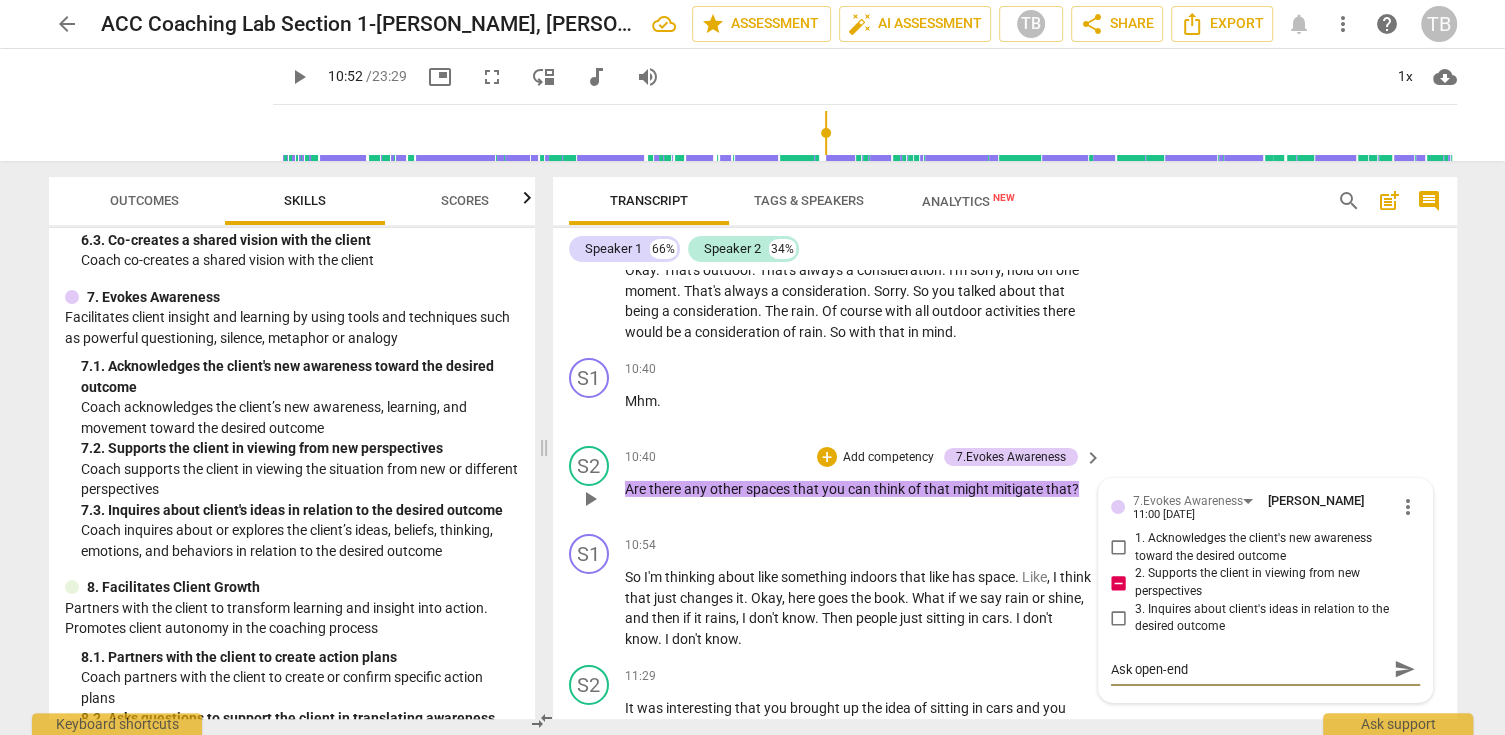 type on "Ask open-end questions to" 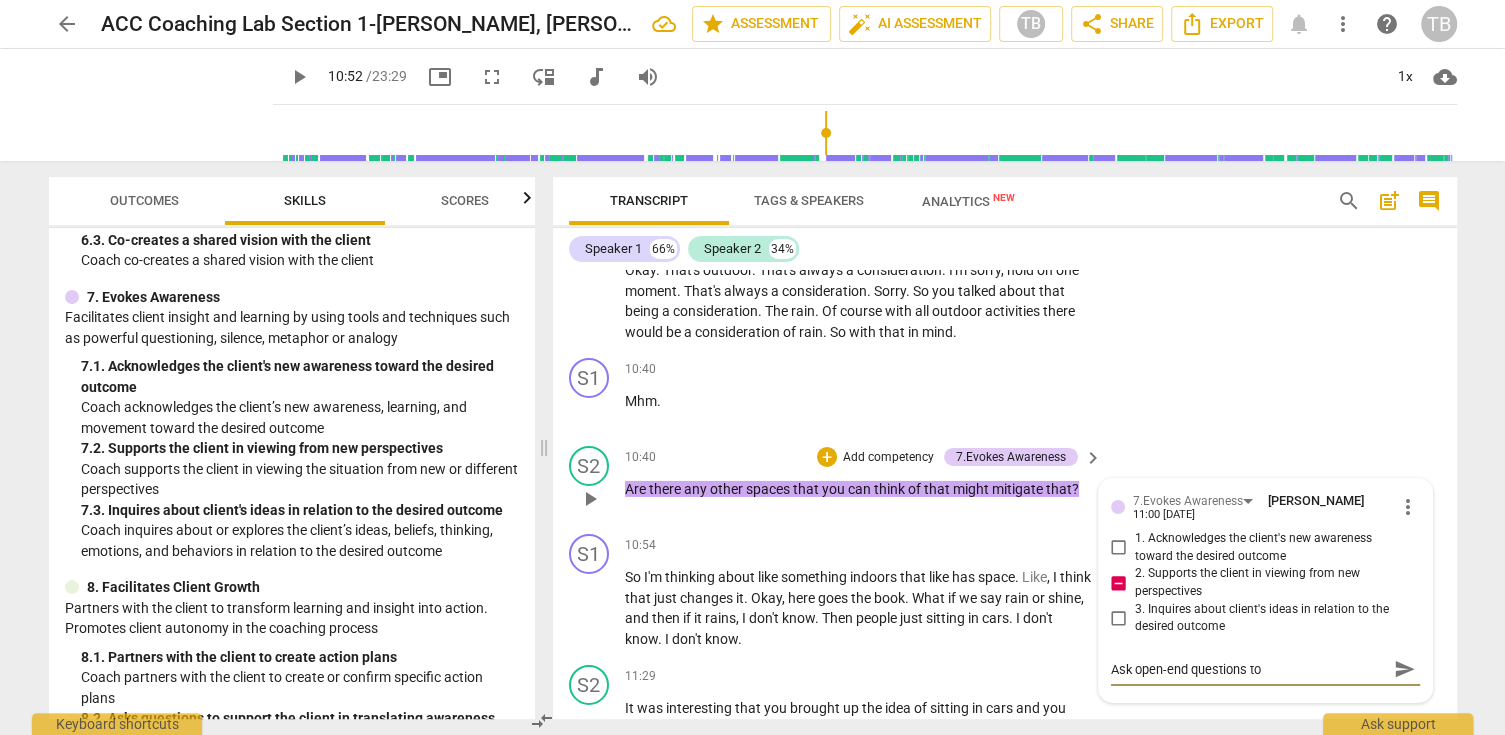 type on "Ask open-end questions t" 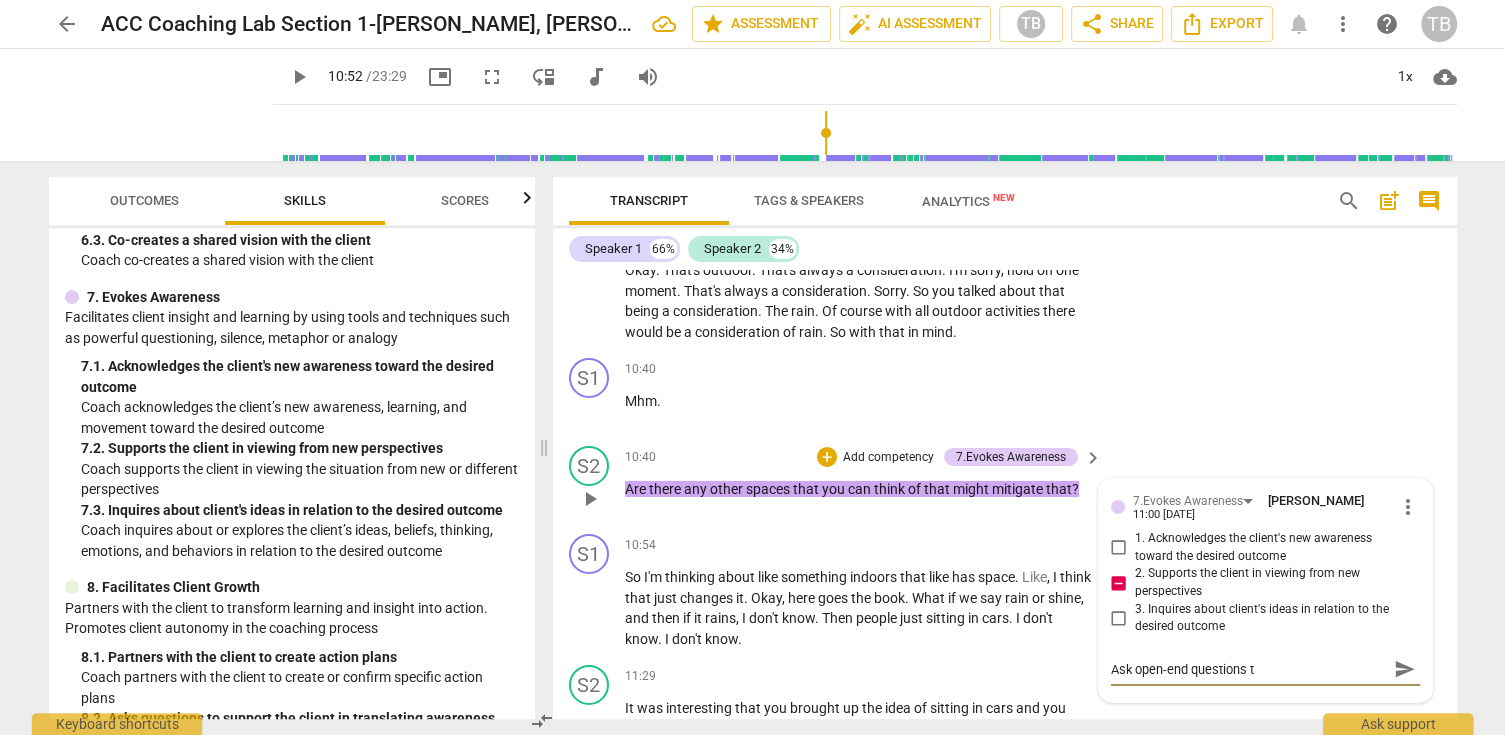 type on "Ask open-end questions th" 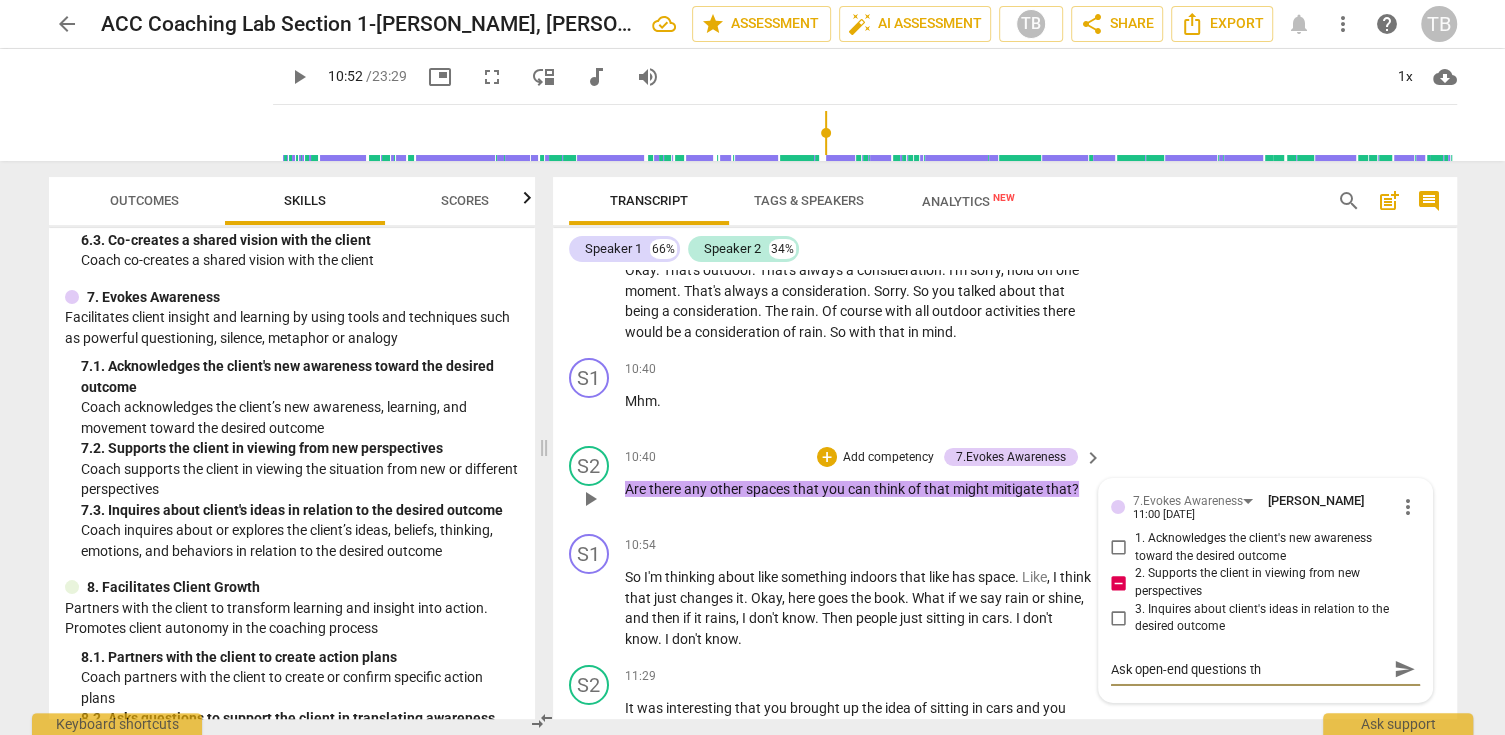 type on "Ask open-end questions tha" 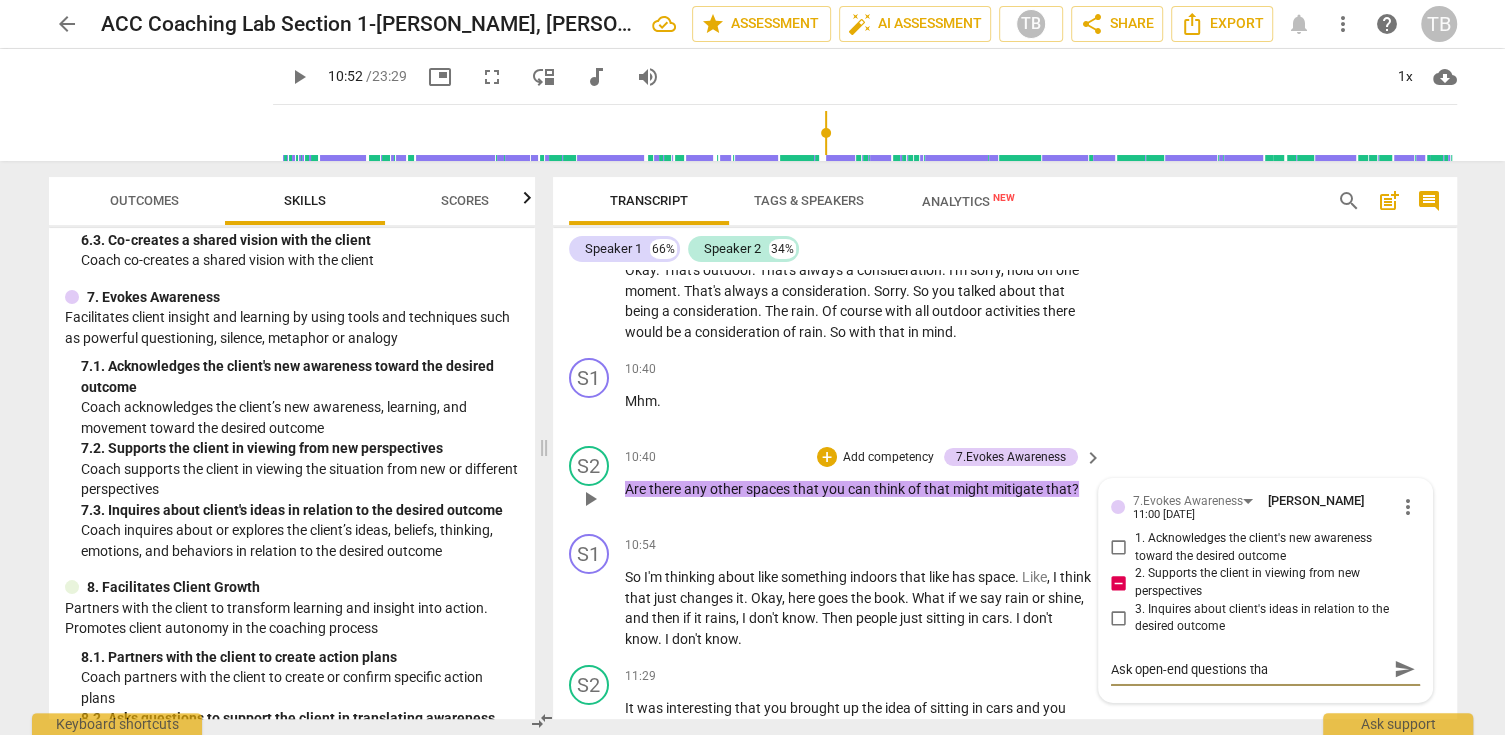 type on "Ask open-end questions that" 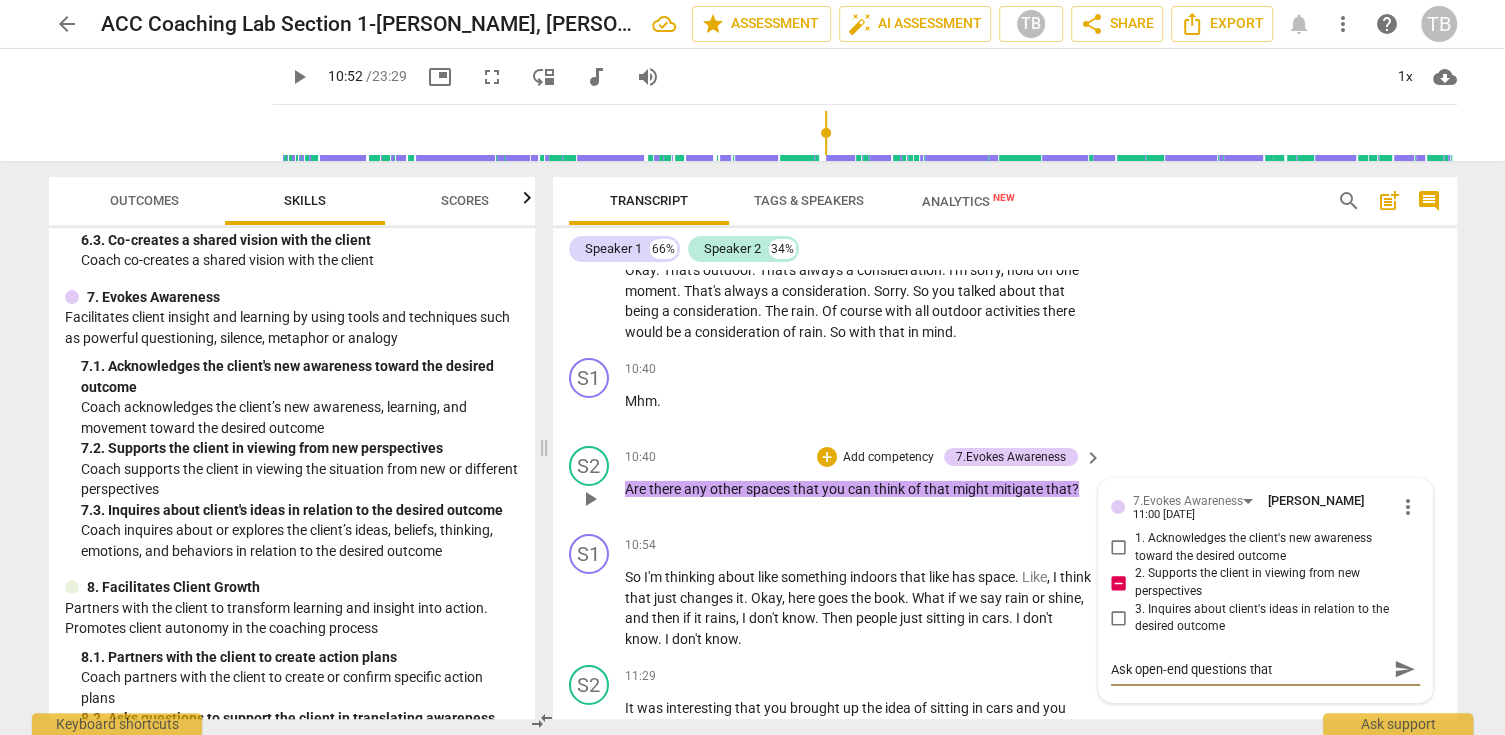 type on "Ask open-end questions that" 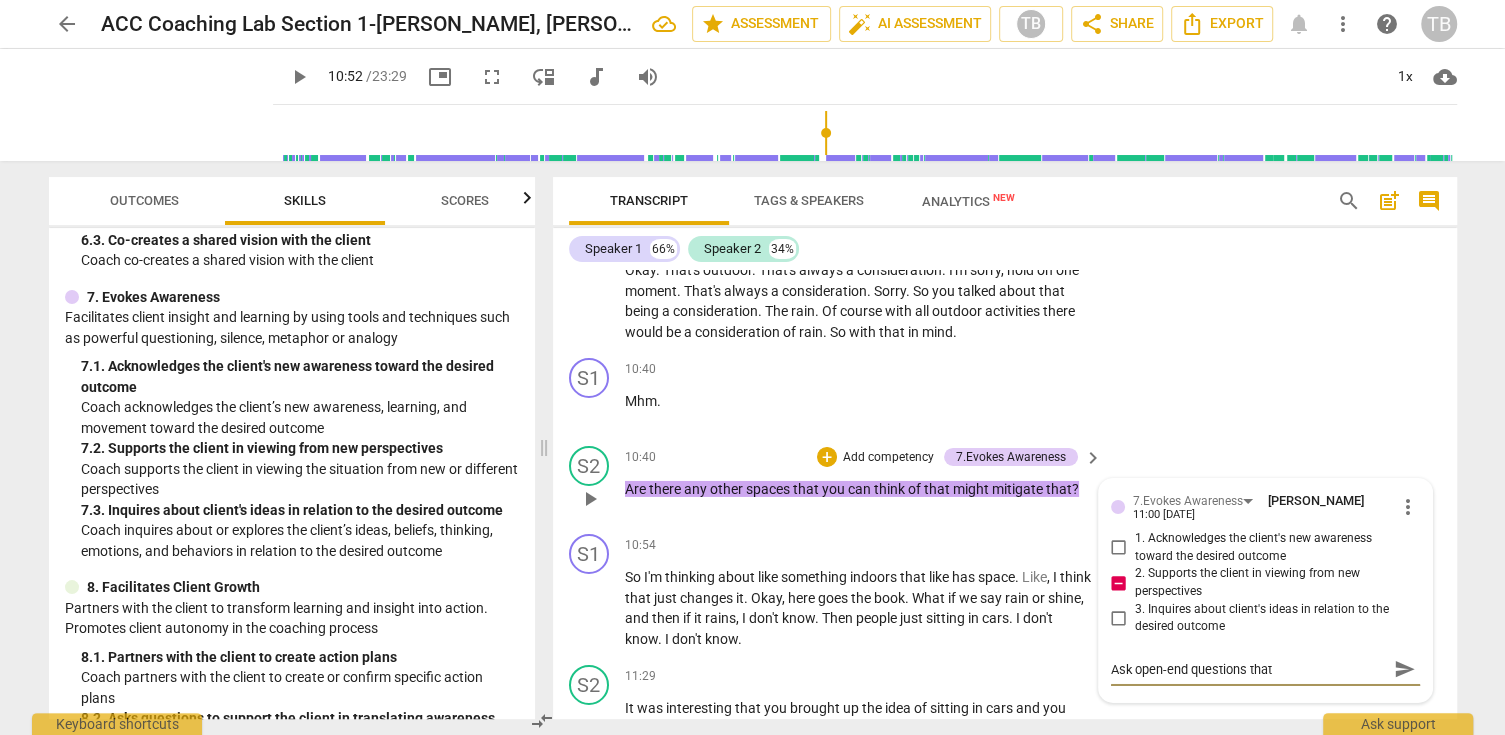 type on "Ask open-end questions that f" 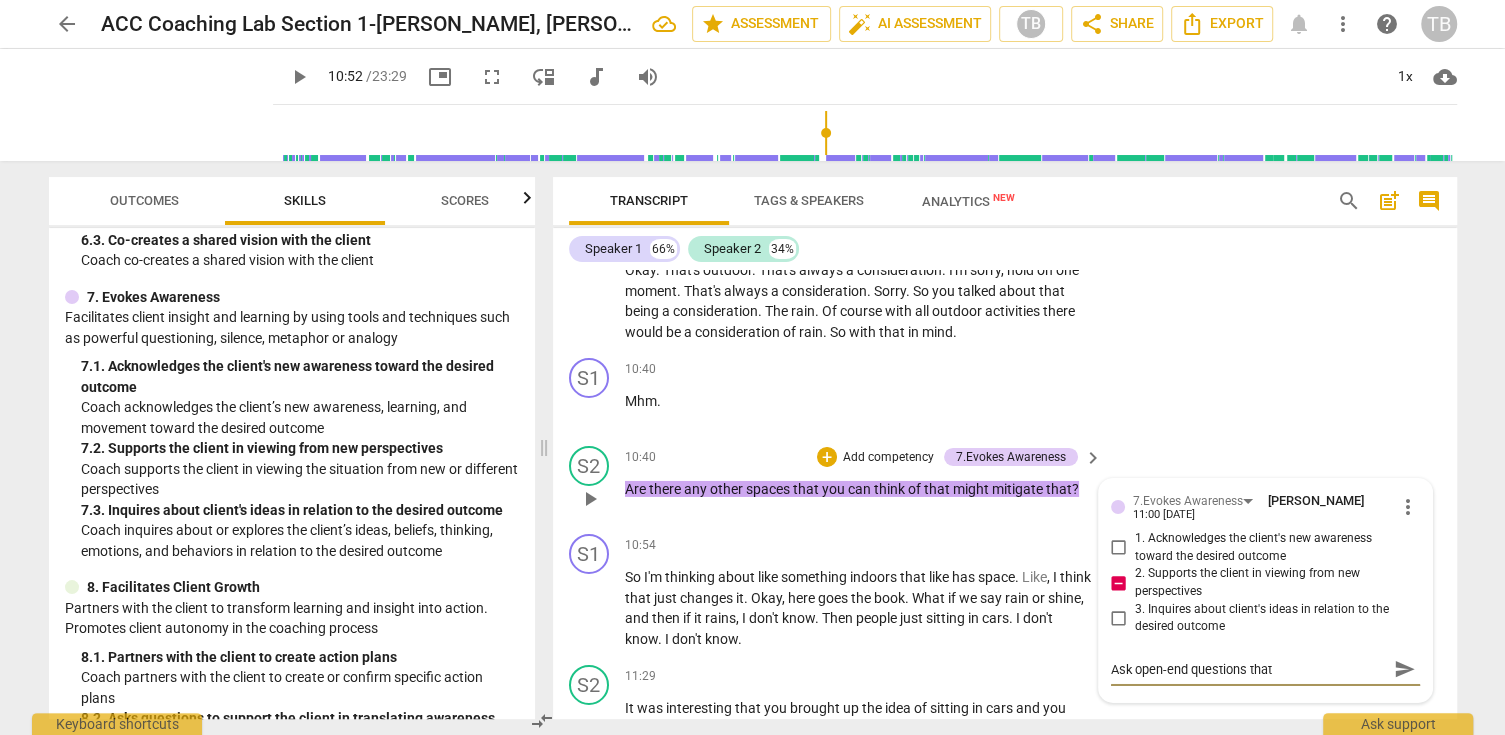 type on "Ask open-end questions that f" 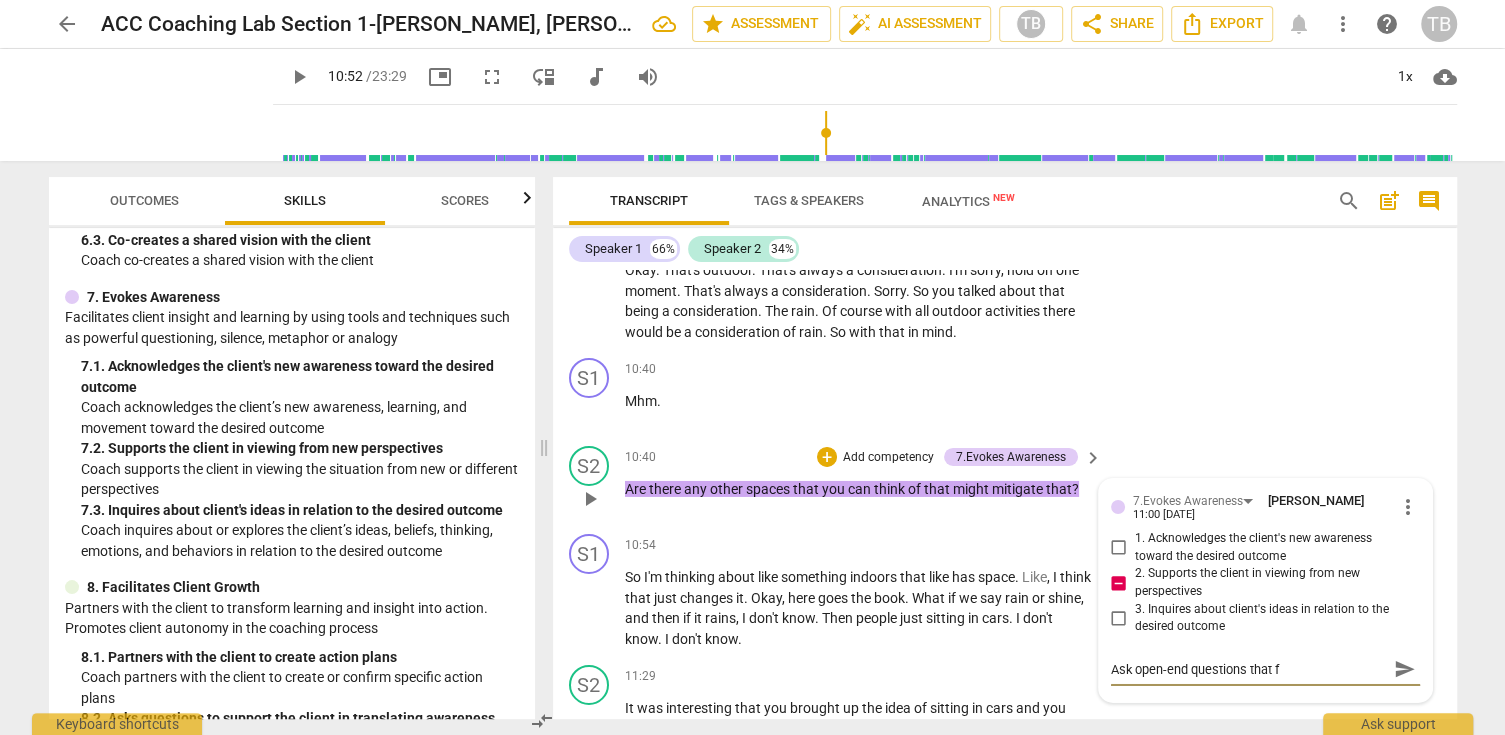 type on "Ask open-end questions that fo" 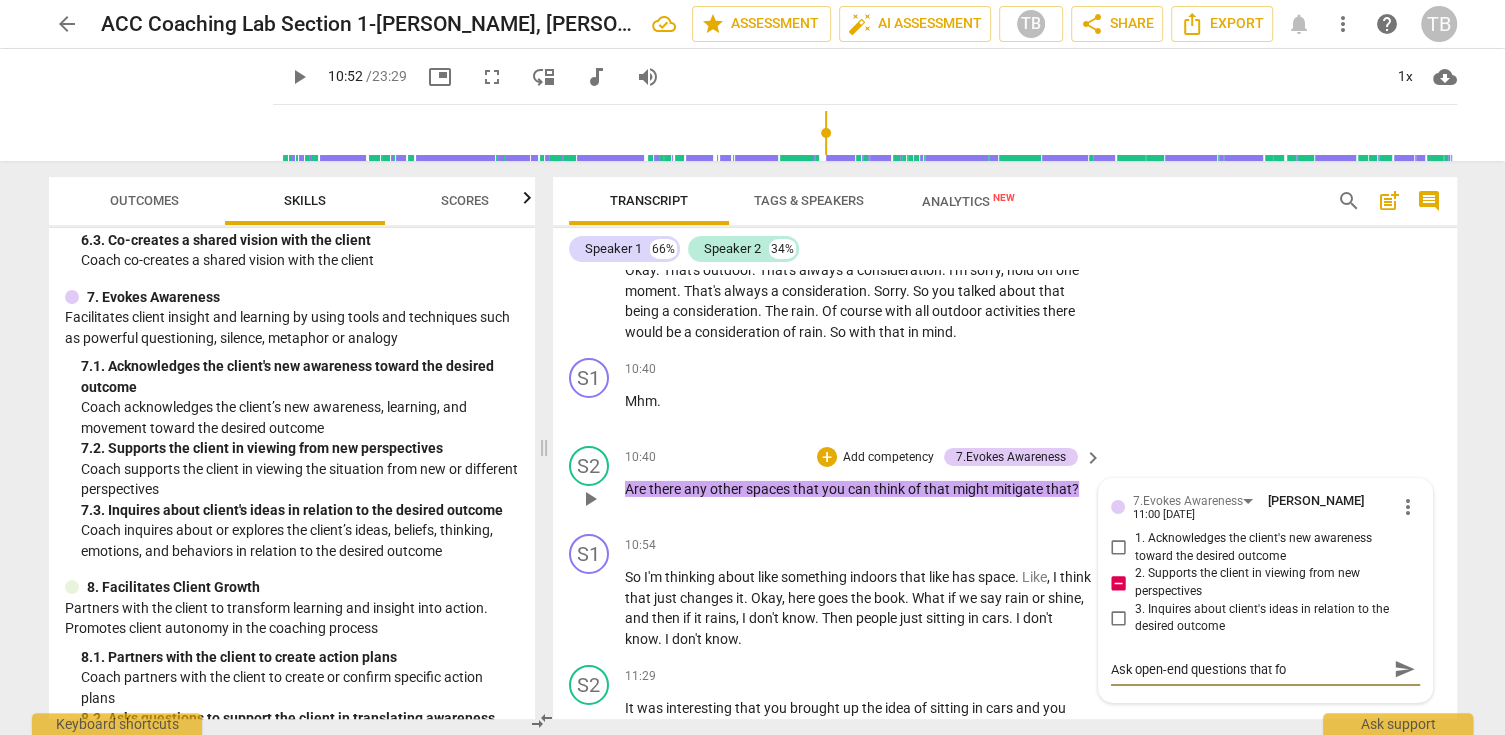 type on "Ask open-end questions that fos" 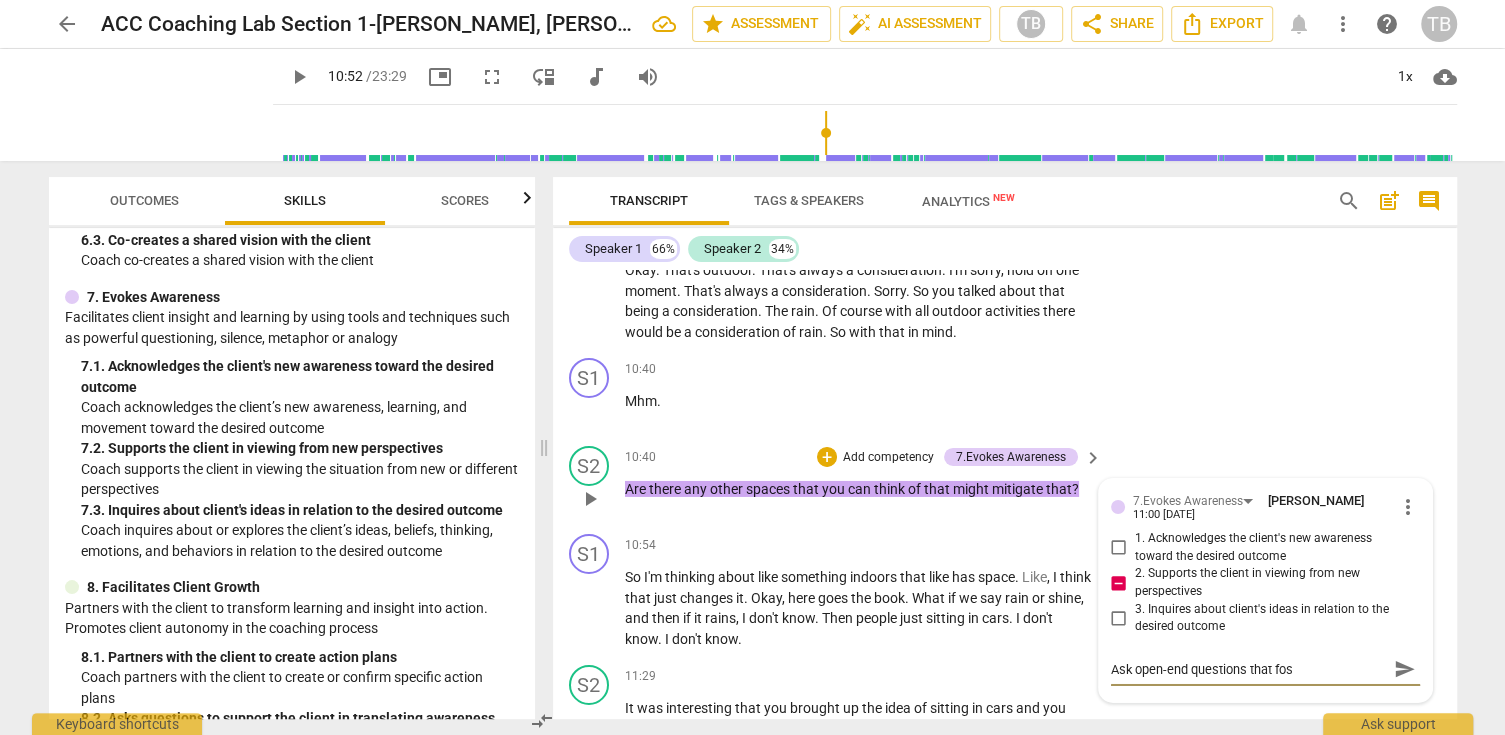 type on "Ask open-end questions that fost" 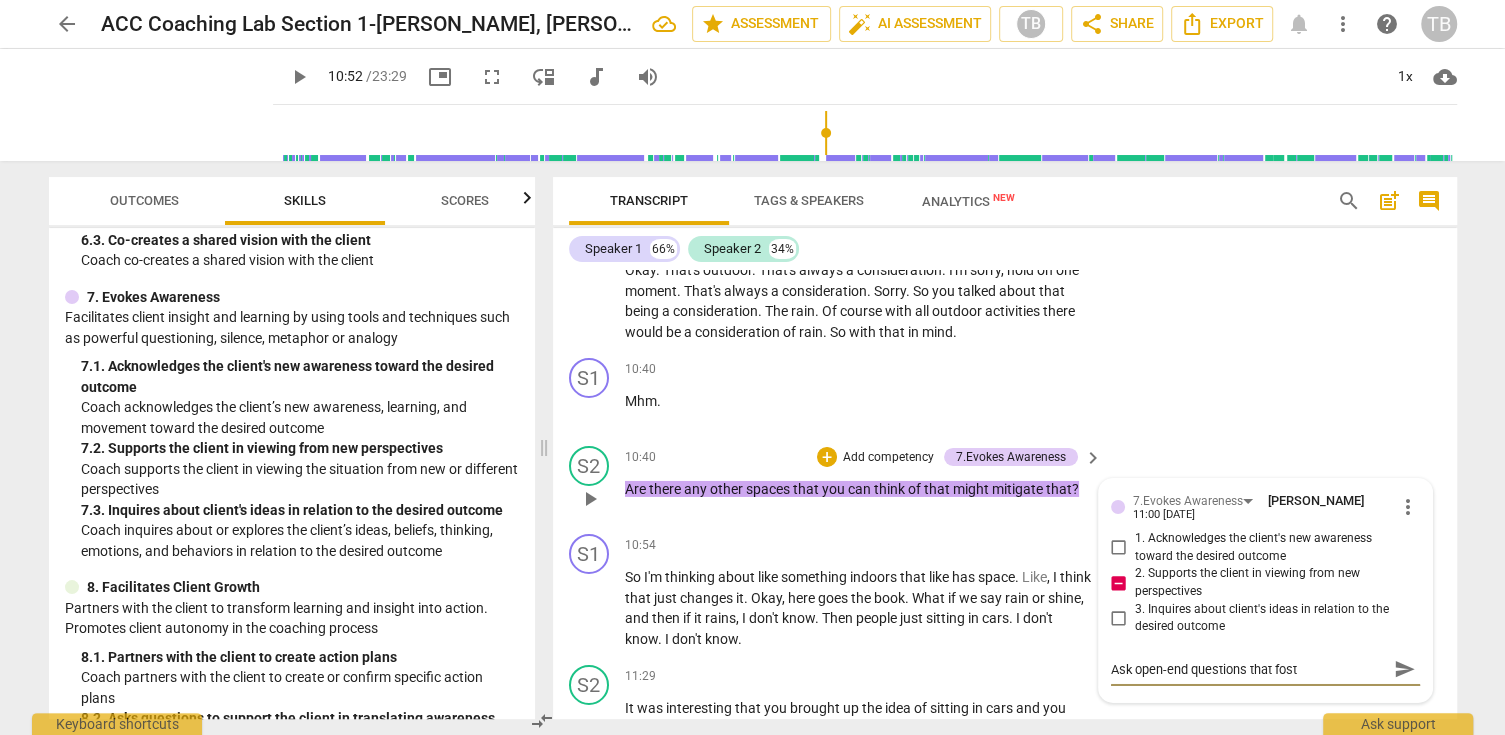 type on "Ask open-end questions that foste" 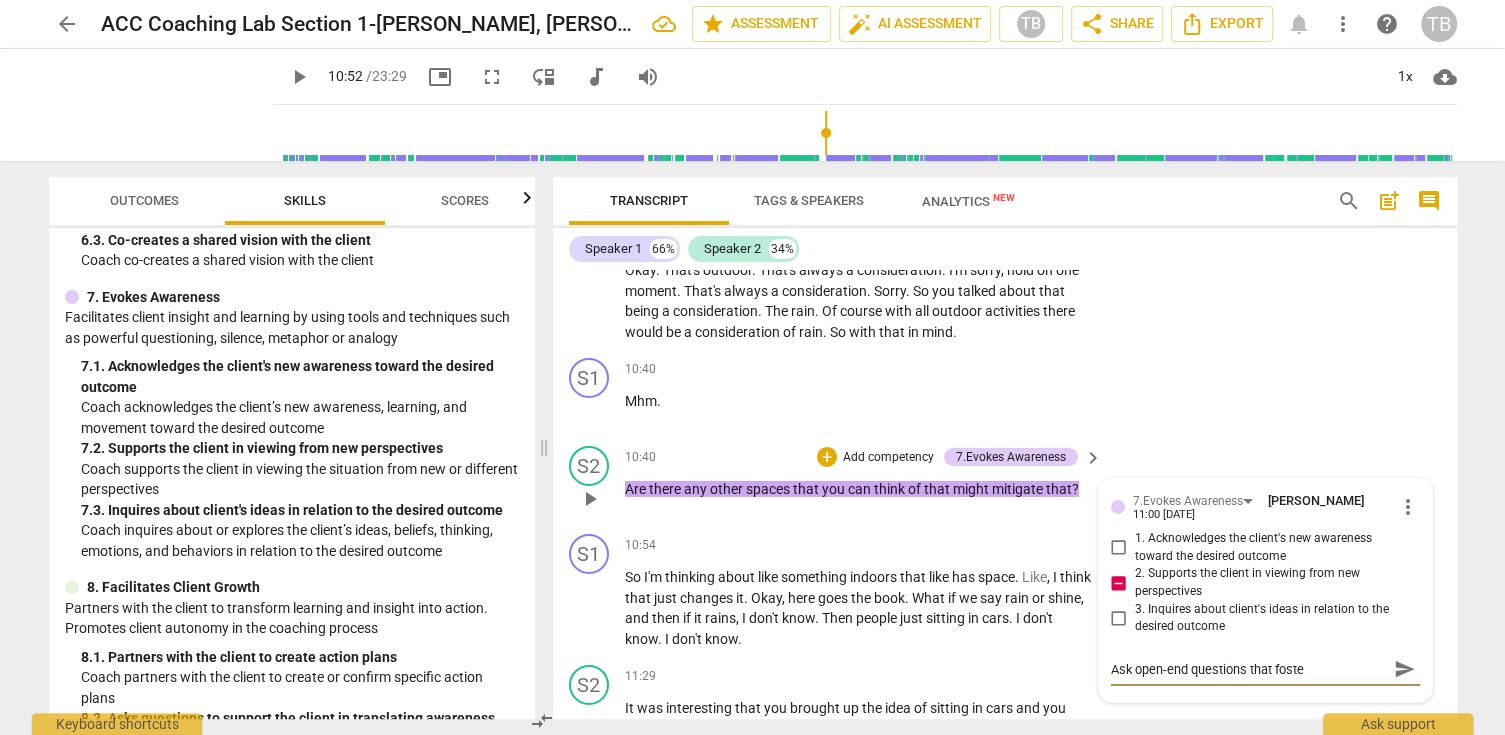 type on "Ask open-end questions that [PERSON_NAME]" 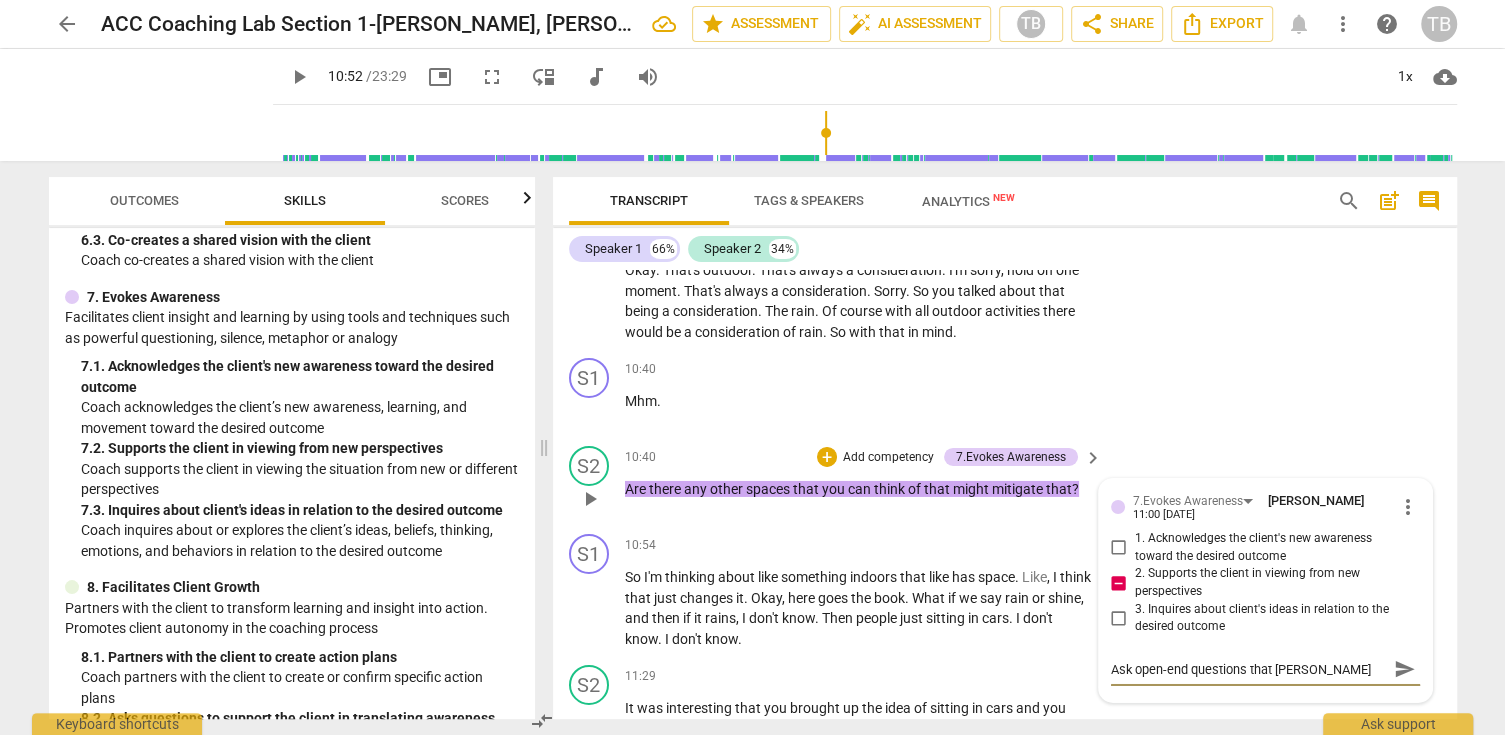 type on "Ask open-end questions that [PERSON_NAME]" 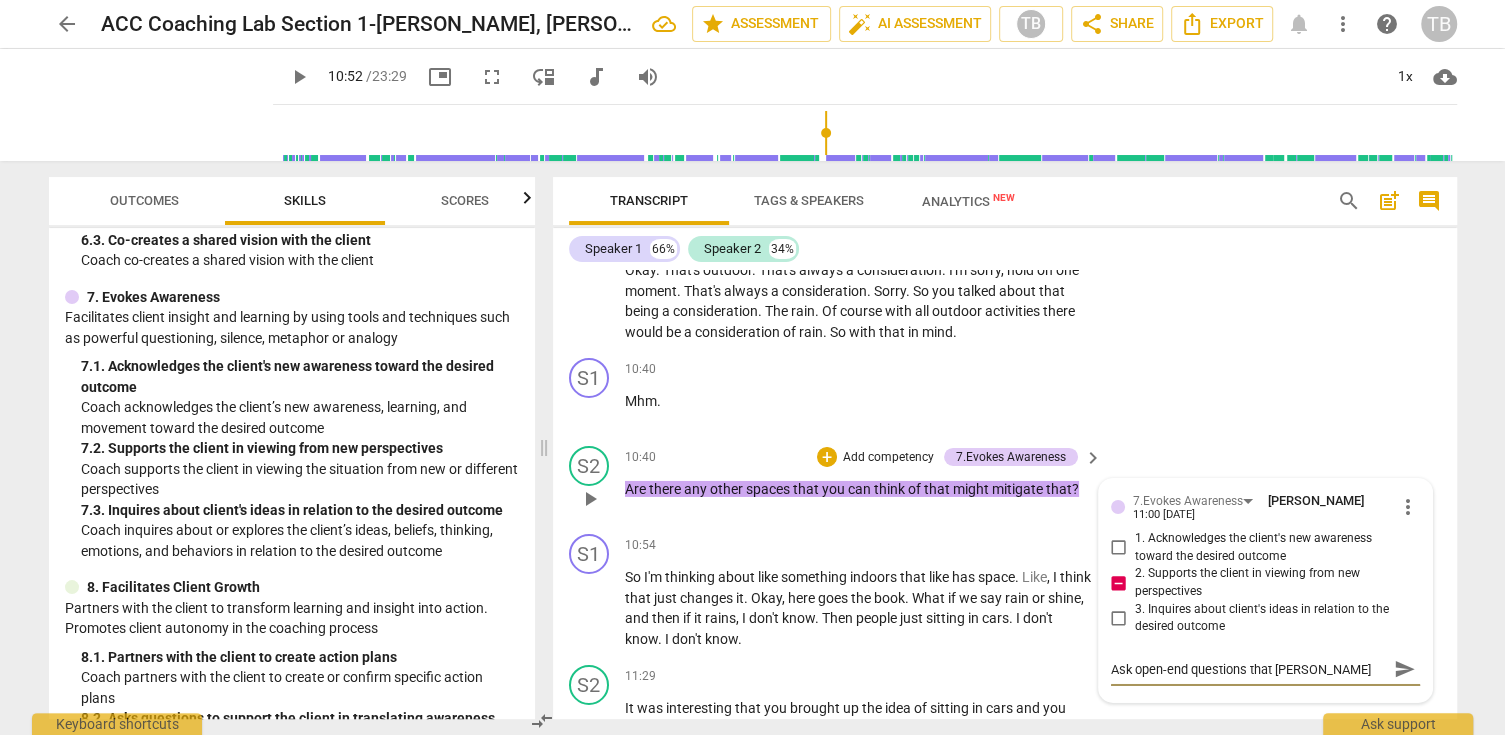 type on "Ask open-end questions that [PERSON_NAME] p" 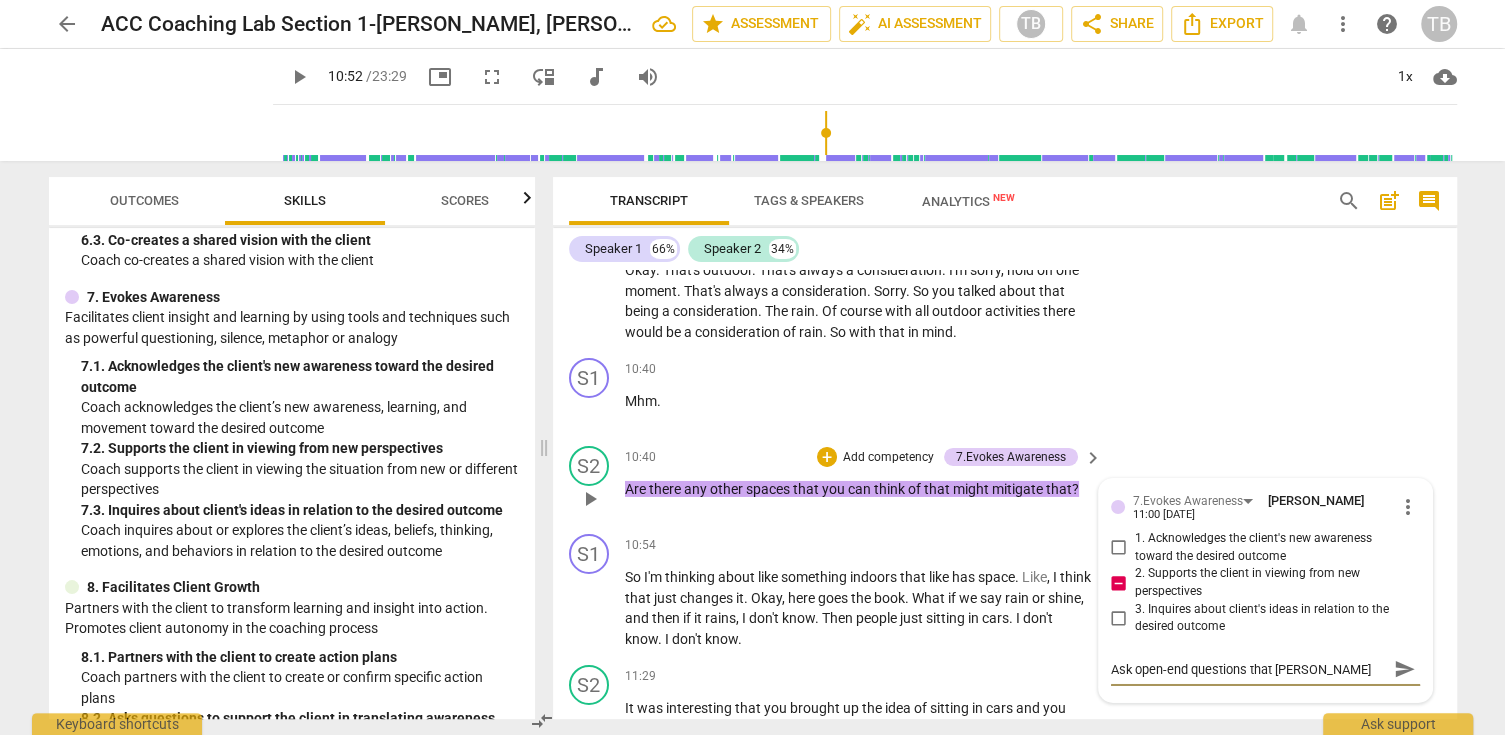 type on "Ask open-end questions that [PERSON_NAME] p" 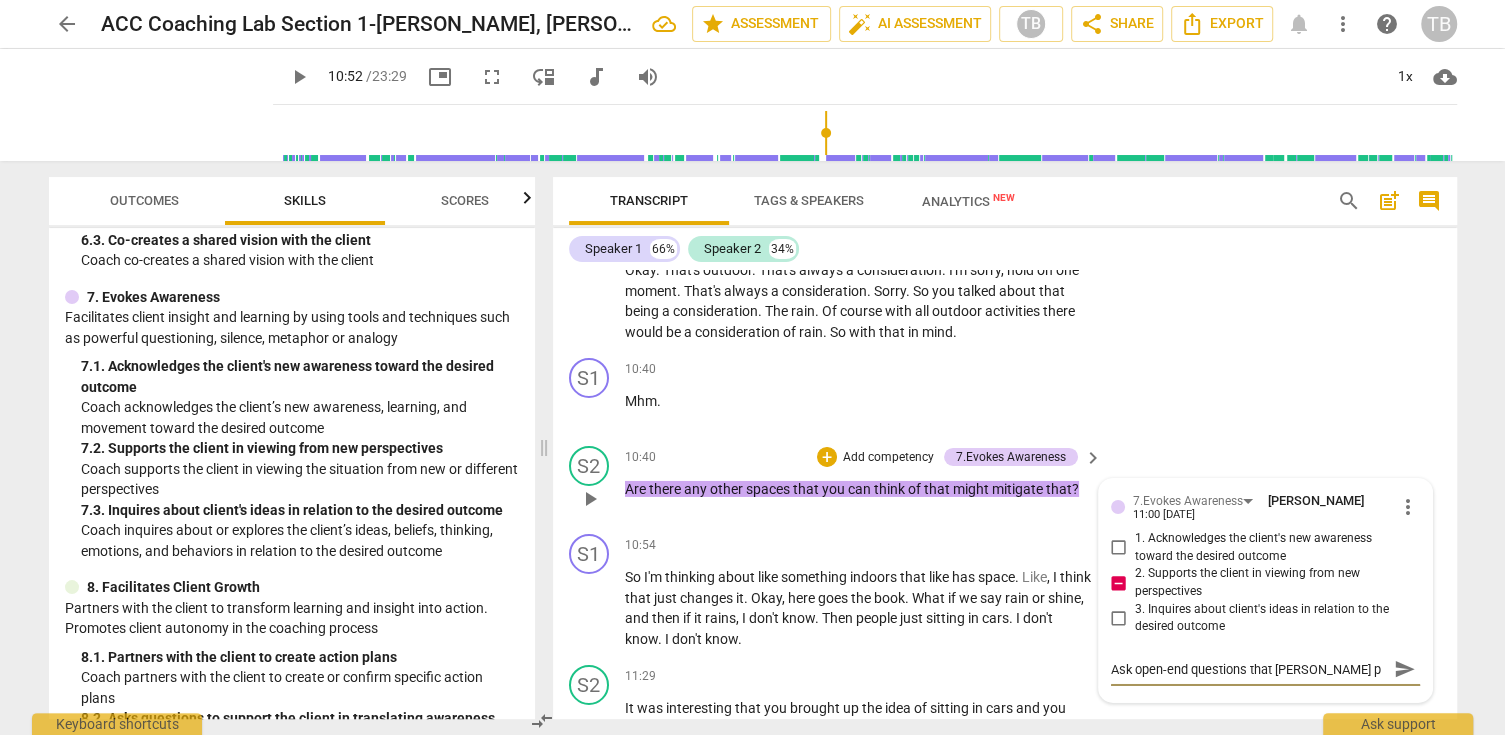 type on "Ask open-end questions that [PERSON_NAME] po" 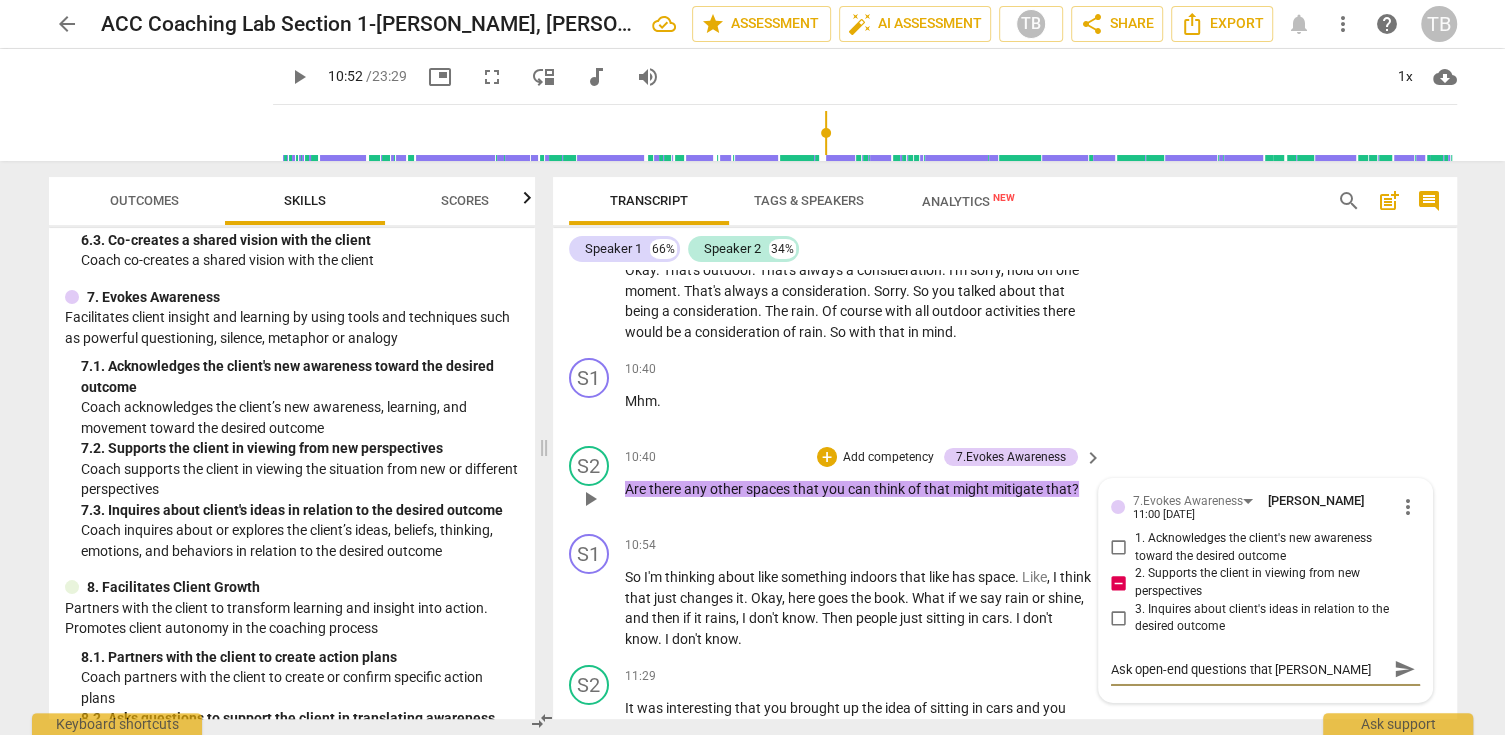 type on "Ask open-end questions that [PERSON_NAME] pos" 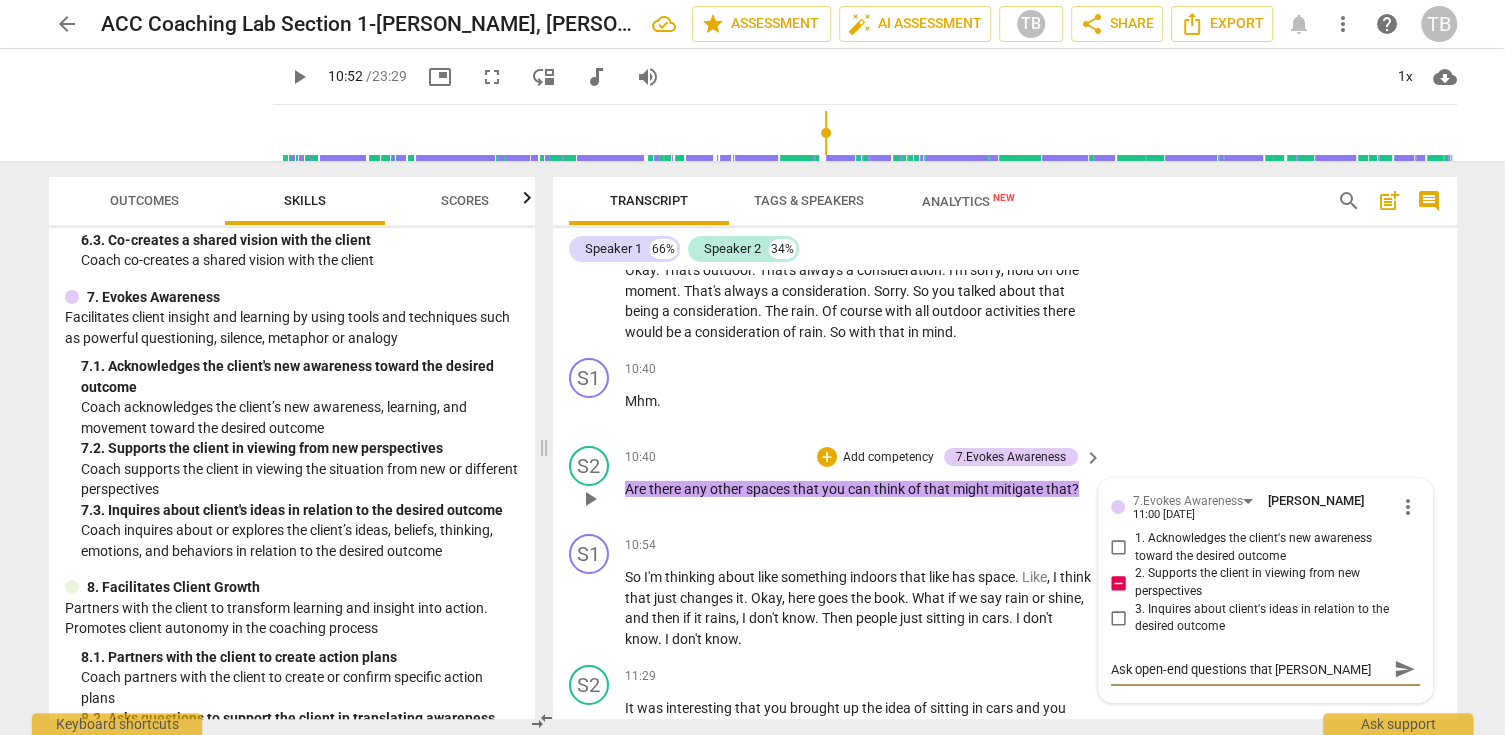 type on "Ask open-end questions that [PERSON_NAME] possibility." 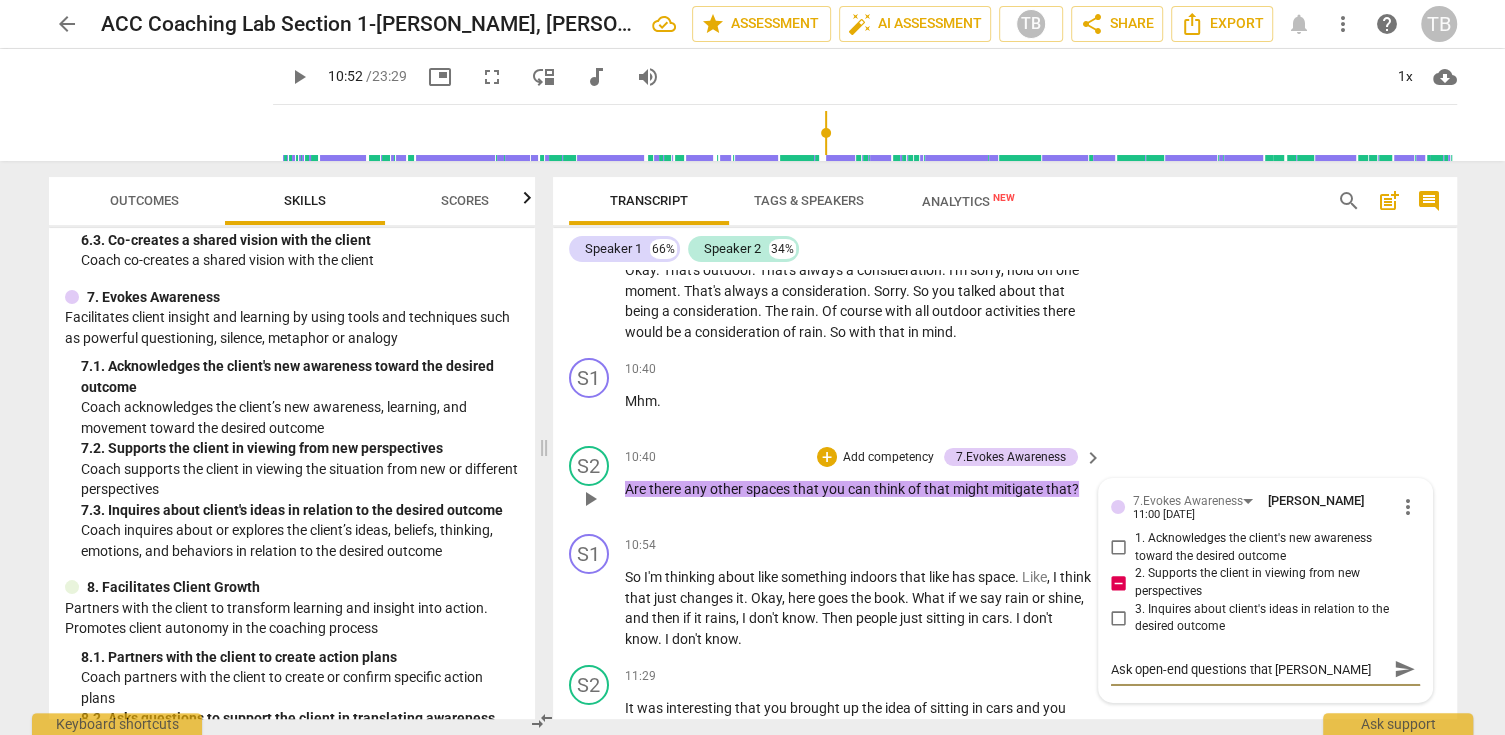 type on "Ask open-end questions that [PERSON_NAME] possibility." 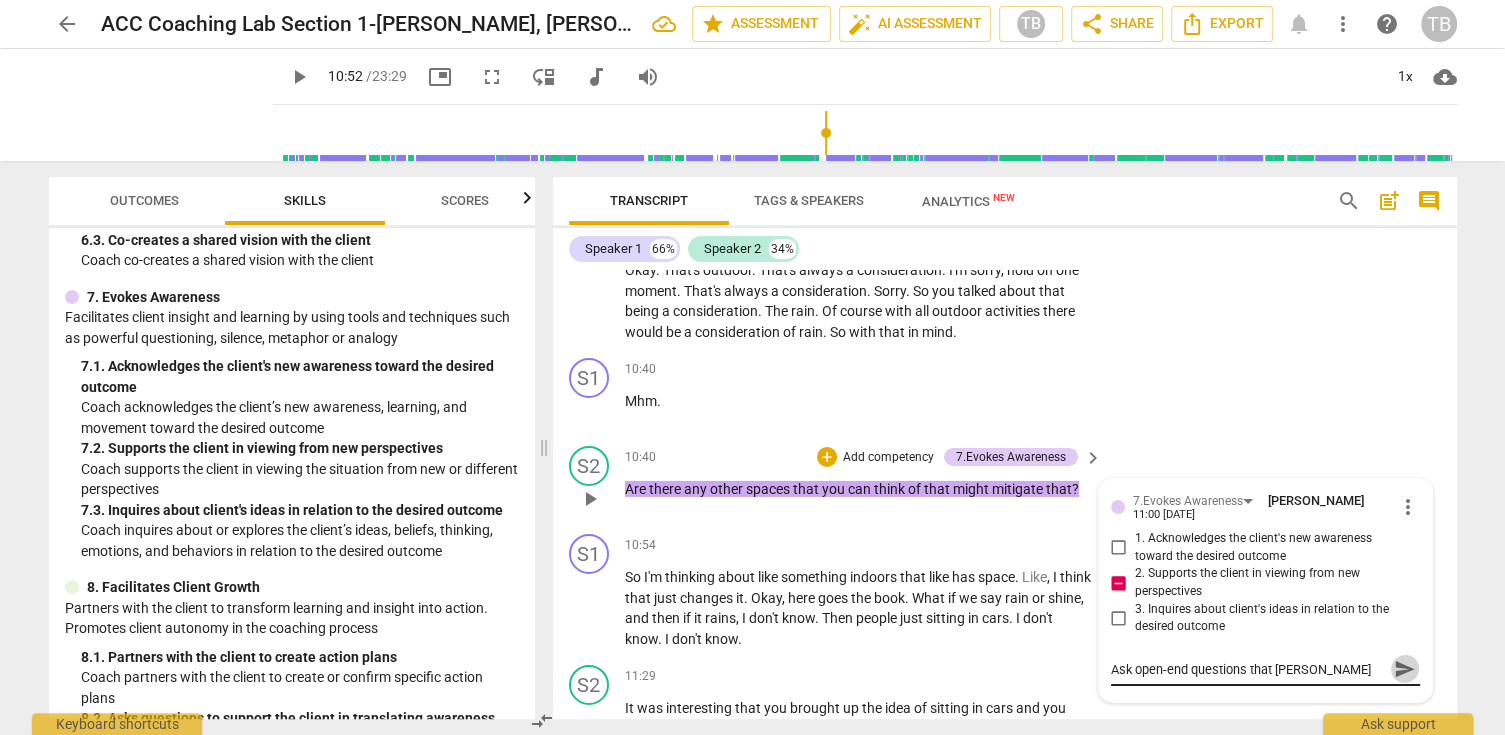 click on "send" at bounding box center (1405, 669) 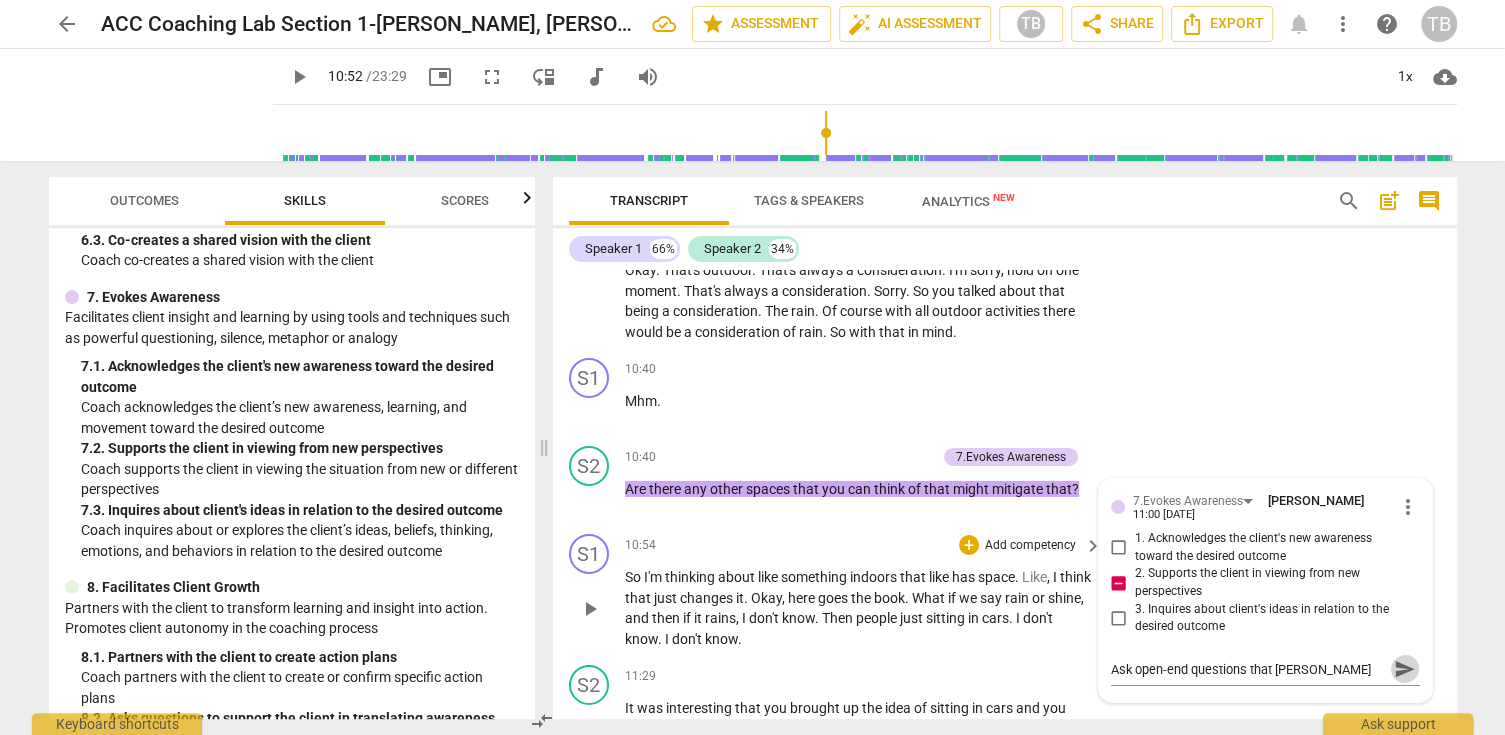 type 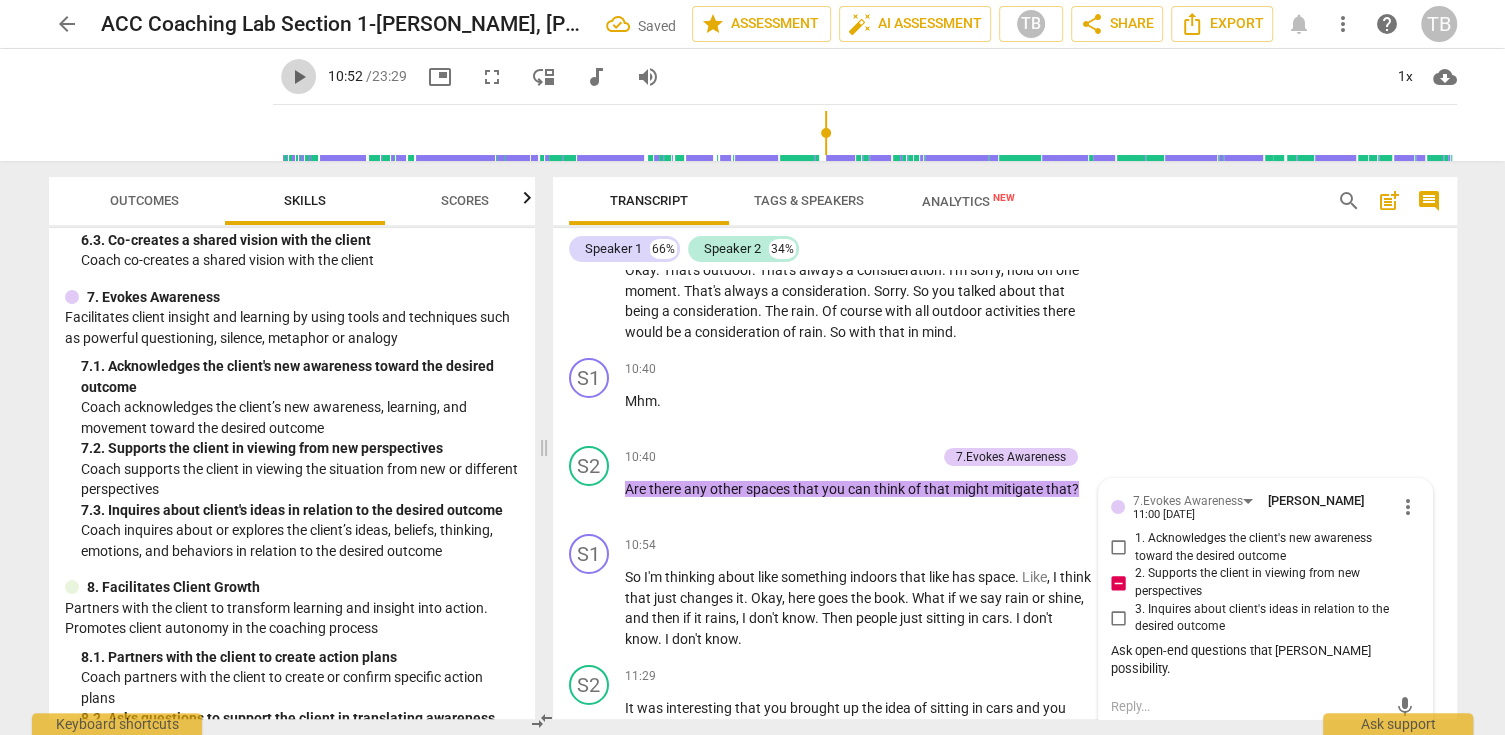 click on "play_arrow" at bounding box center (299, 77) 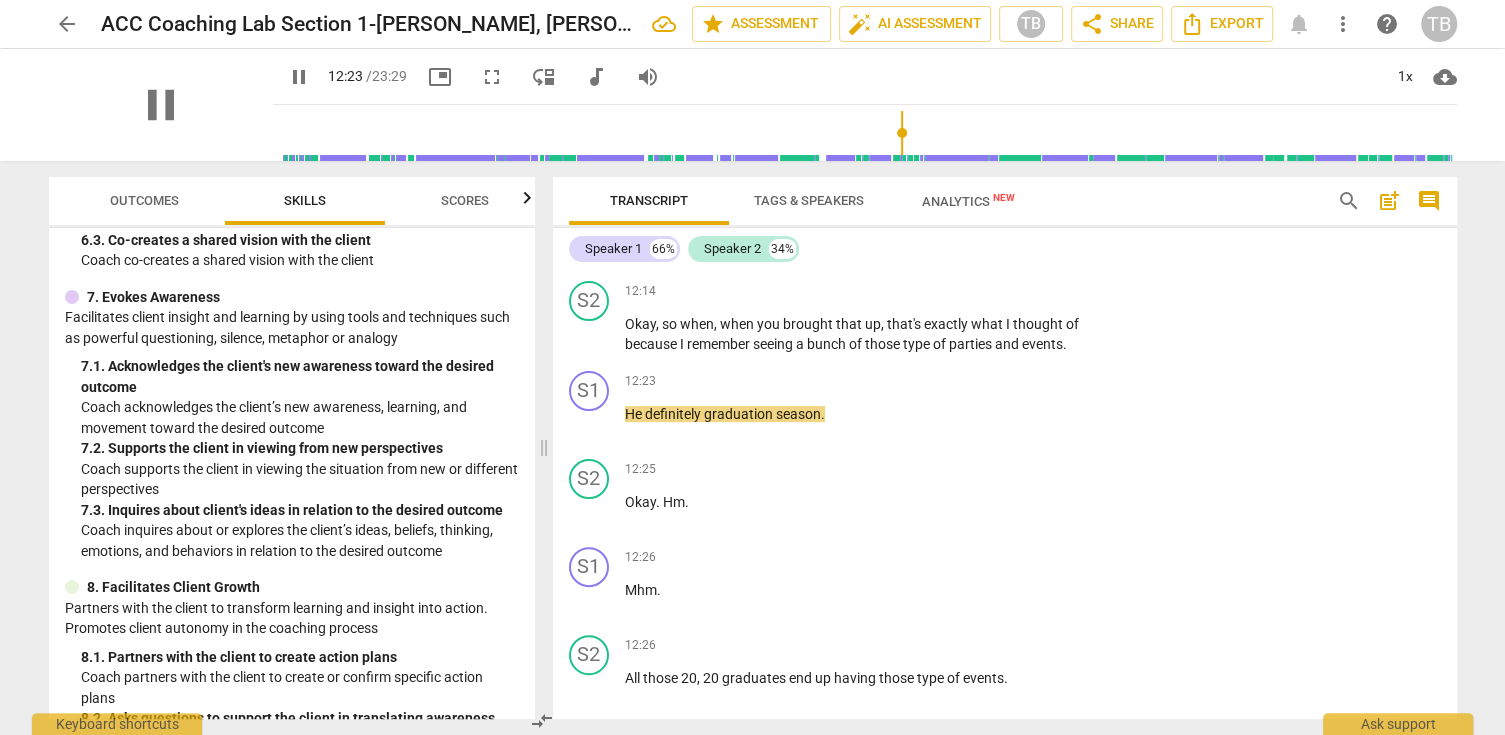 scroll, scrollTop: 5798, scrollLeft: 0, axis: vertical 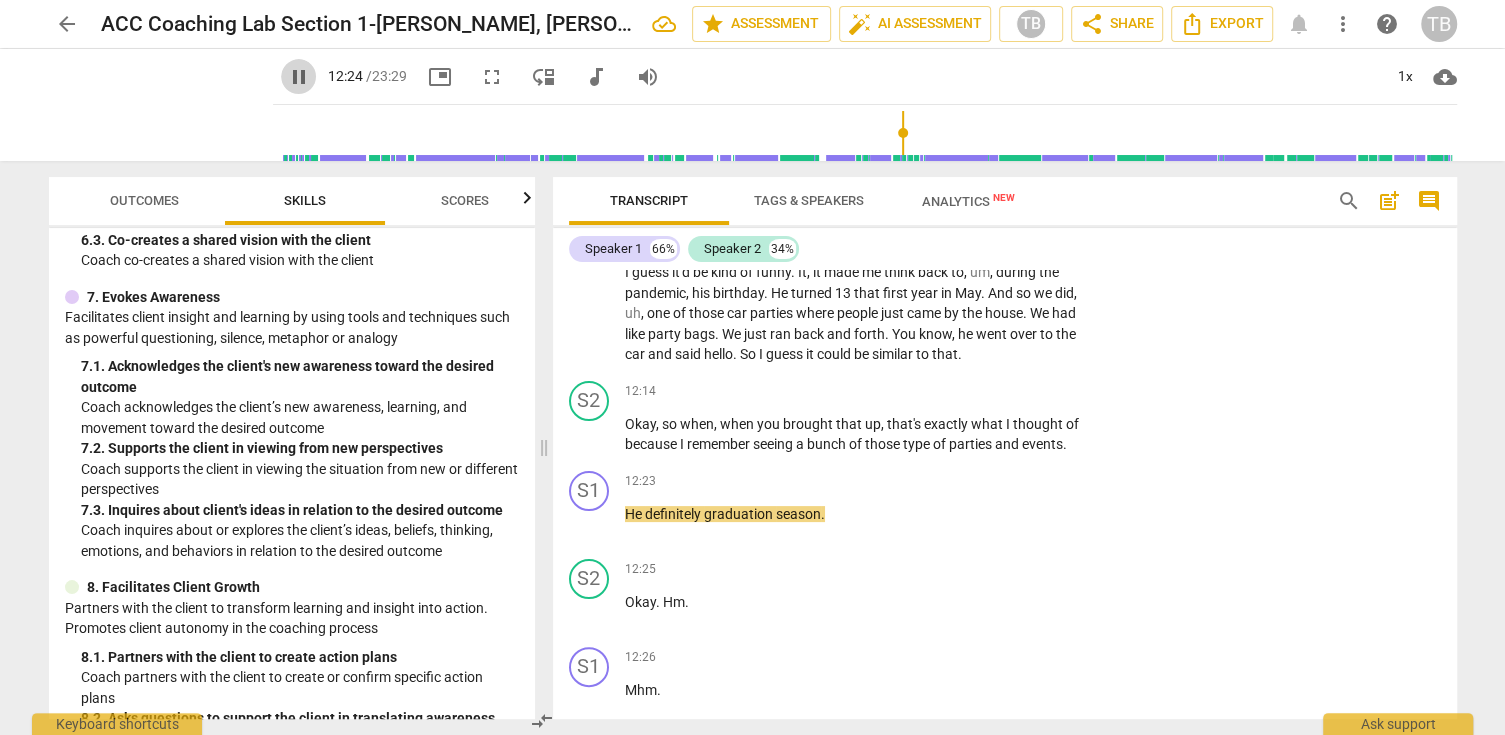 click on "pause" at bounding box center (299, 77) 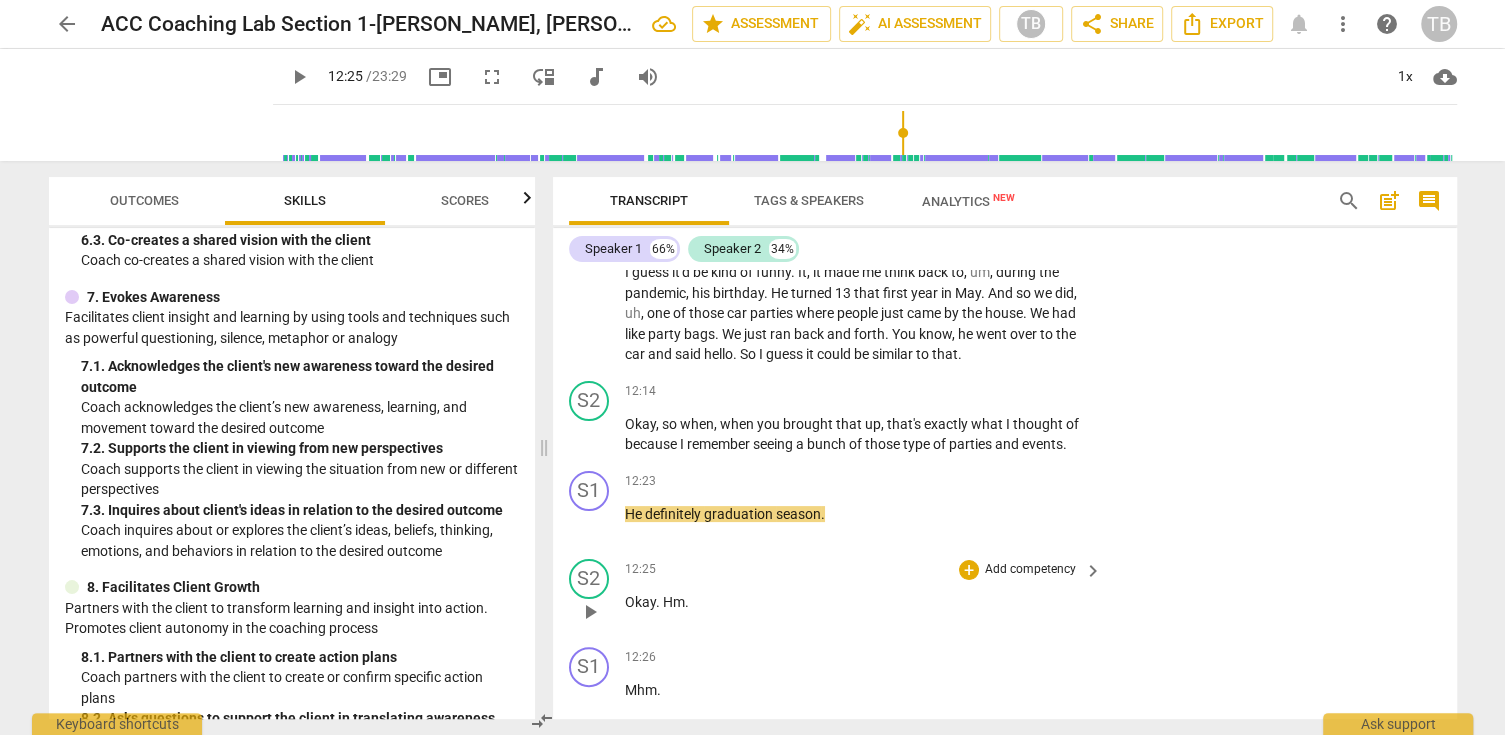 scroll, scrollTop: 5898, scrollLeft: 0, axis: vertical 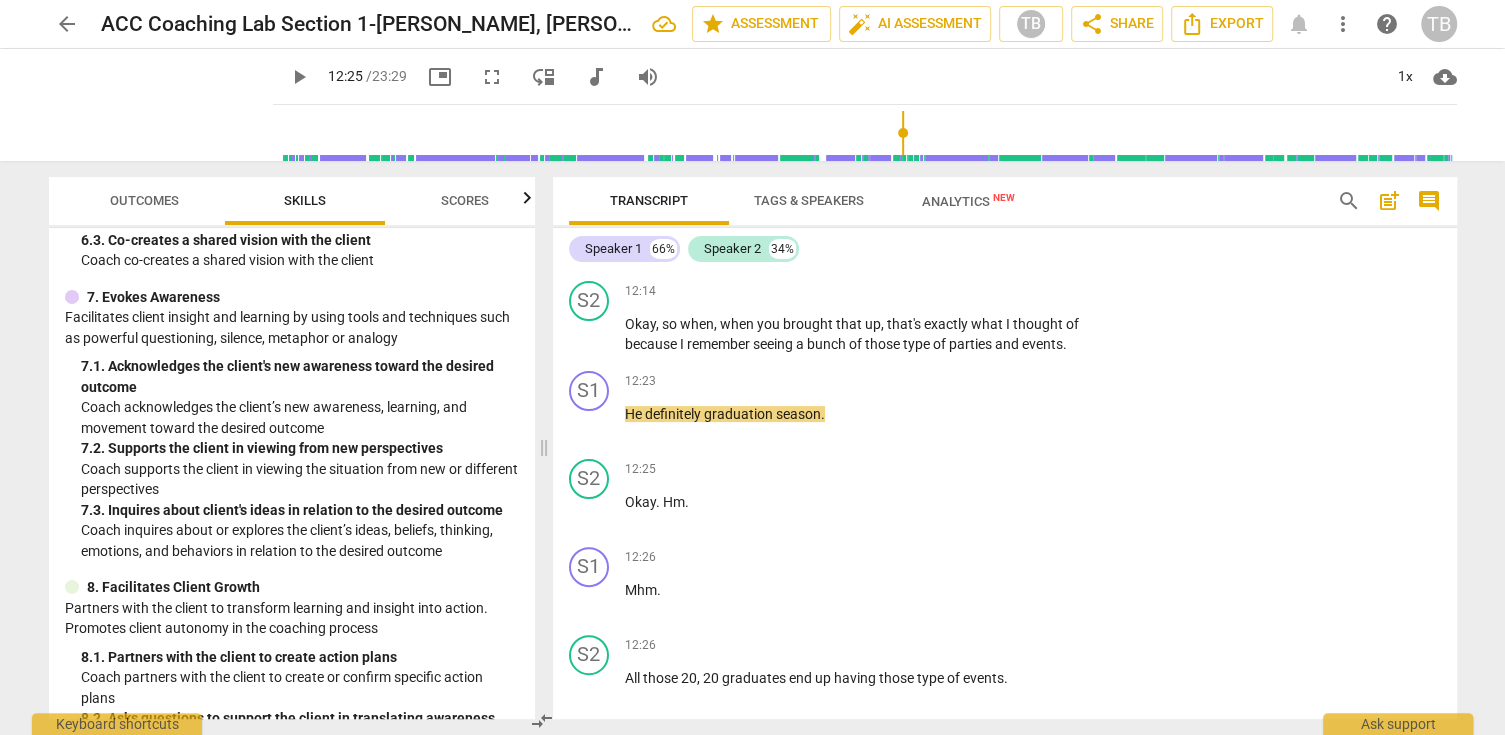 click on "play_arrow" at bounding box center [299, 77] 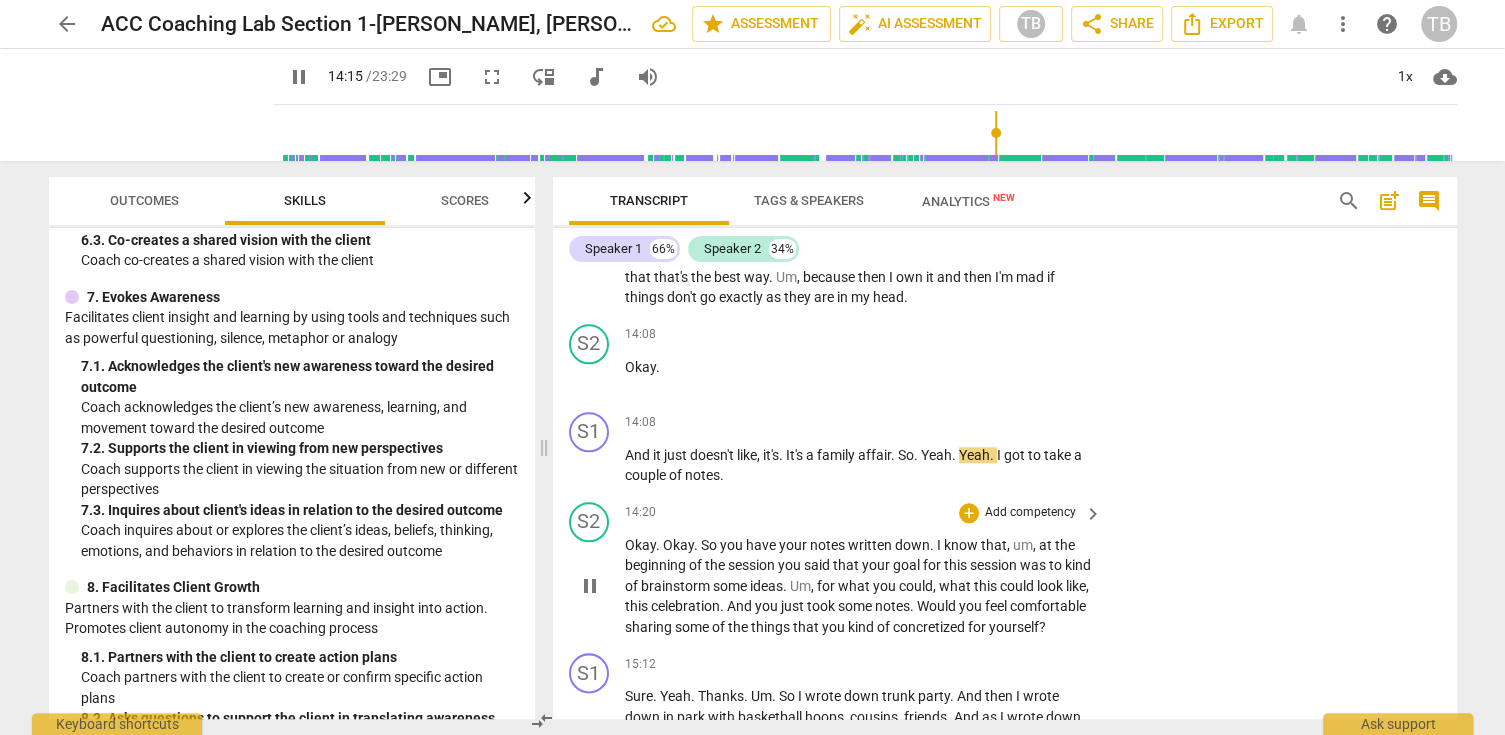 scroll, scrollTop: 7224, scrollLeft: 0, axis: vertical 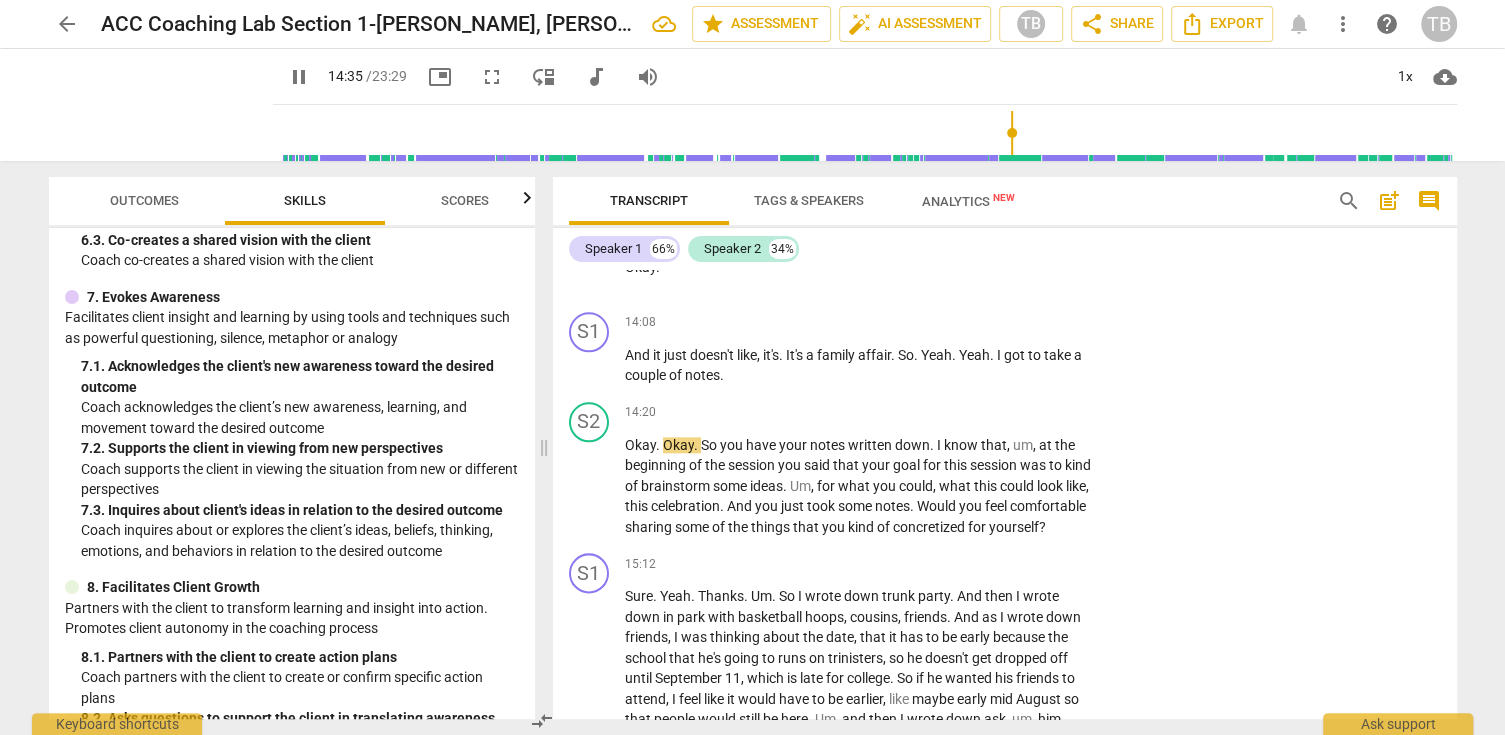 click on "pause" at bounding box center [299, 77] 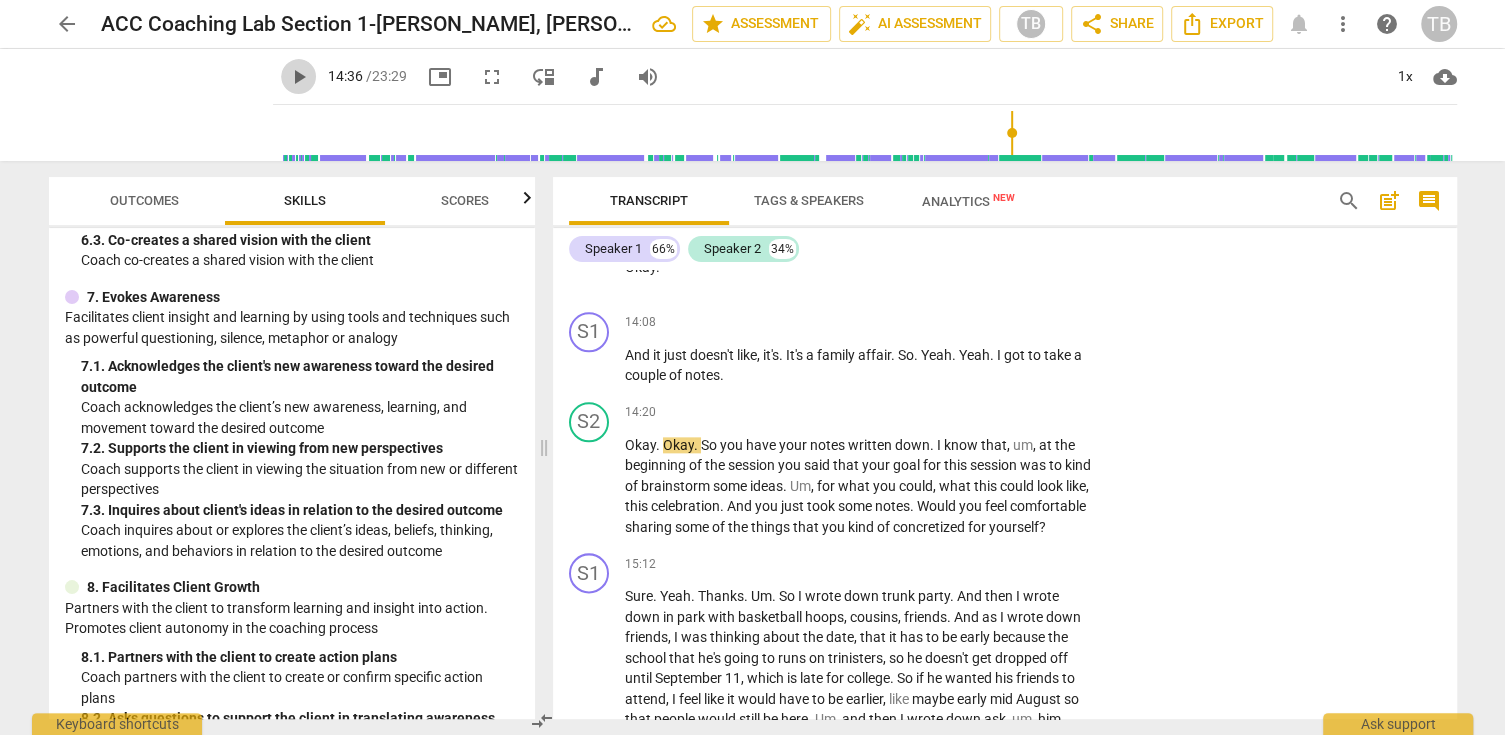 click on "play_arrow" at bounding box center (299, 77) 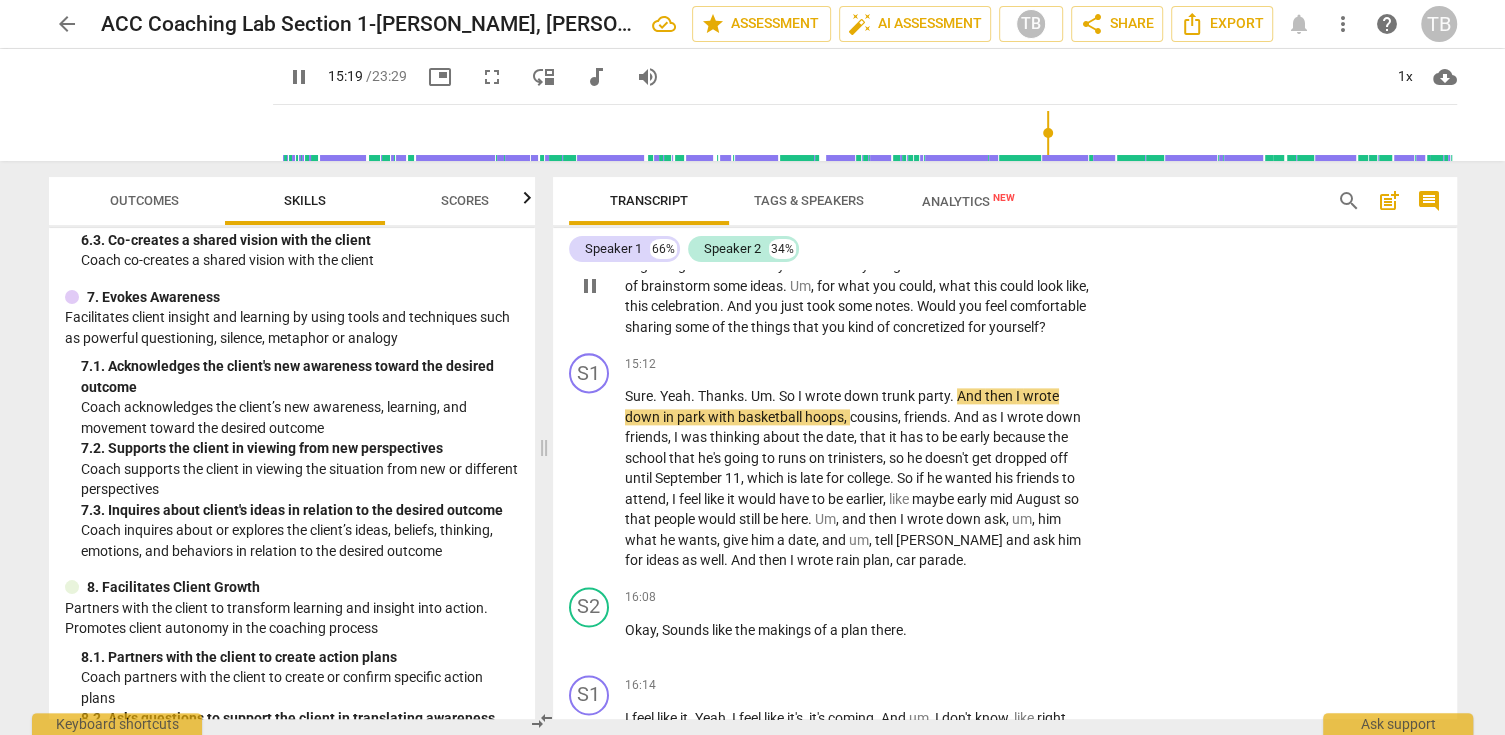 scroll, scrollTop: 7524, scrollLeft: 0, axis: vertical 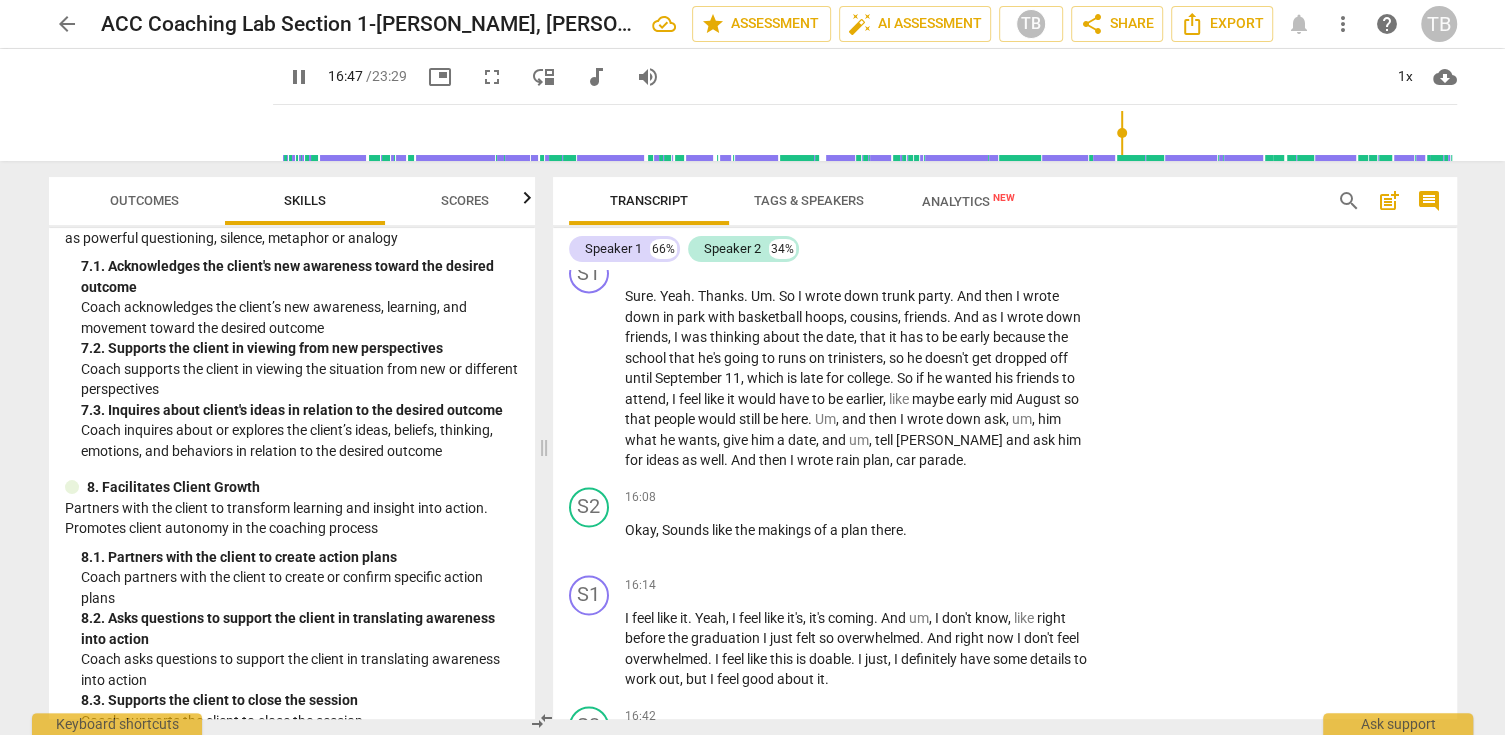drag, startPoint x: 273, startPoint y: 80, endPoint x: 465, endPoint y: 159, distance: 207.61743 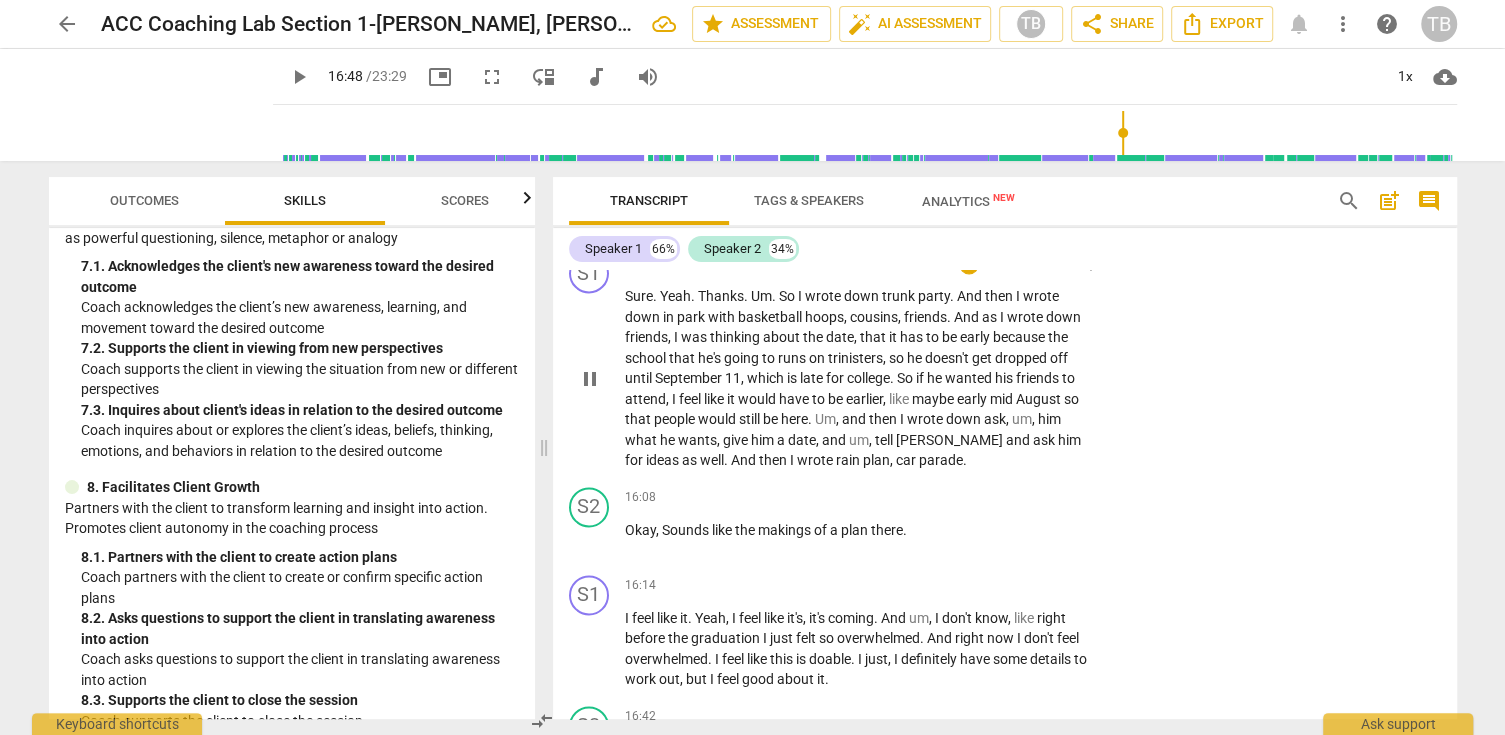 type on "1008" 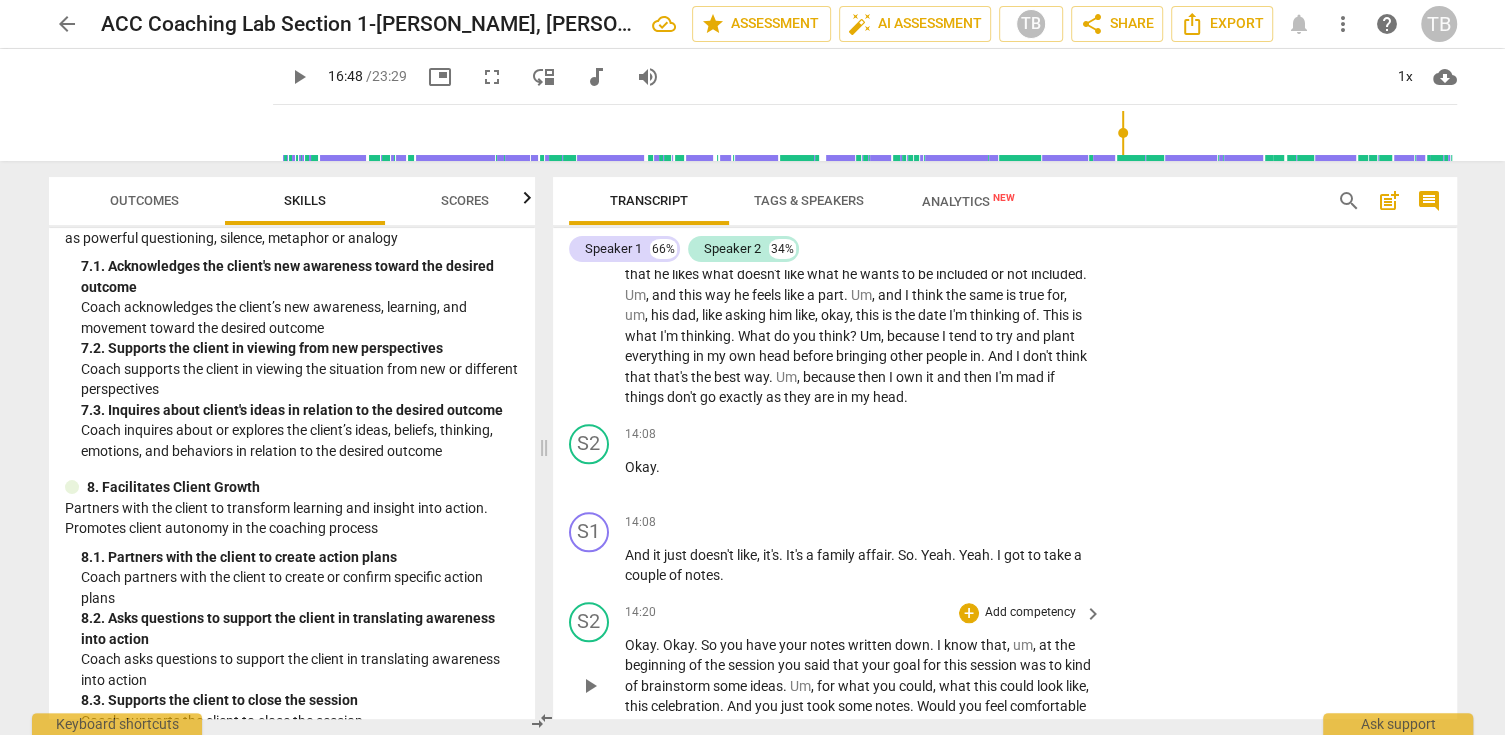 scroll, scrollTop: 7124, scrollLeft: 0, axis: vertical 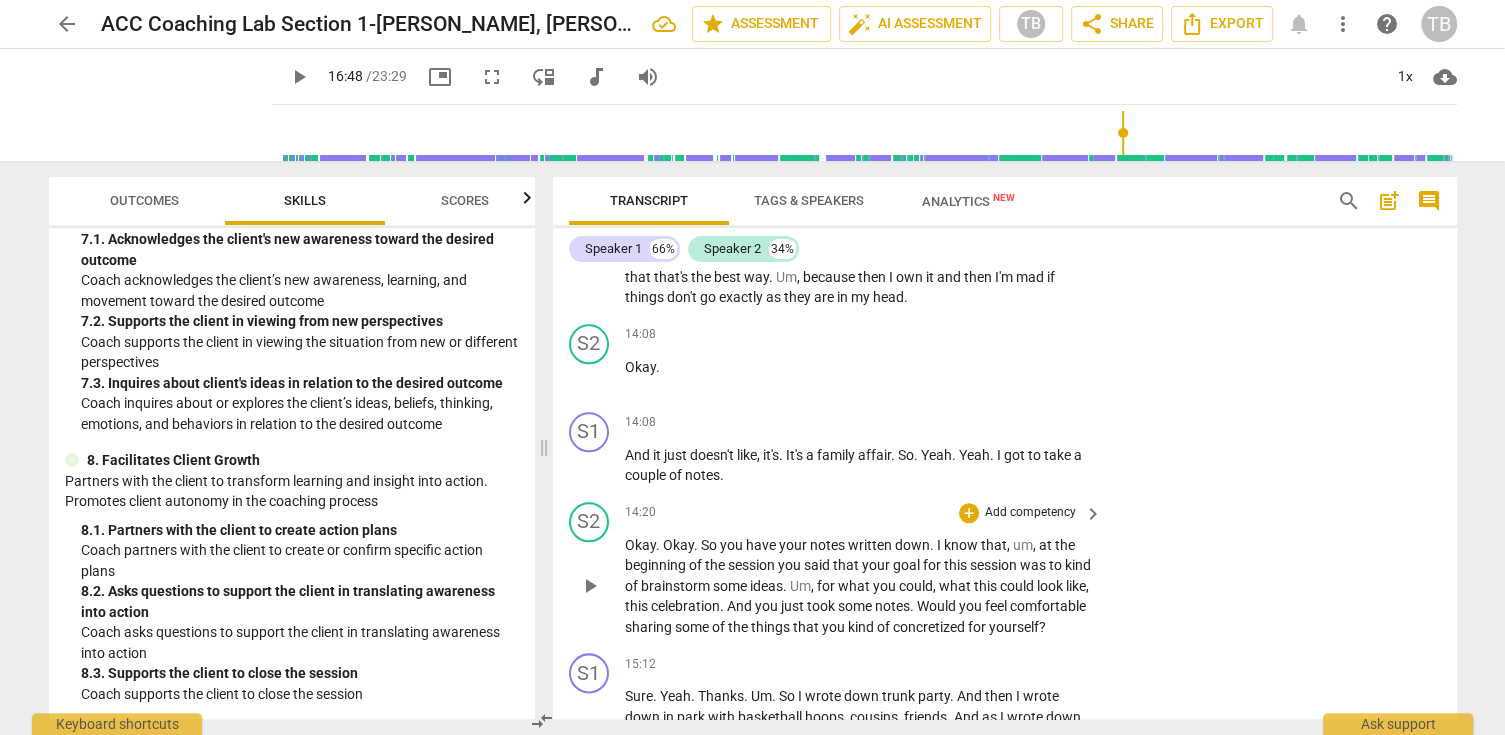 click on "Add competency" at bounding box center (1030, 513) 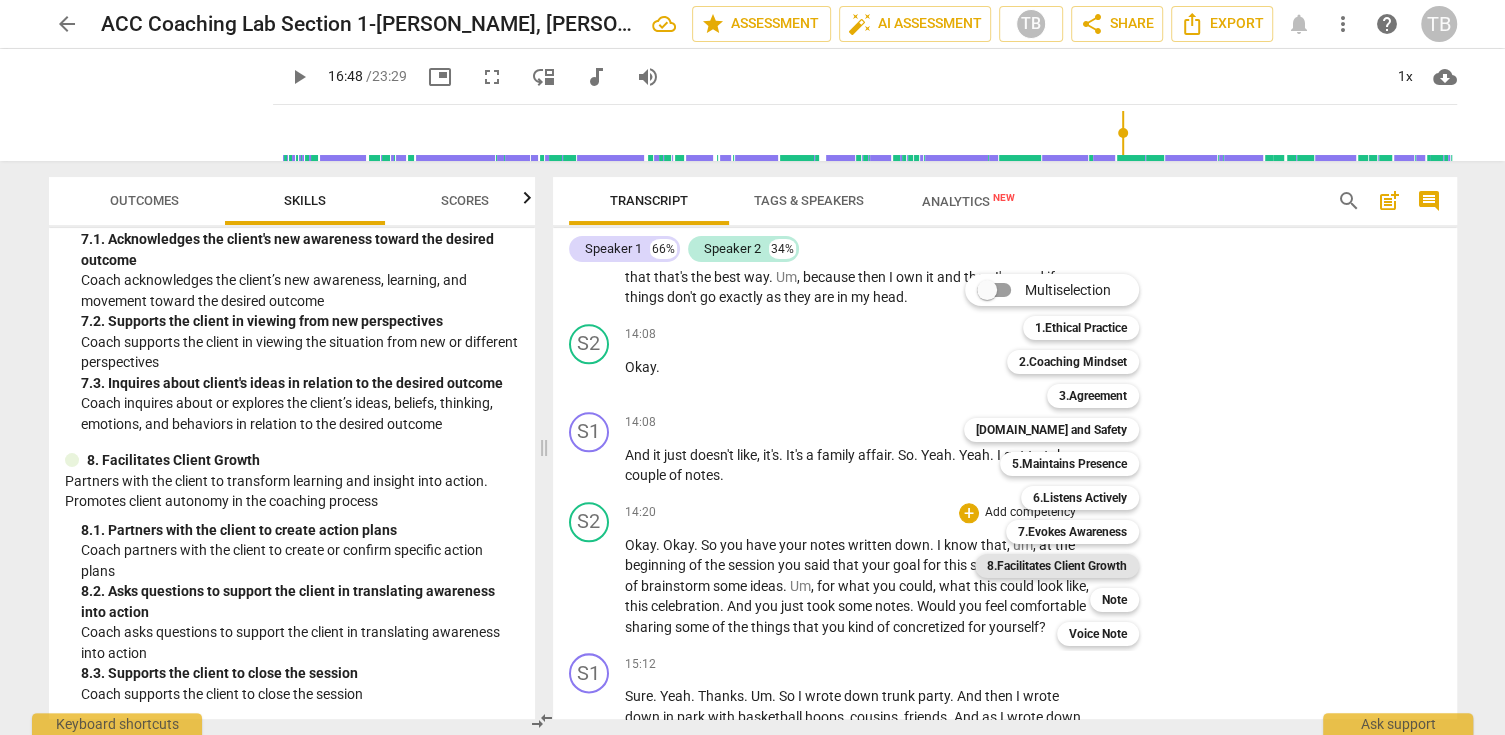 click on "8.Facilitates Client Growth" at bounding box center (1057, 566) 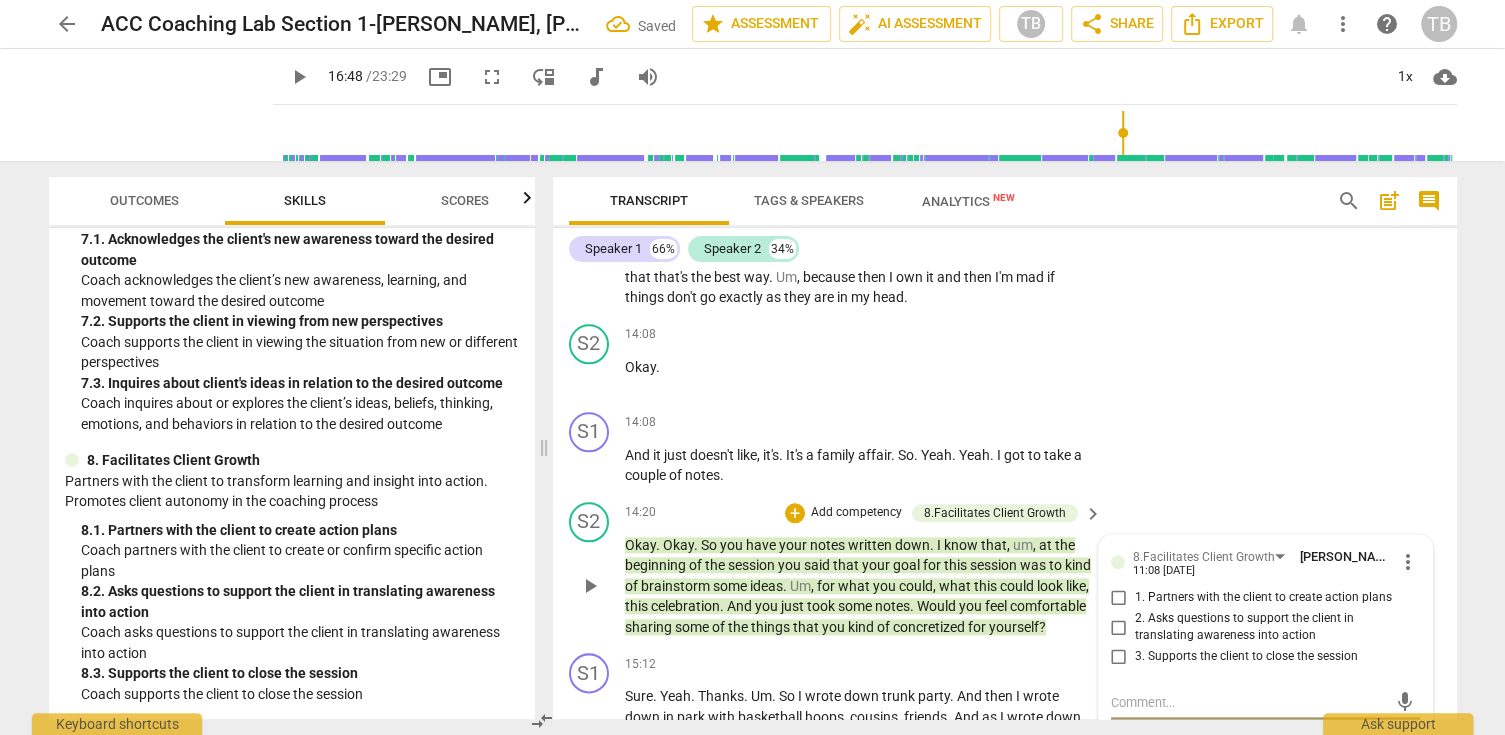 click on "2. Asks questions to support the client in translating awareness into action" at bounding box center [1119, 627] 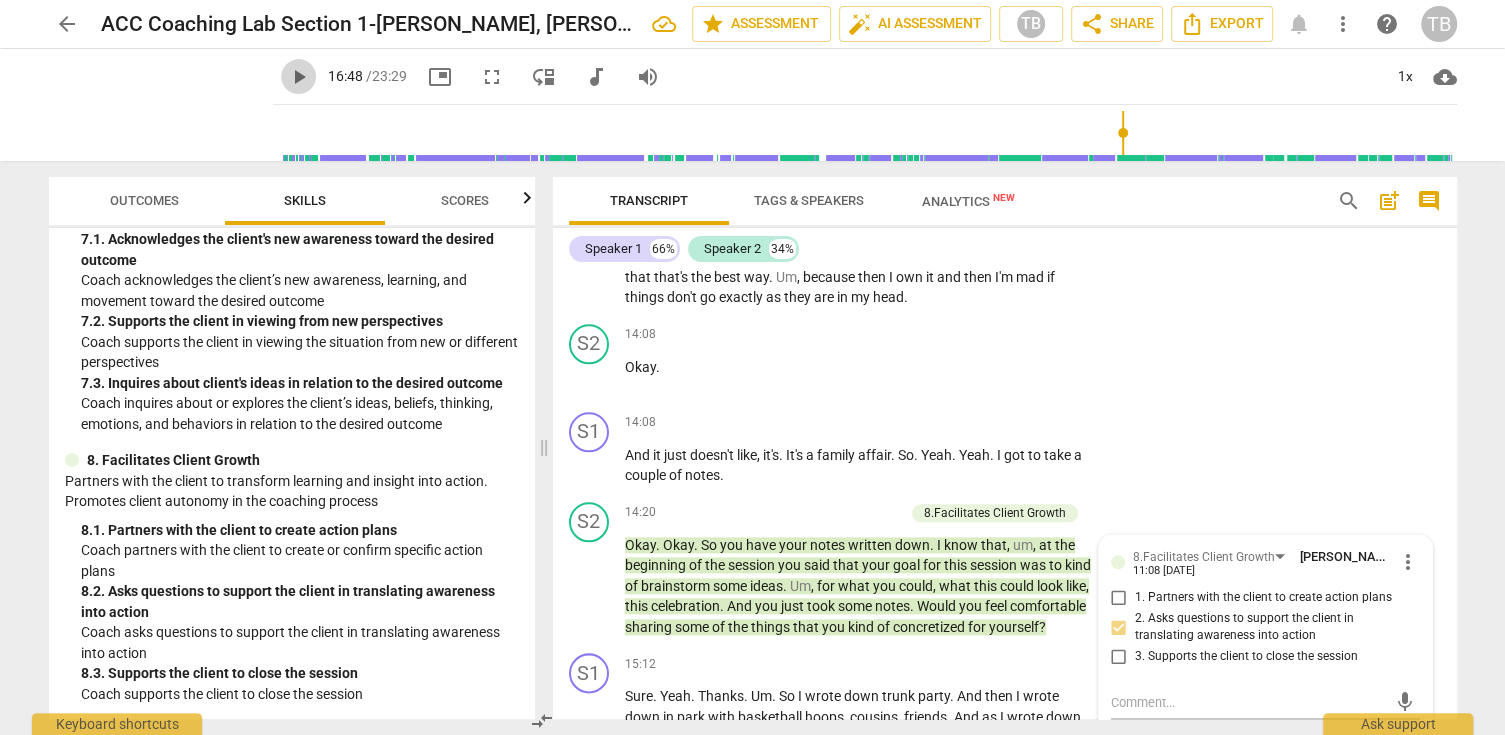 click on "play_arrow" at bounding box center [299, 77] 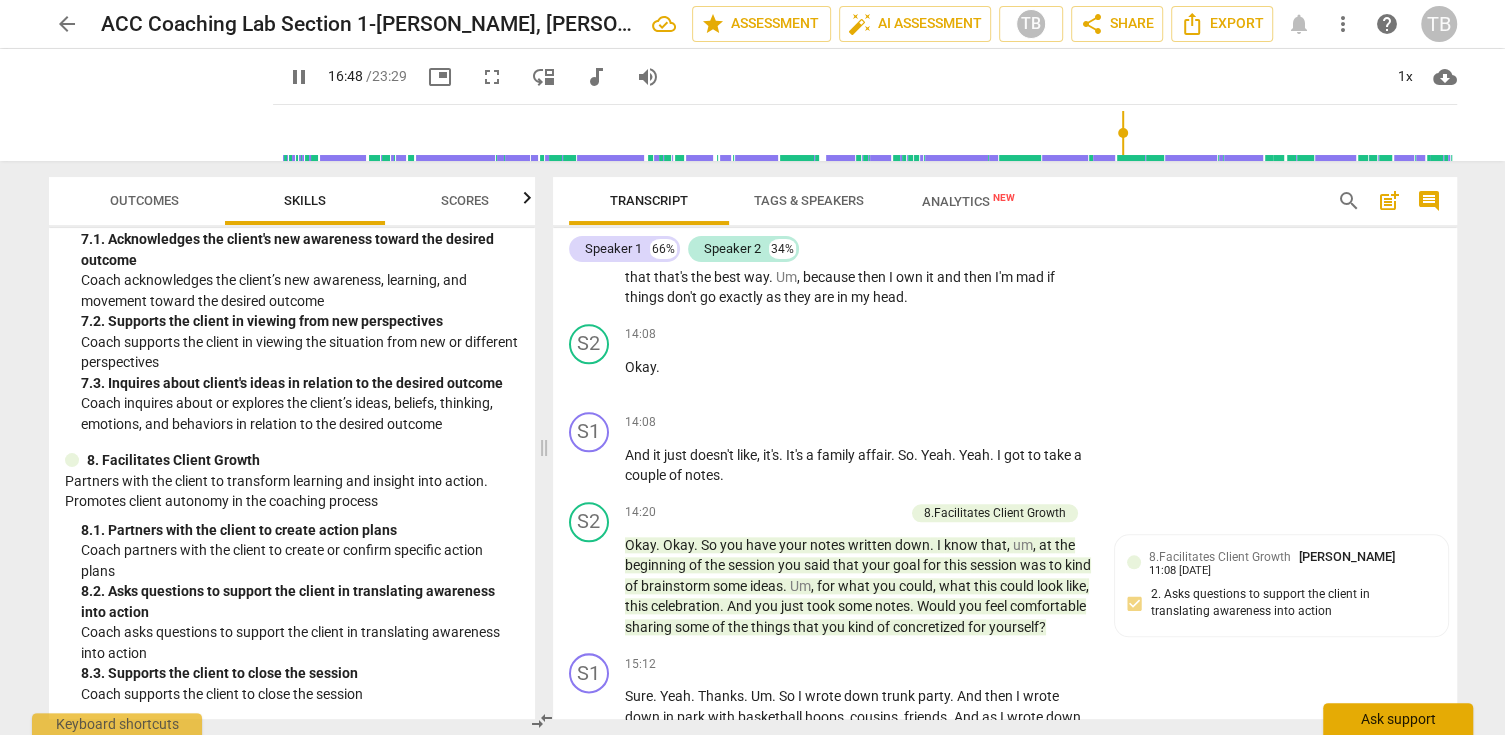 scroll, scrollTop: 7961, scrollLeft: 0, axis: vertical 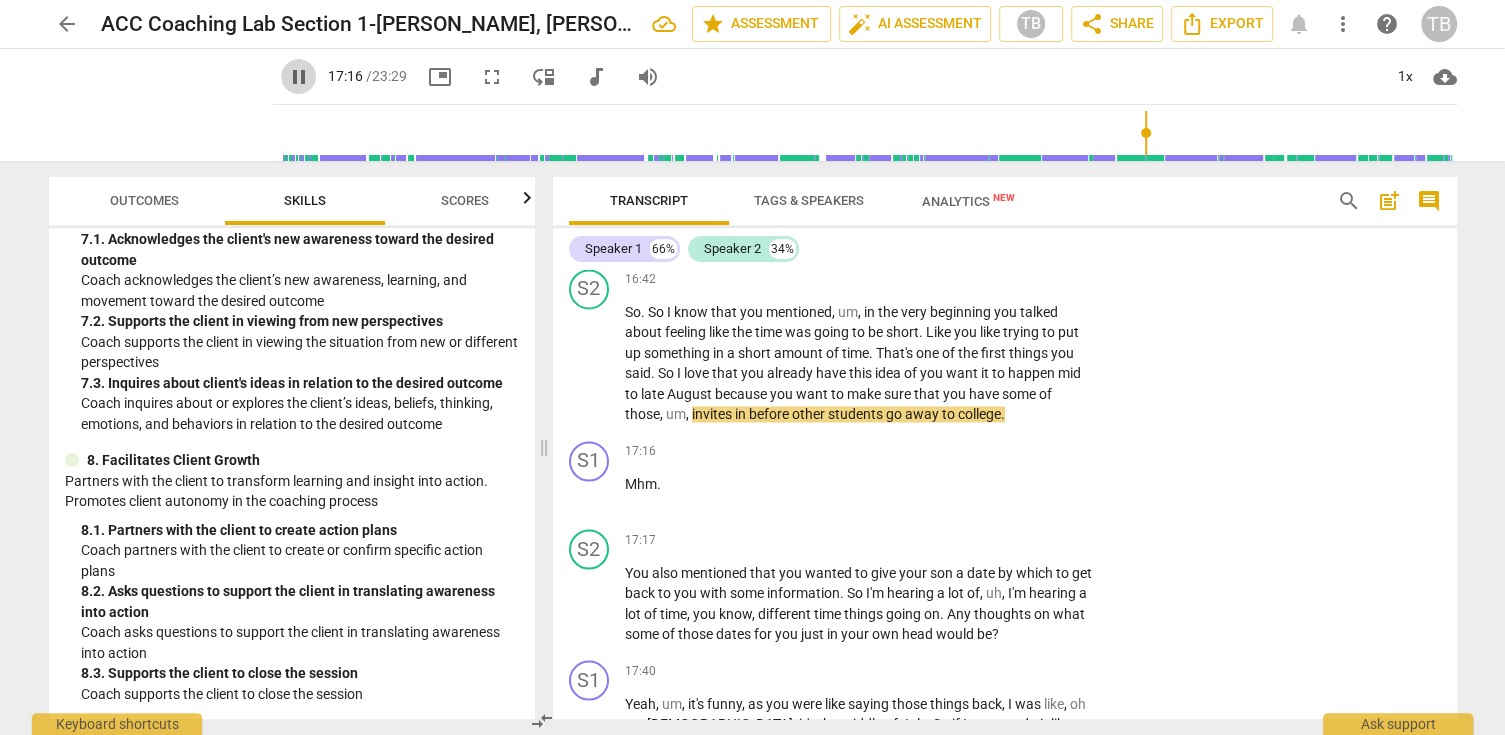 click on "pause" at bounding box center (299, 77) 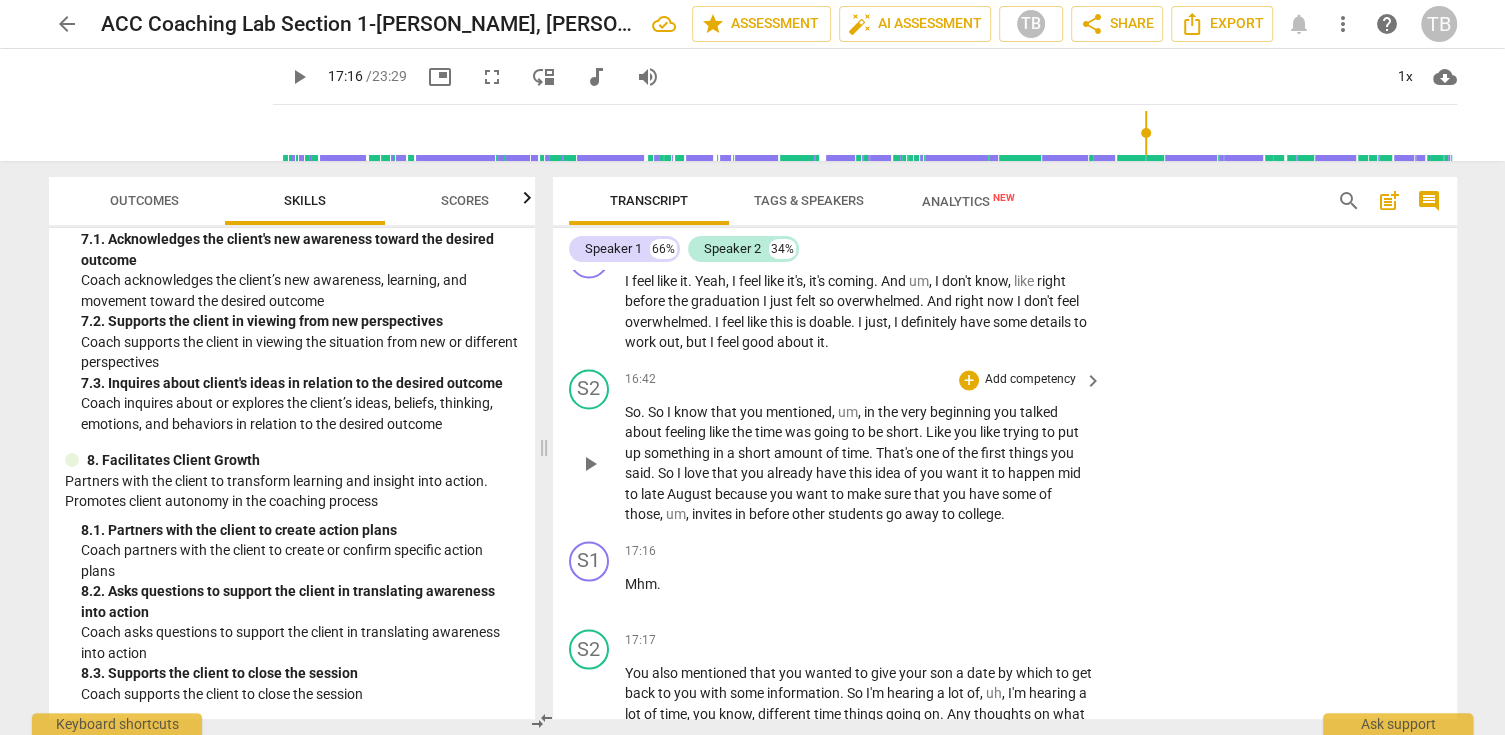 scroll, scrollTop: 7761, scrollLeft: 0, axis: vertical 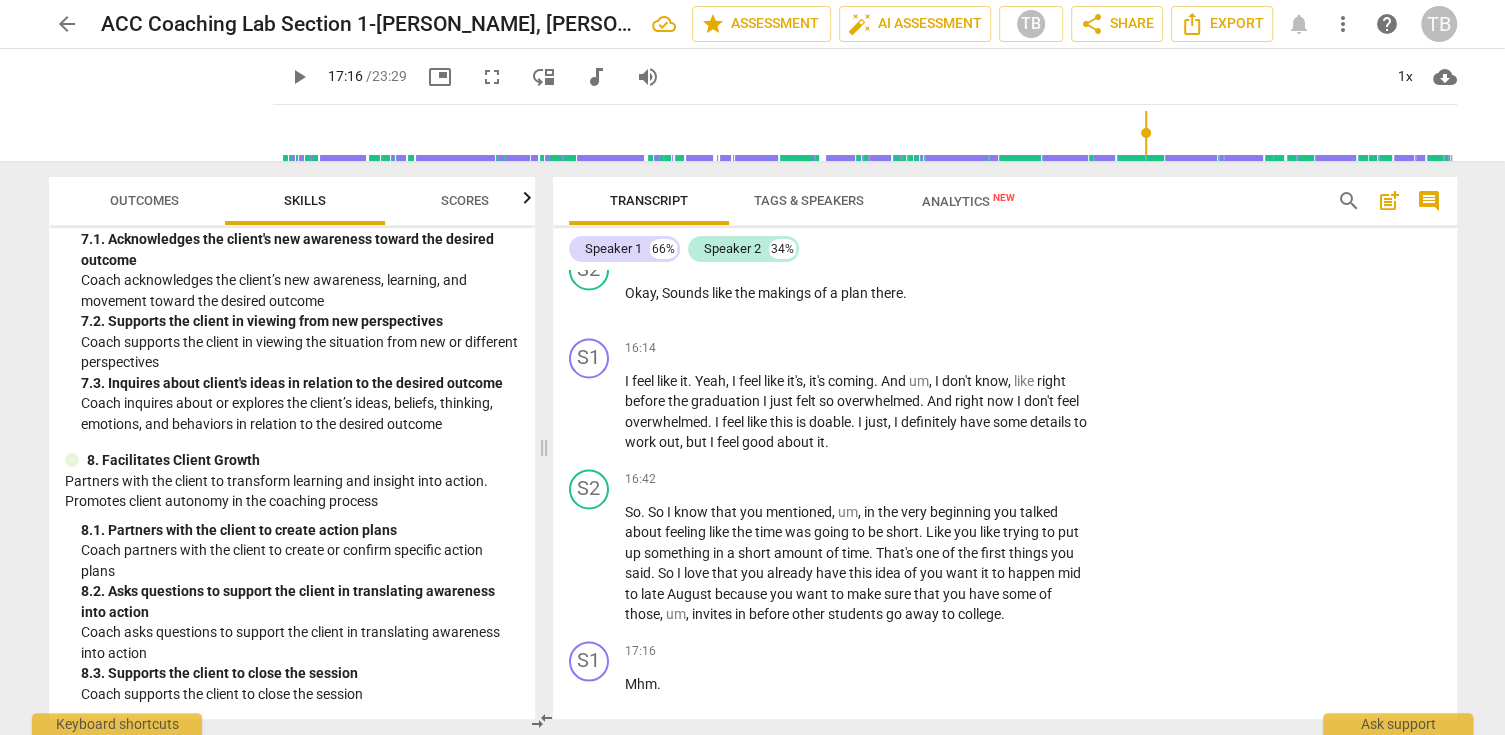 click on "play_arrow" at bounding box center (299, 77) 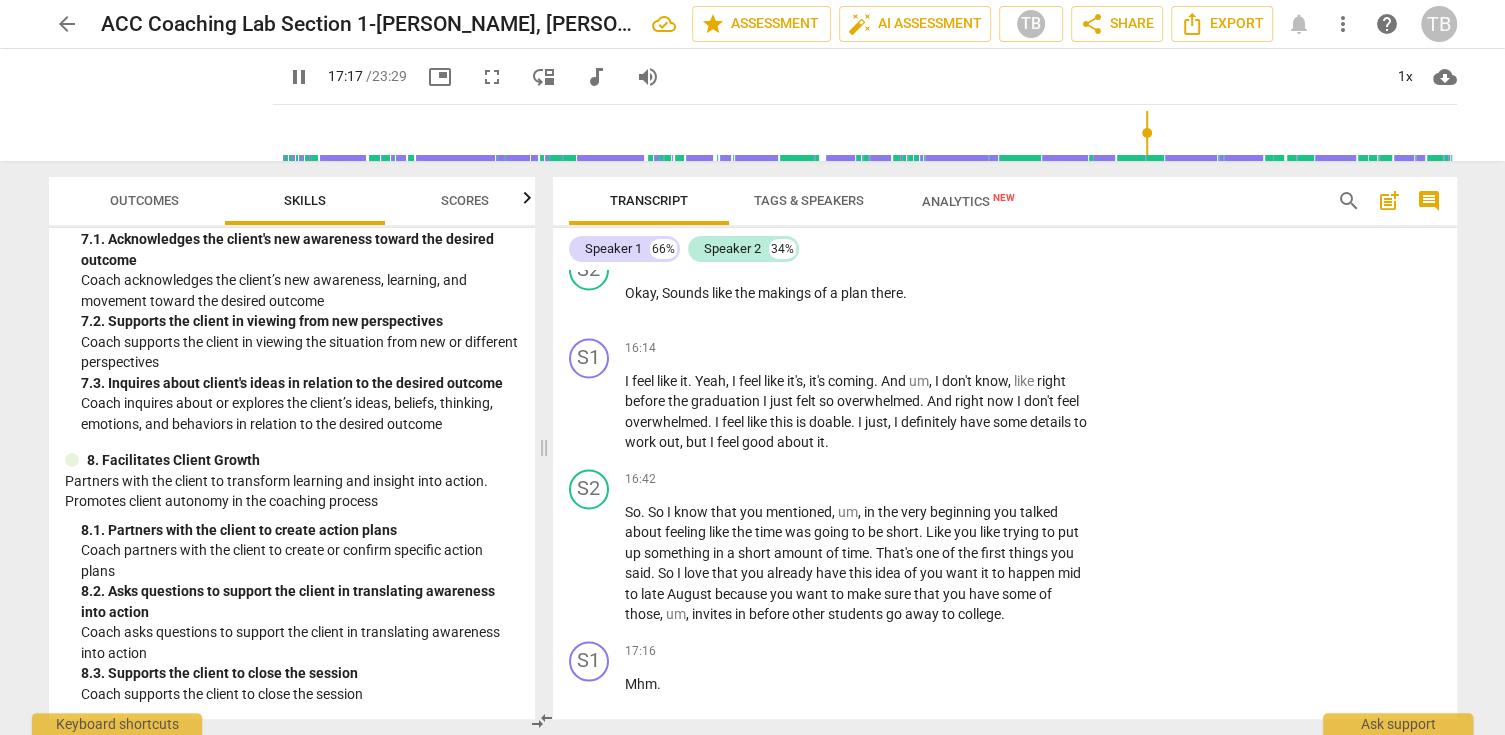 scroll, scrollTop: 8220, scrollLeft: 0, axis: vertical 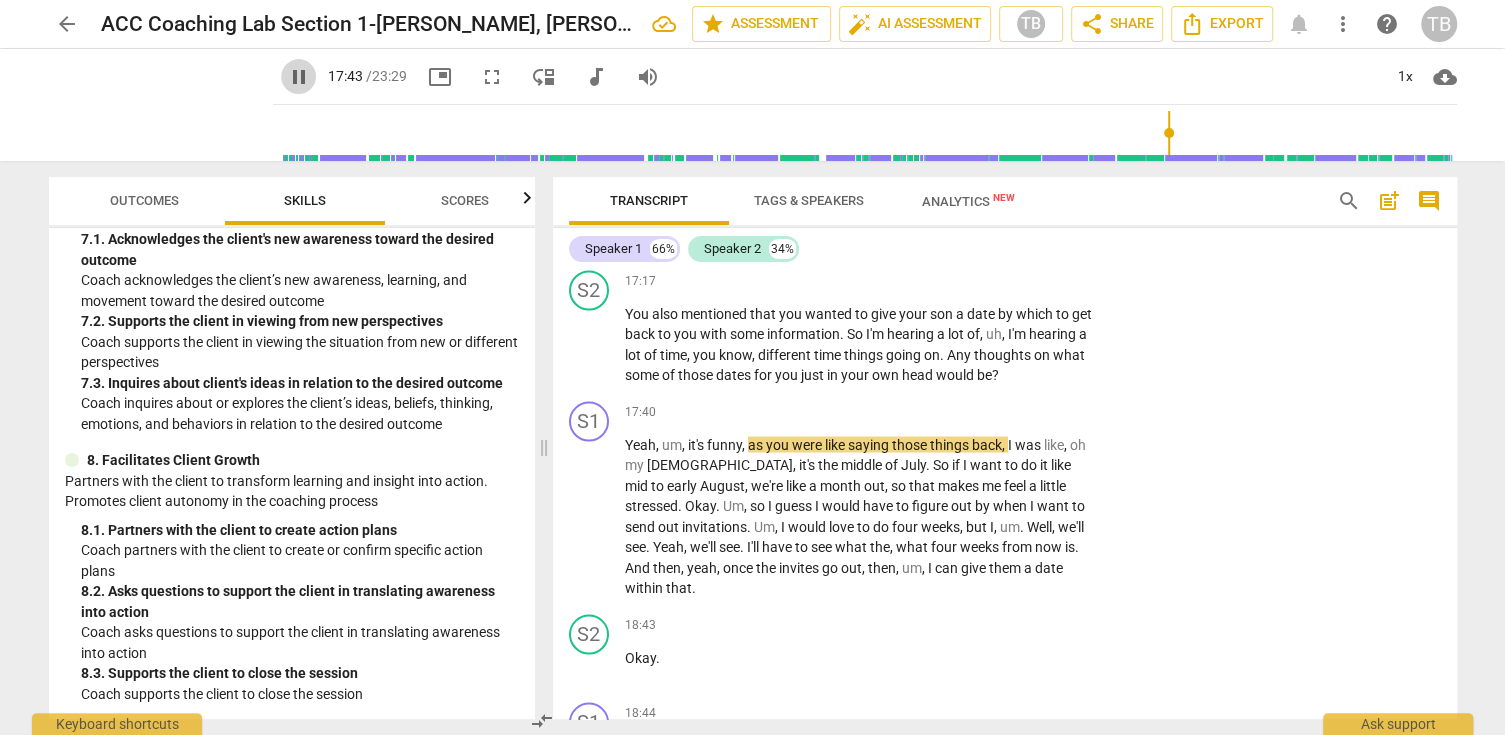 click on "pause" at bounding box center (299, 77) 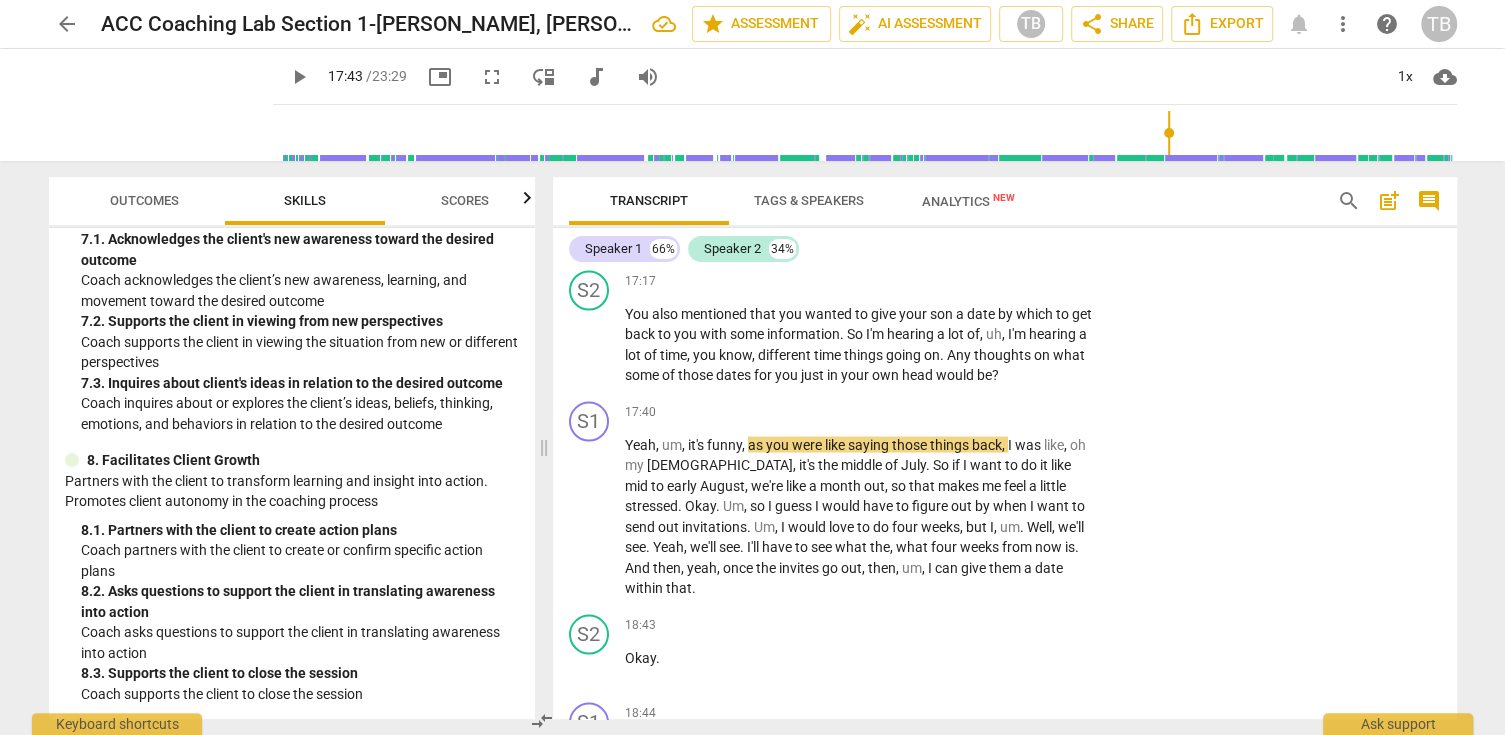 type on "1064" 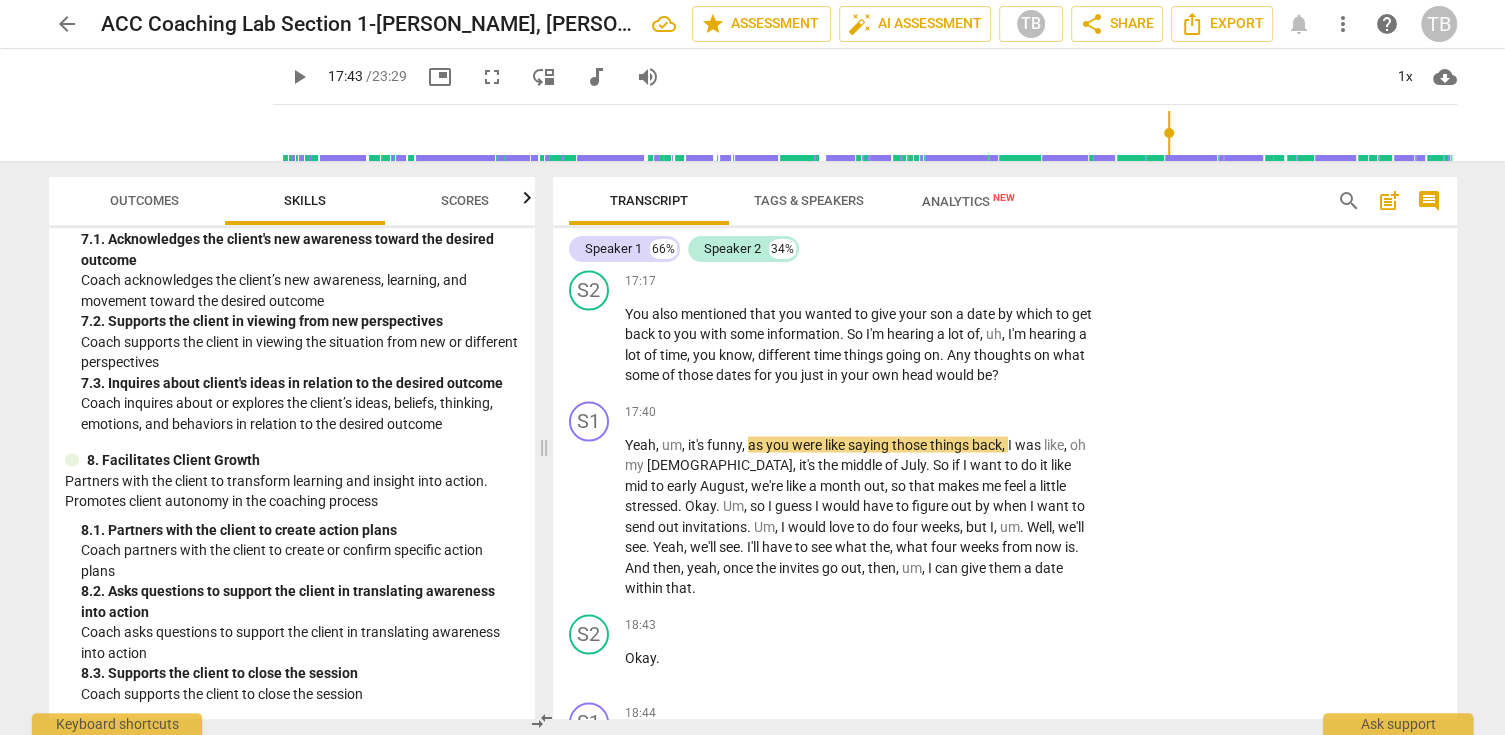 scroll, scrollTop: 8120, scrollLeft: 0, axis: vertical 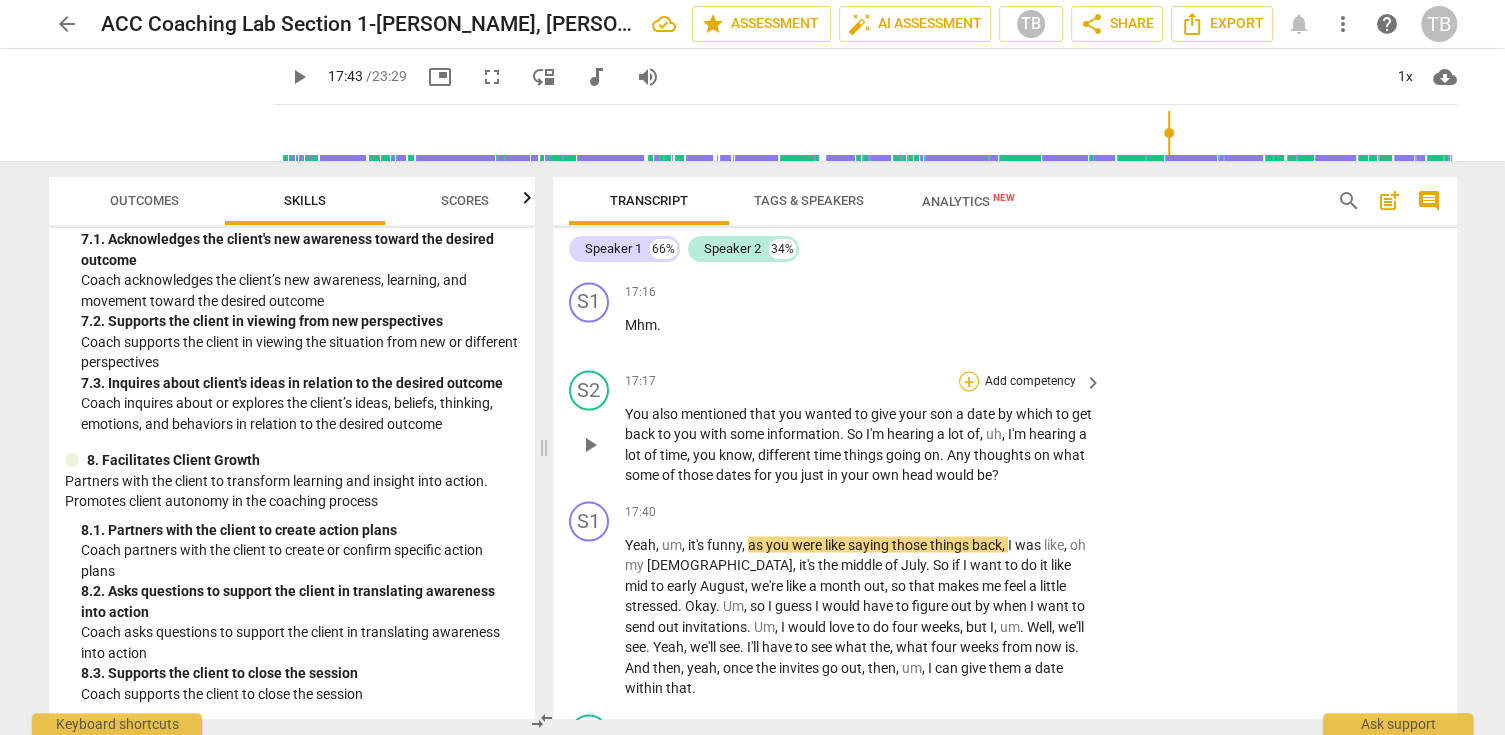 click on "+" at bounding box center [969, 381] 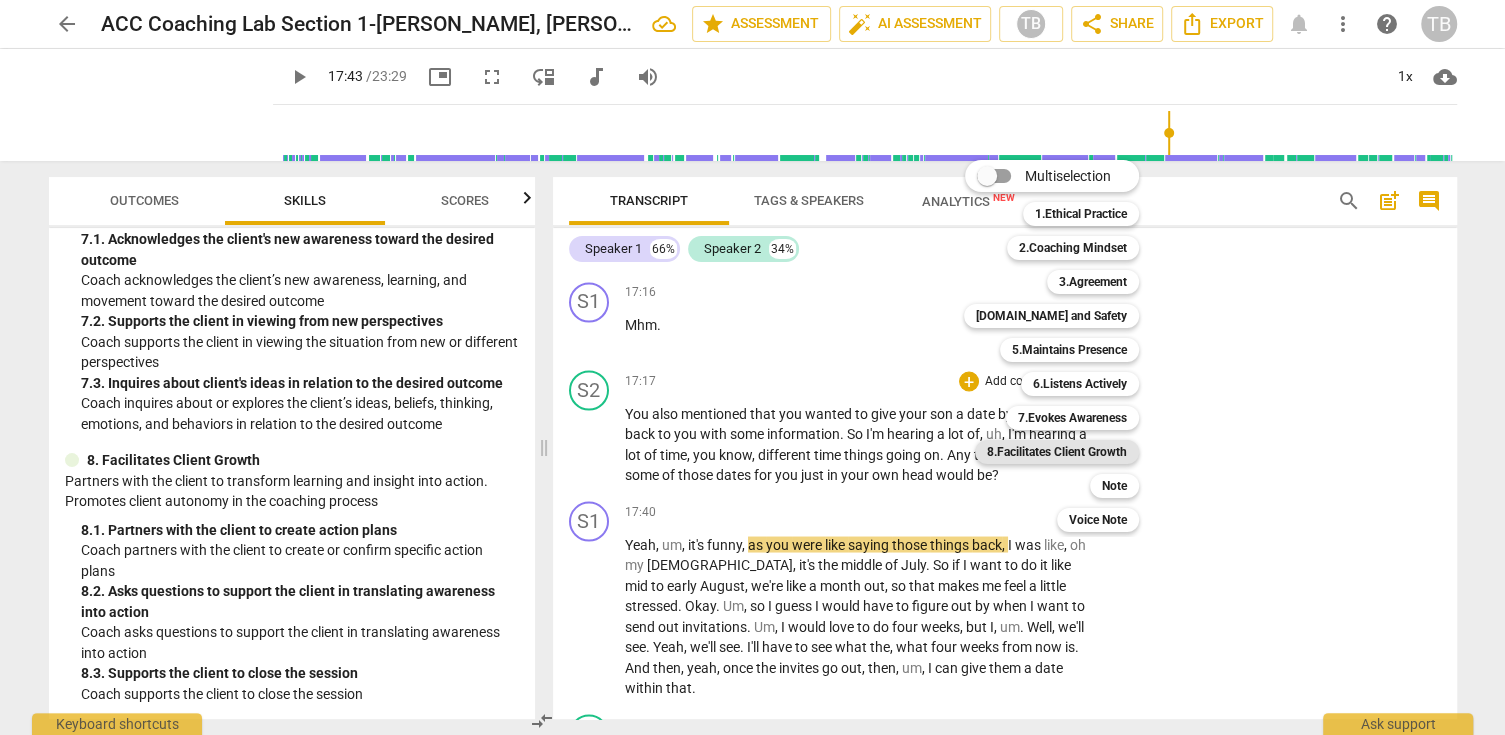 click on "8.Facilitates Client Growth" at bounding box center [1057, 452] 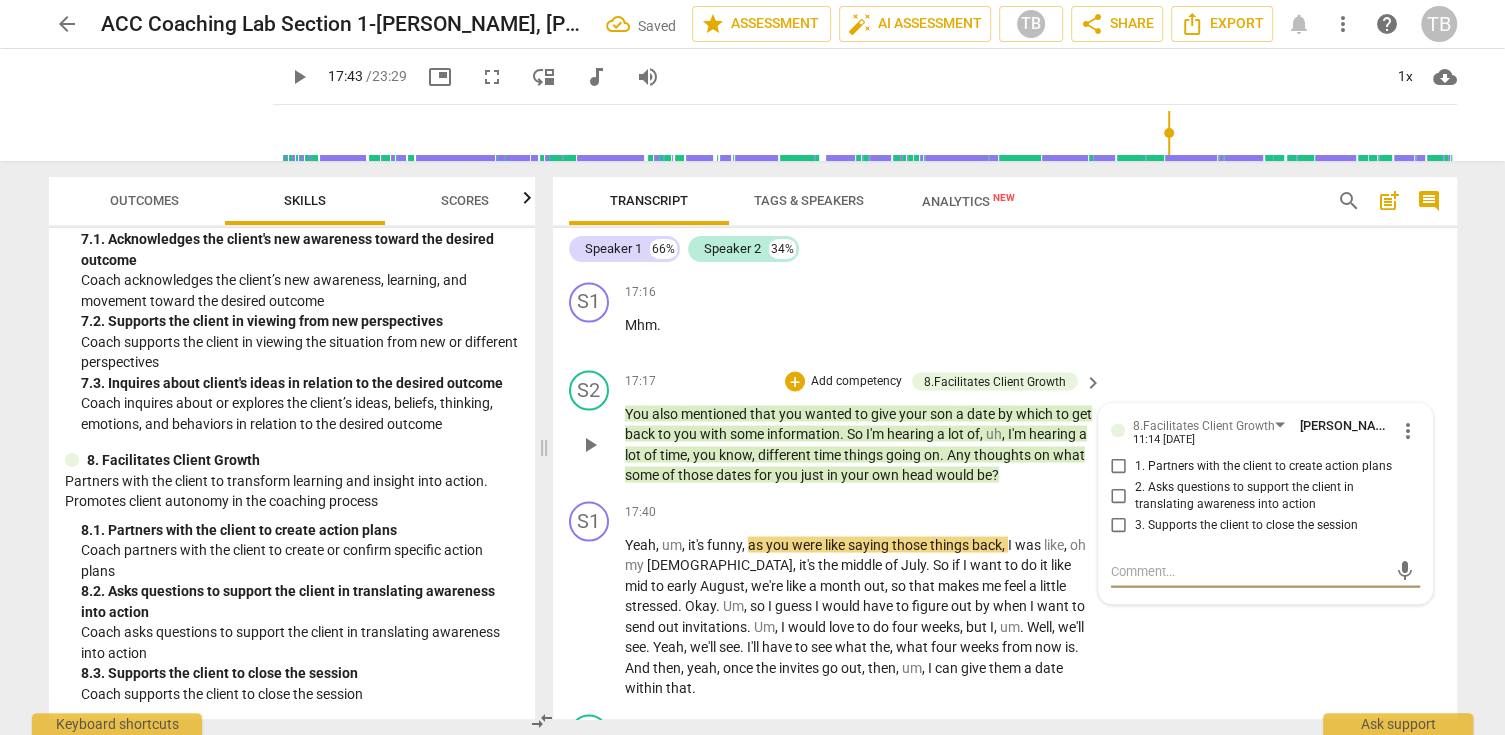 click on "1. Partners with the client to create action plans" at bounding box center [1119, 466] 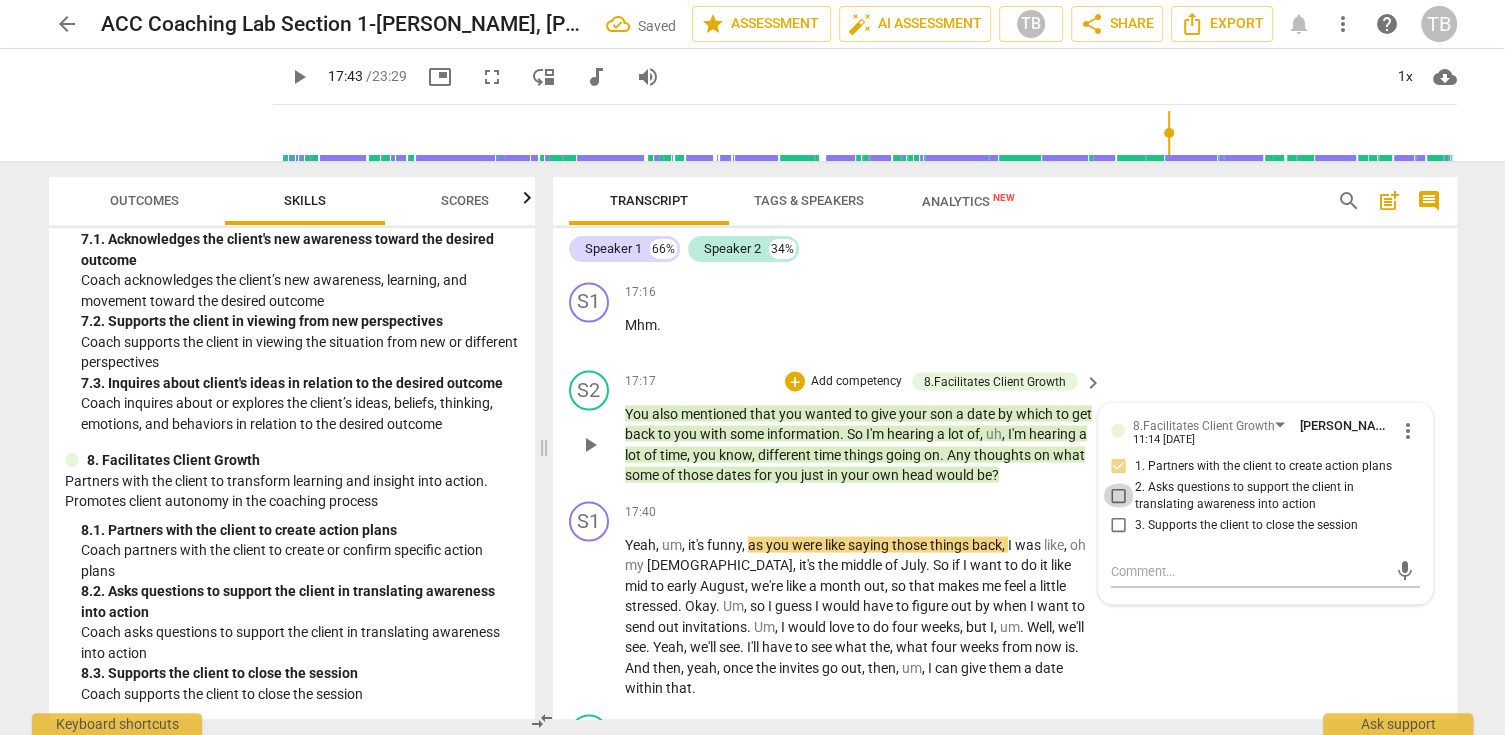 click on "2. Asks questions to support the client in translating awareness into action" at bounding box center [1119, 495] 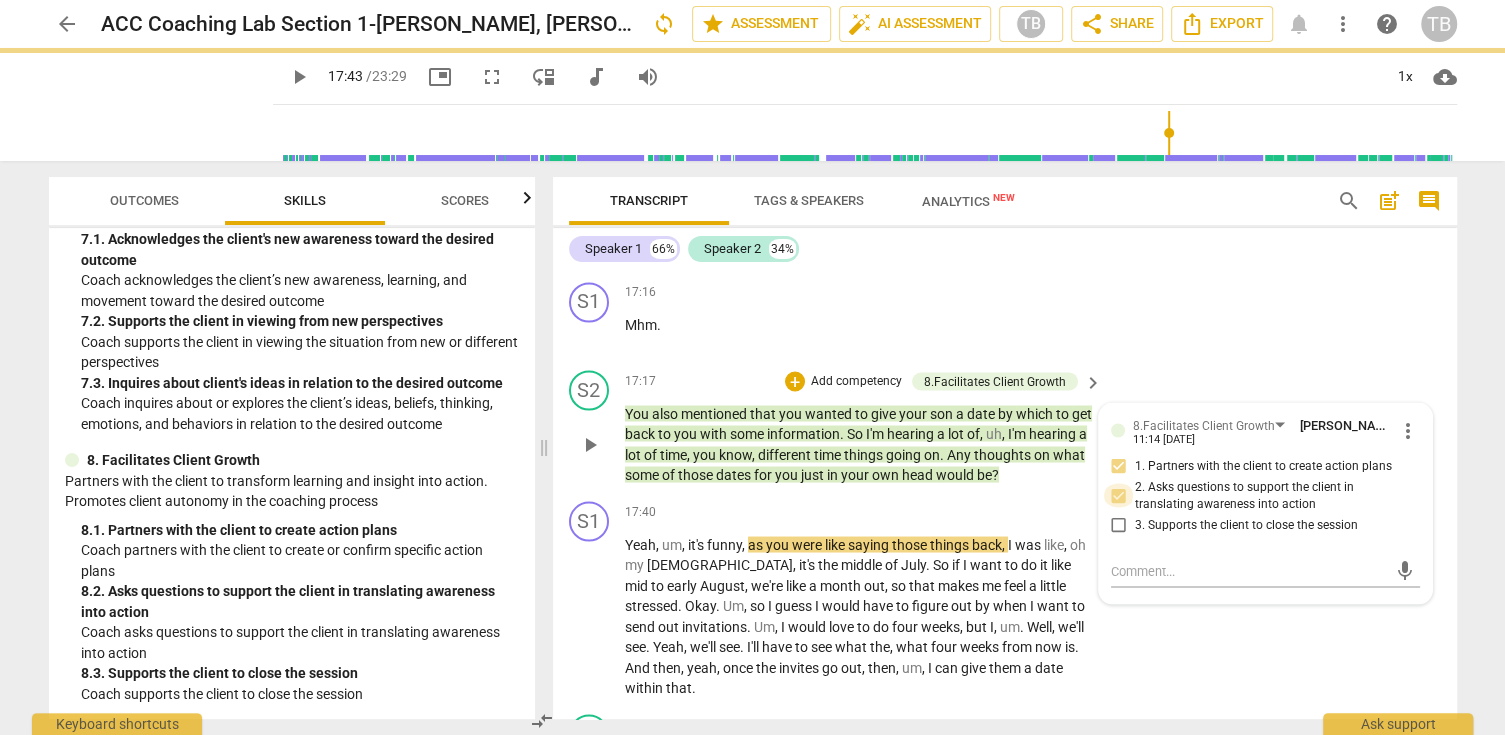 click on "2. Asks questions to support the client in translating awareness into action" at bounding box center [1119, 495] 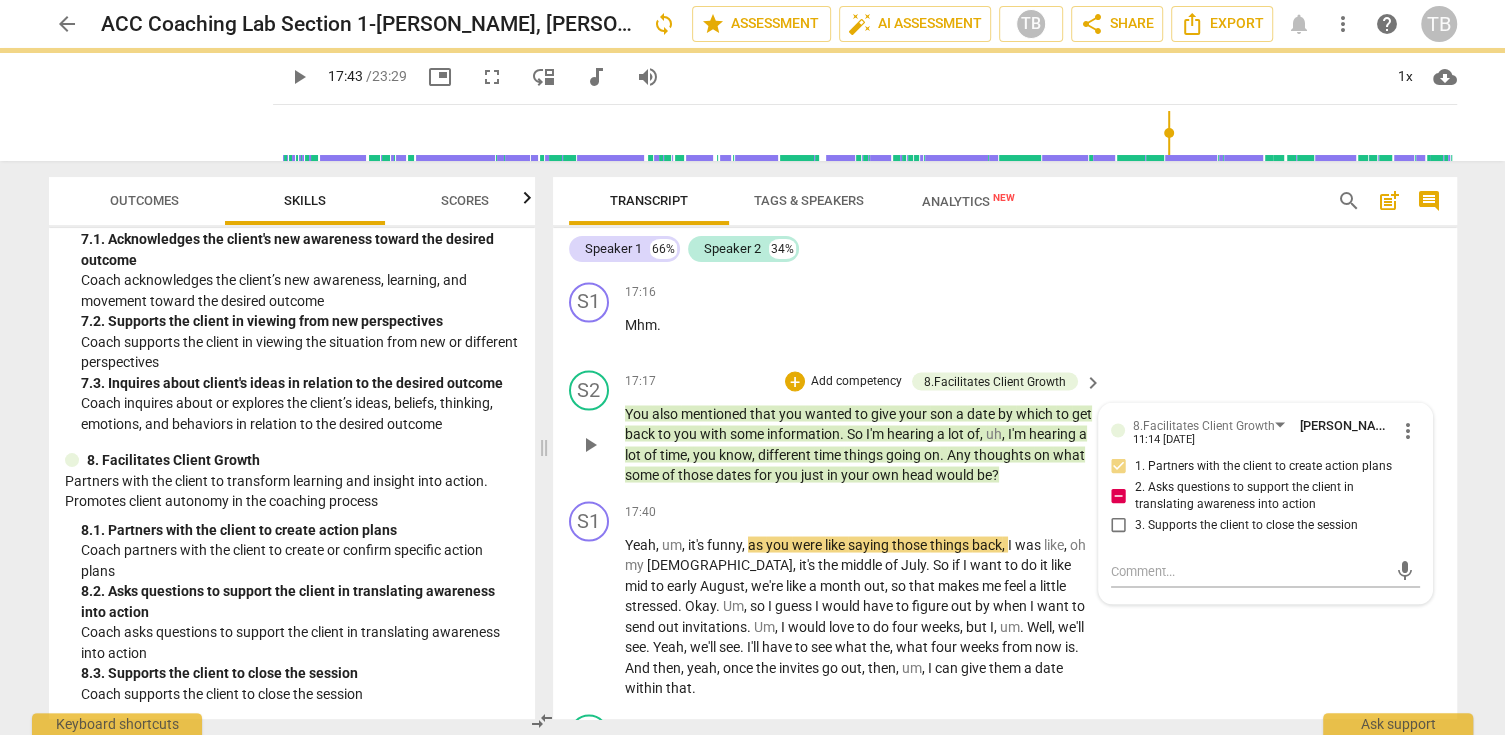 click on "2. Asks questions to support the client in translating awareness into action" at bounding box center [1119, 495] 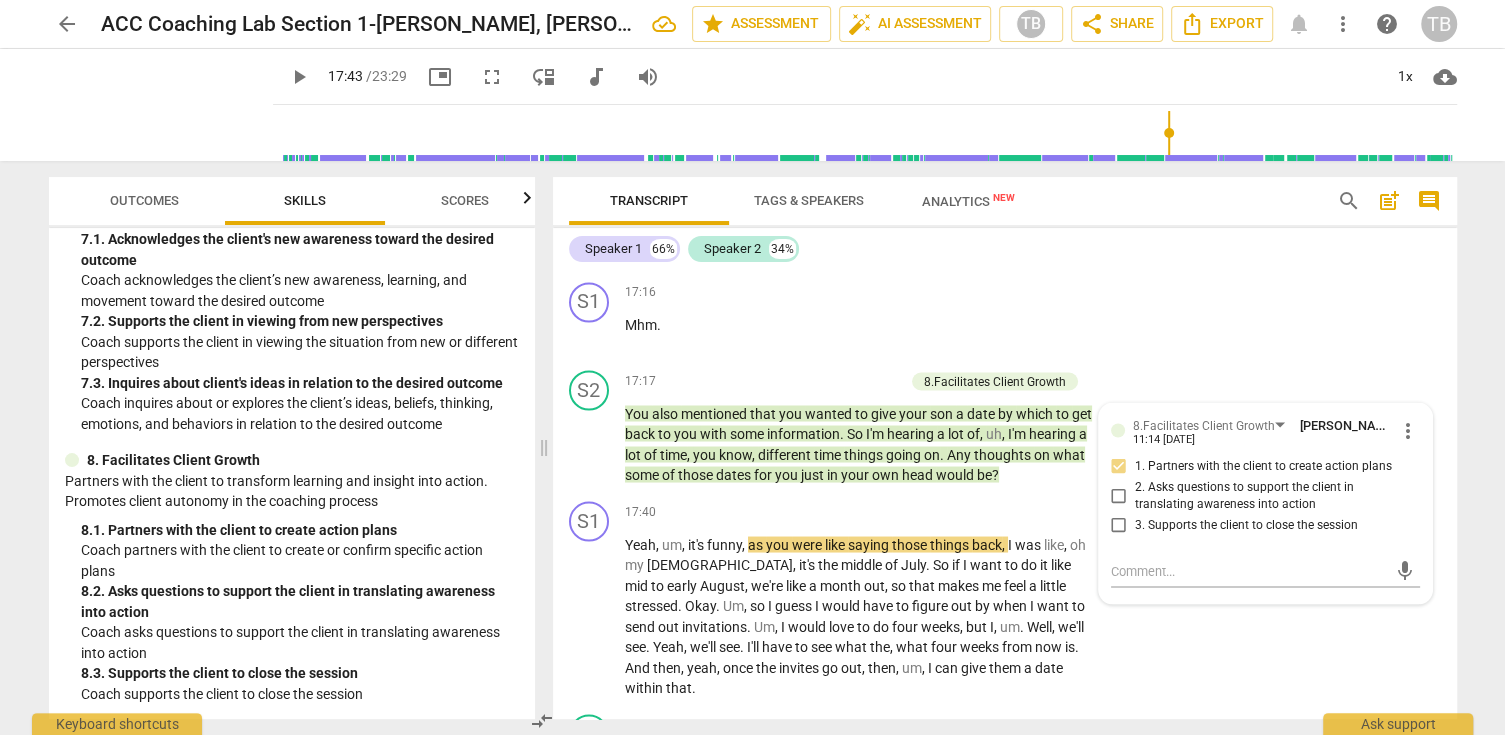 click on "play_arrow" at bounding box center [299, 77] 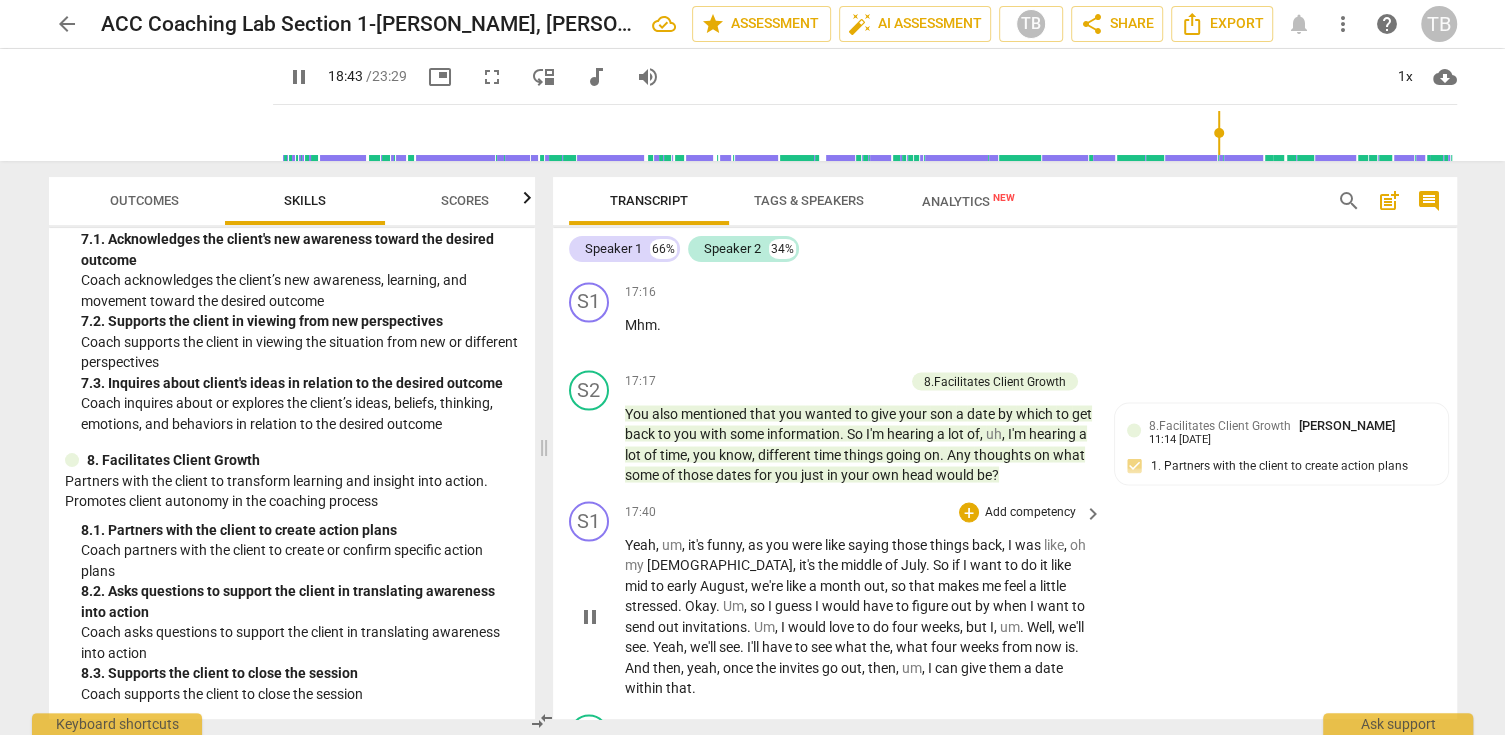 scroll, scrollTop: 8585, scrollLeft: 0, axis: vertical 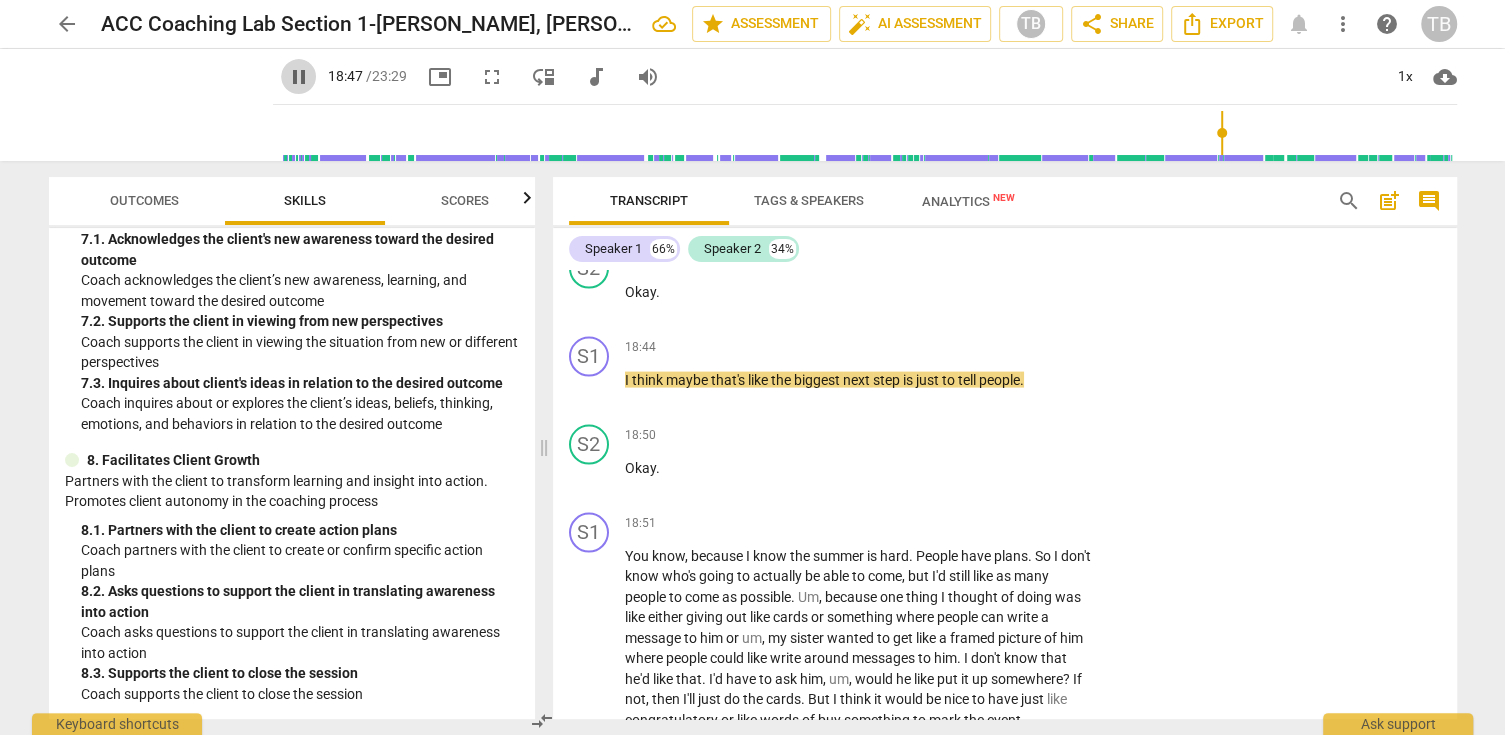 click on "pause" at bounding box center (299, 77) 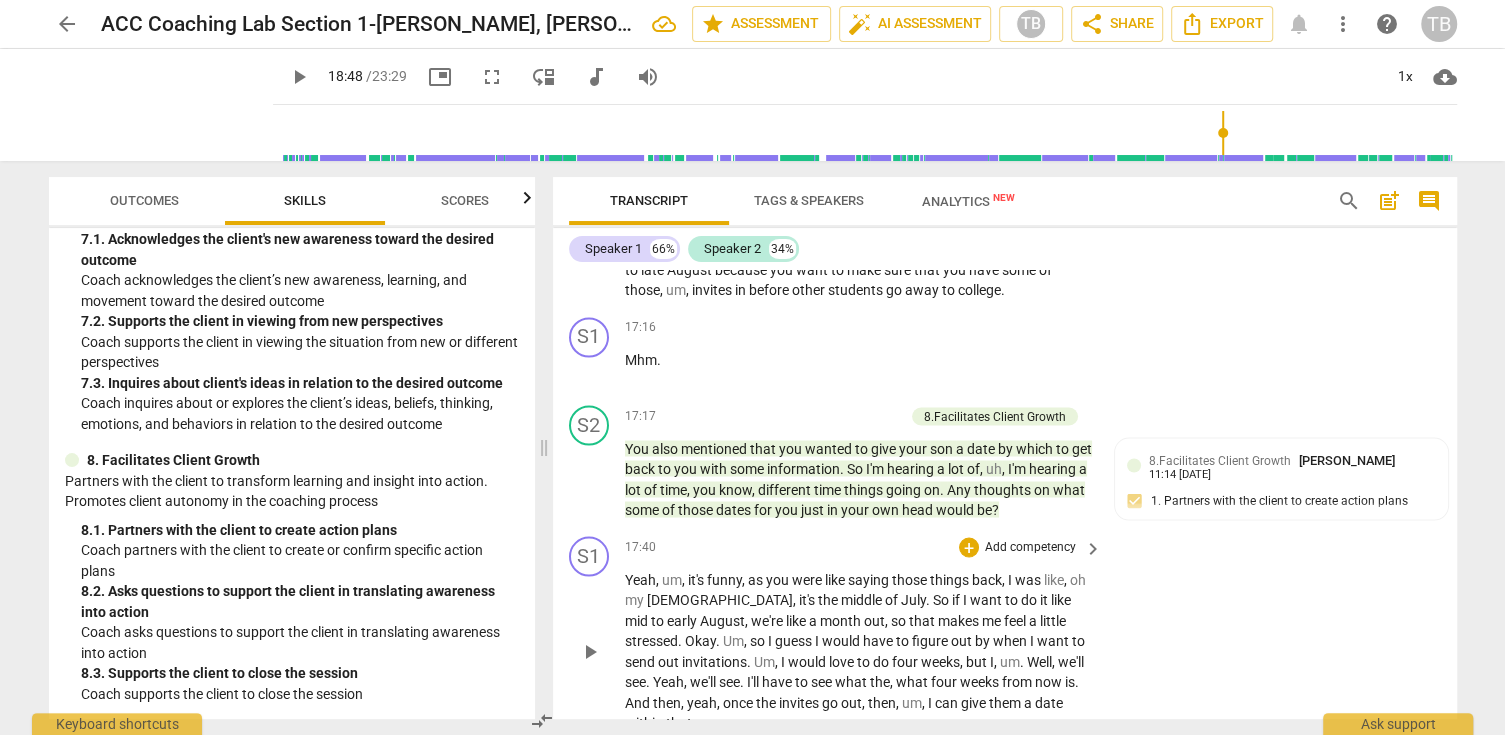 scroll, scrollTop: 8185, scrollLeft: 0, axis: vertical 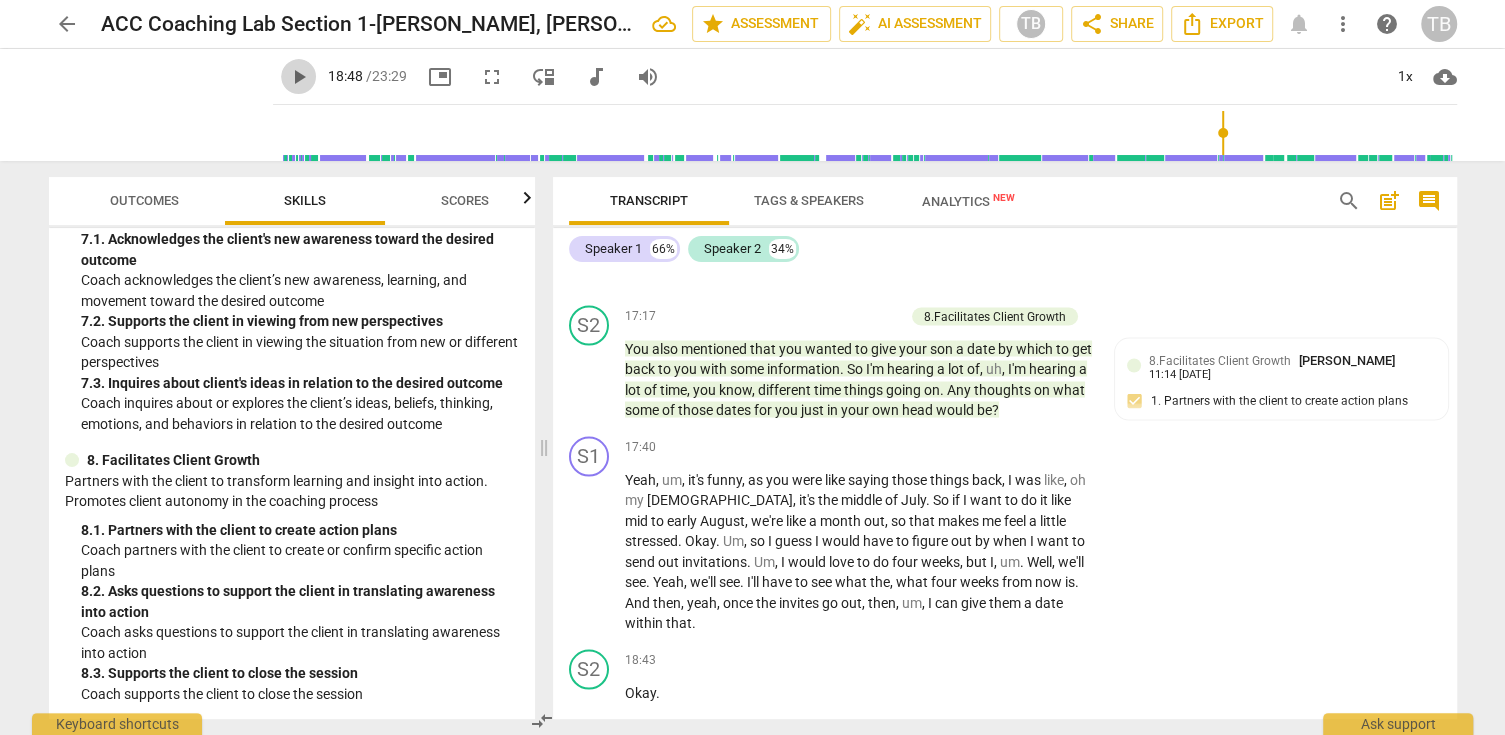 click on "play_arrow" at bounding box center (299, 77) 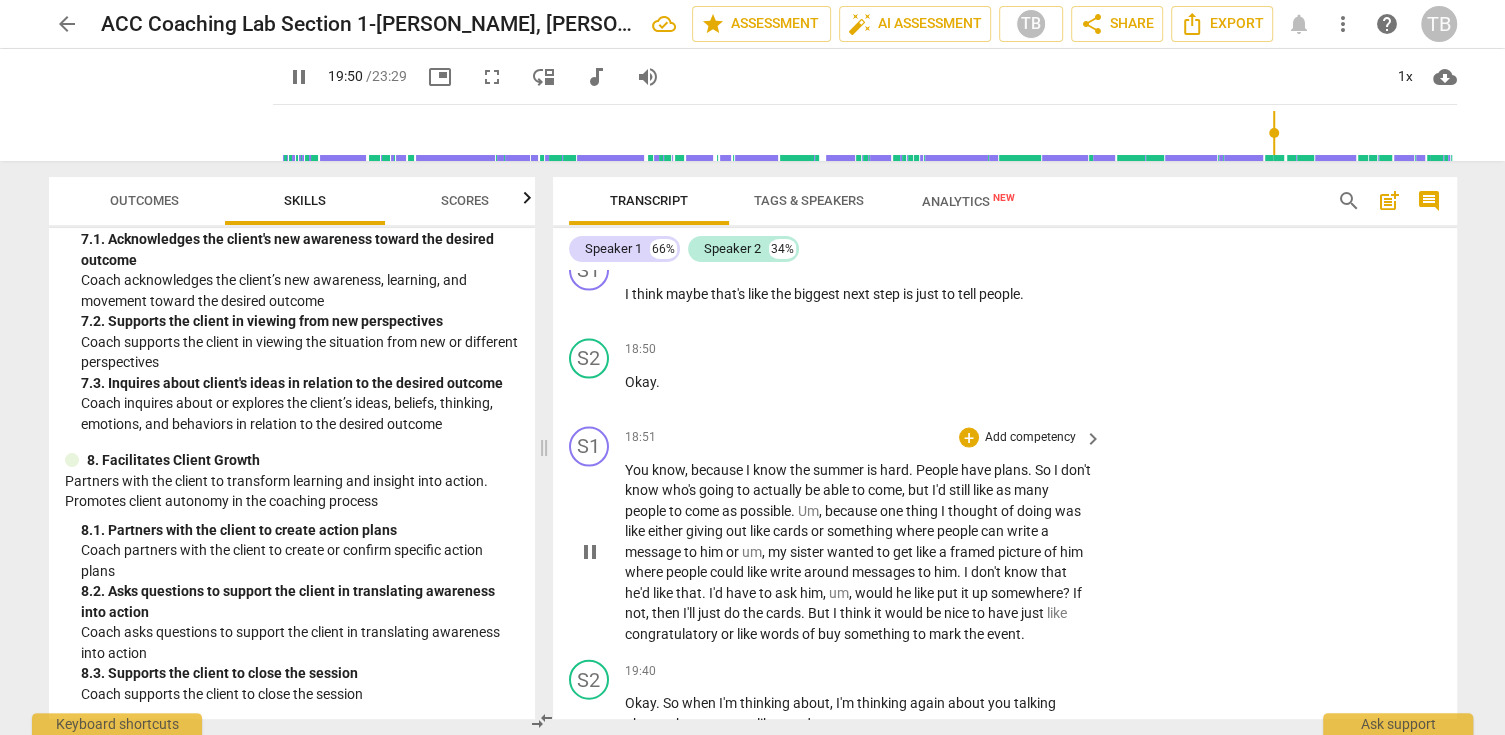 scroll, scrollTop: 9277, scrollLeft: 0, axis: vertical 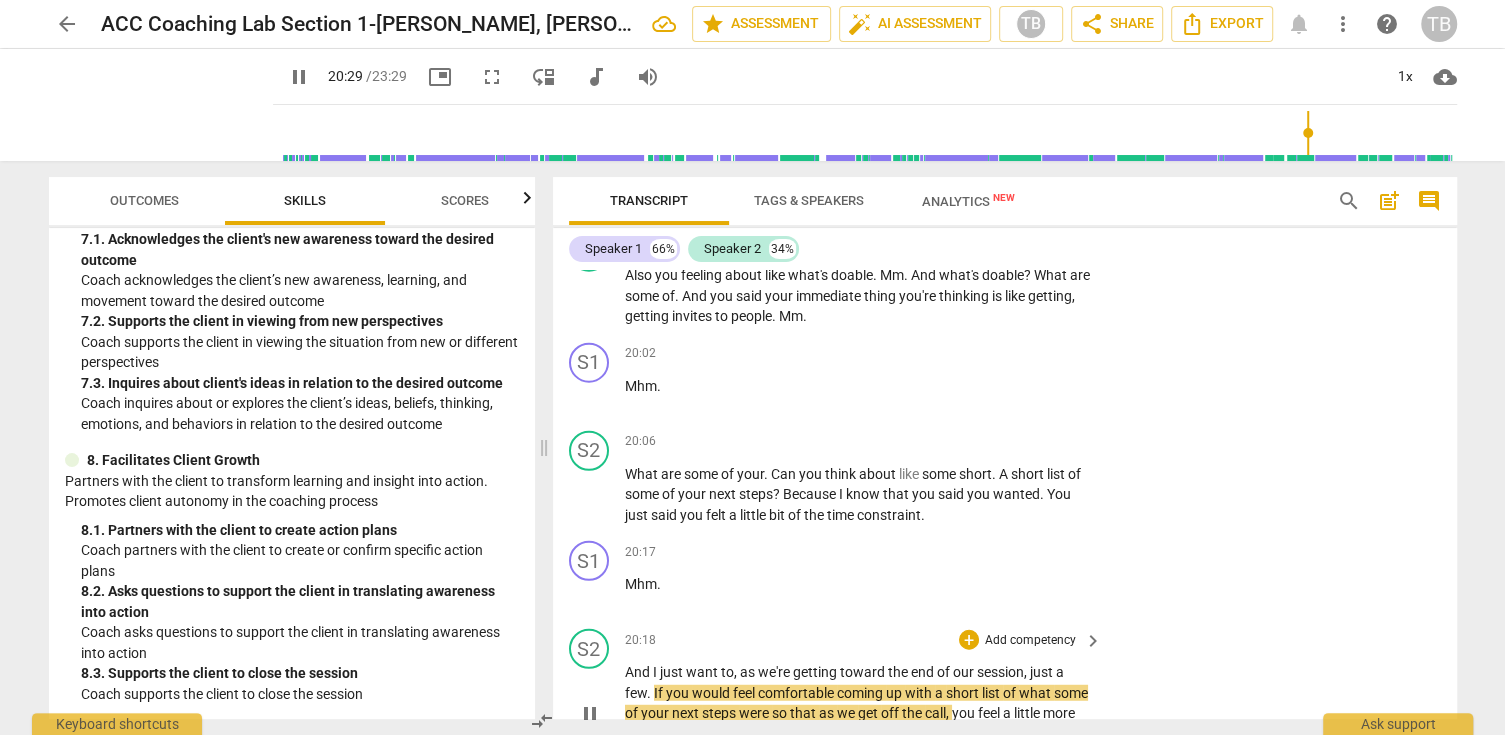 click on "Add competency" at bounding box center [1030, 641] 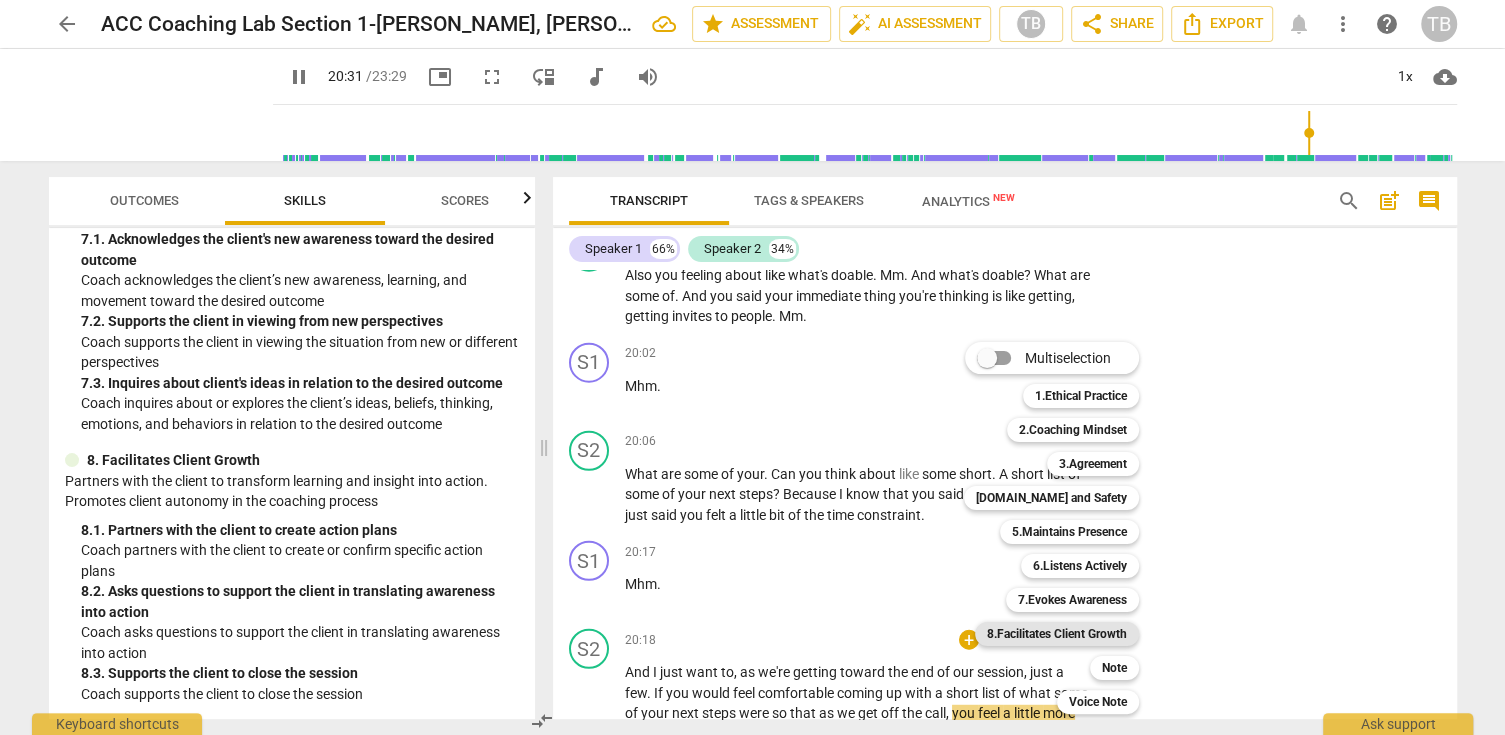 click on "8.Facilitates Client Growth" at bounding box center (1057, 634) 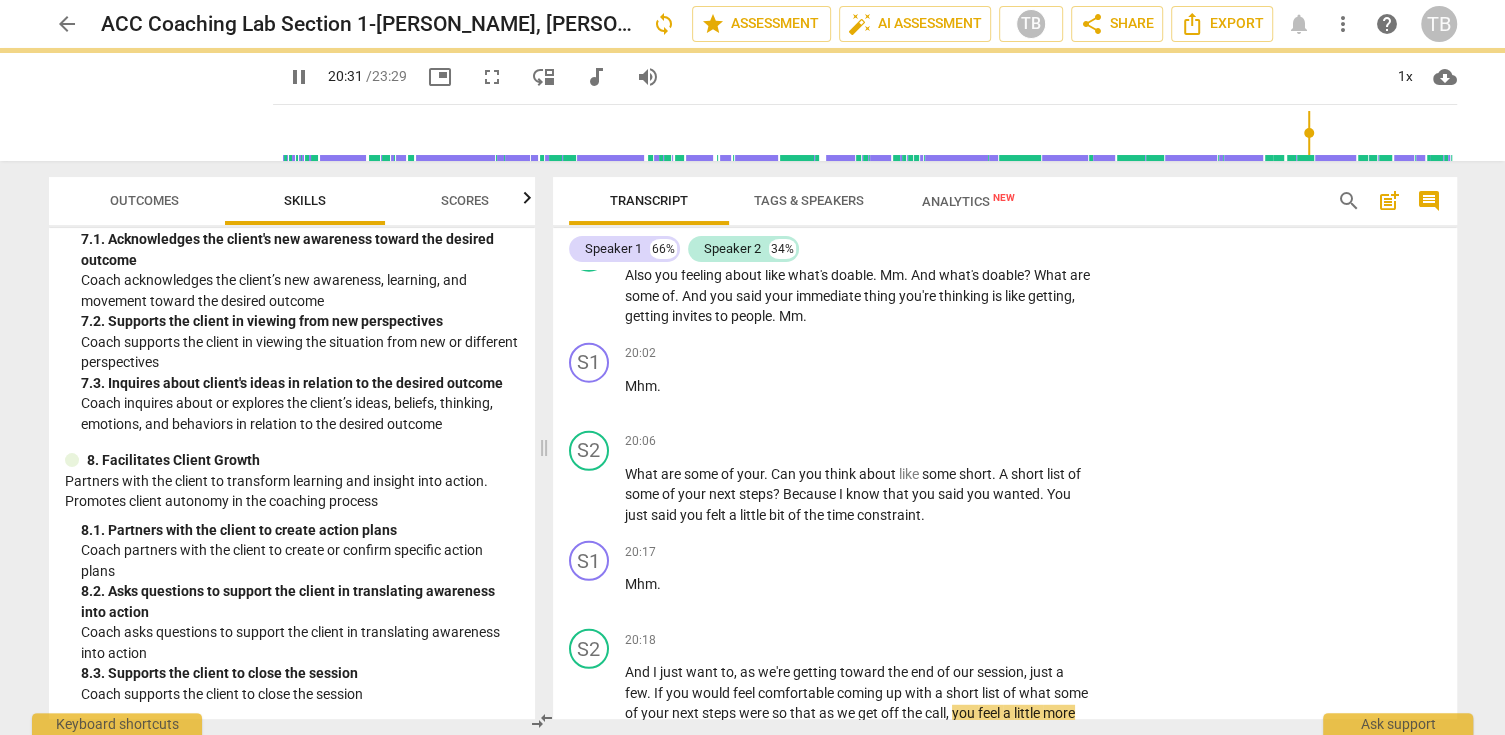 type on "1232" 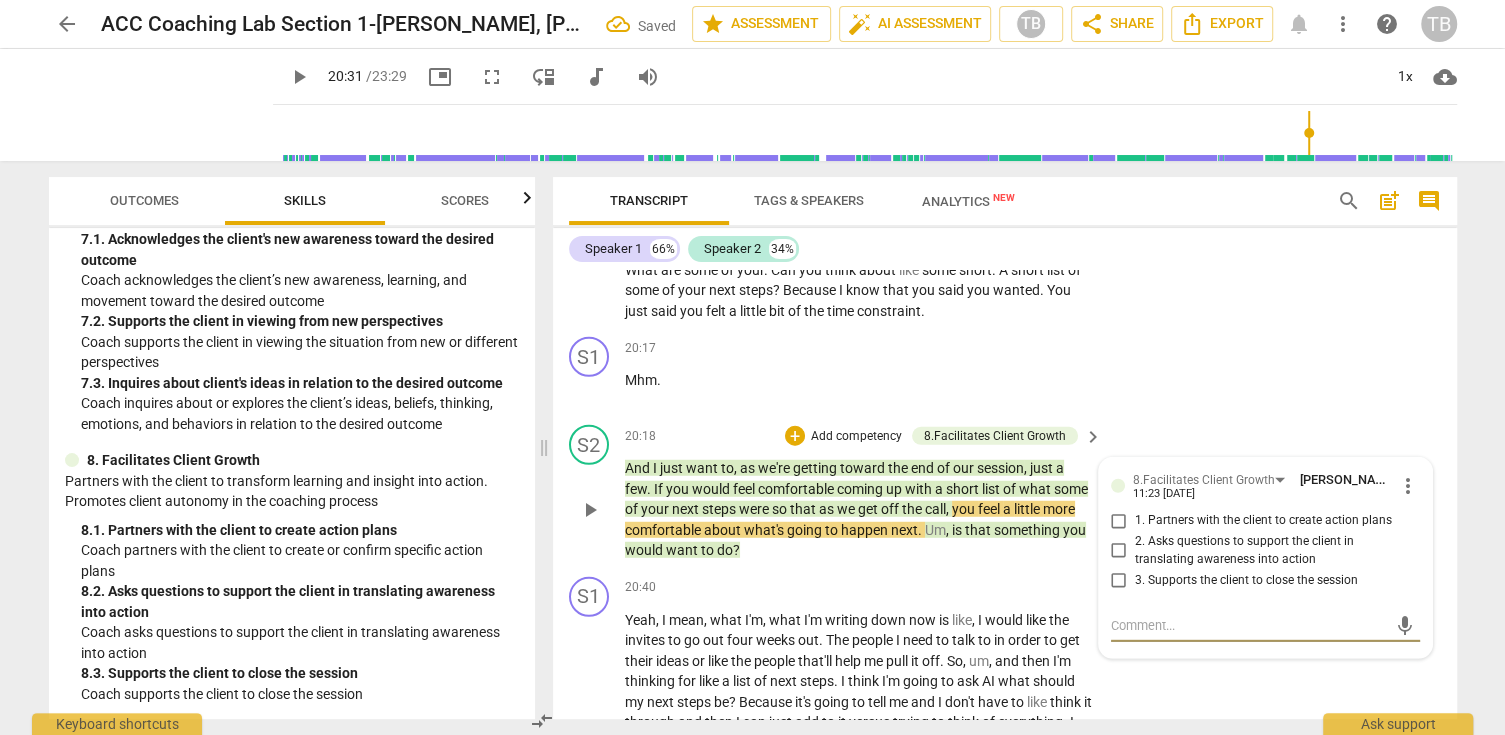 click on "1. Partners with the client to create action plans" at bounding box center [1119, 521] 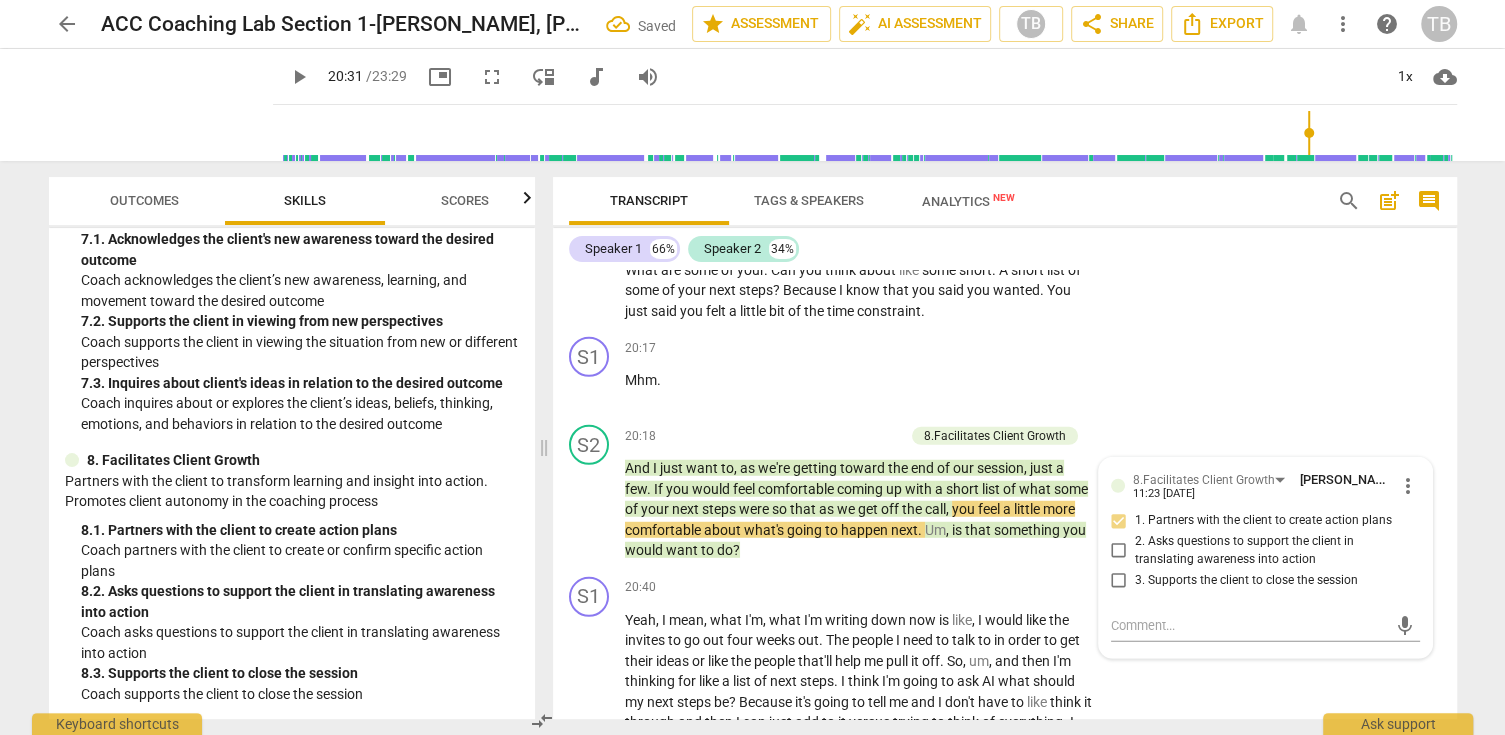 click on "play_arrow" at bounding box center [299, 77] 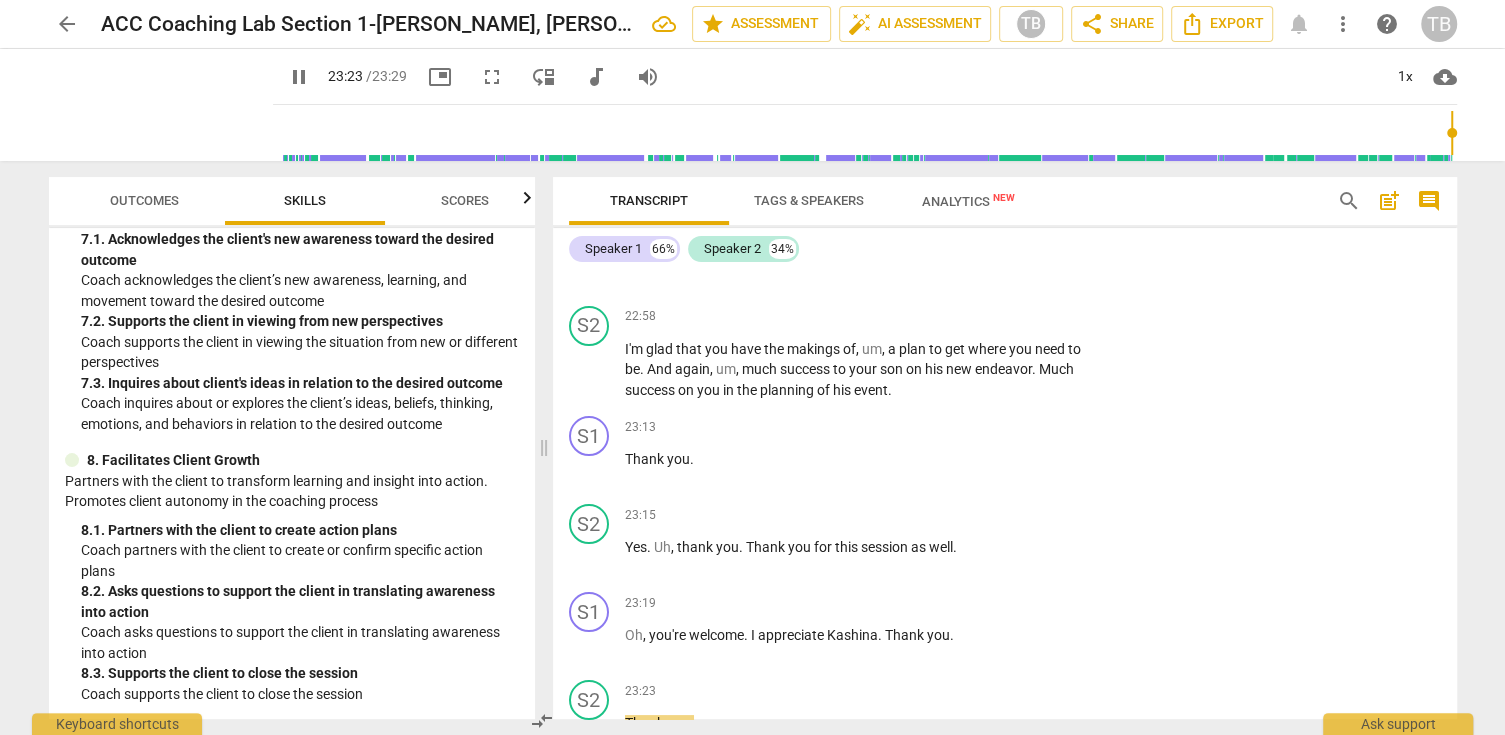 scroll, scrollTop: 11107, scrollLeft: 0, axis: vertical 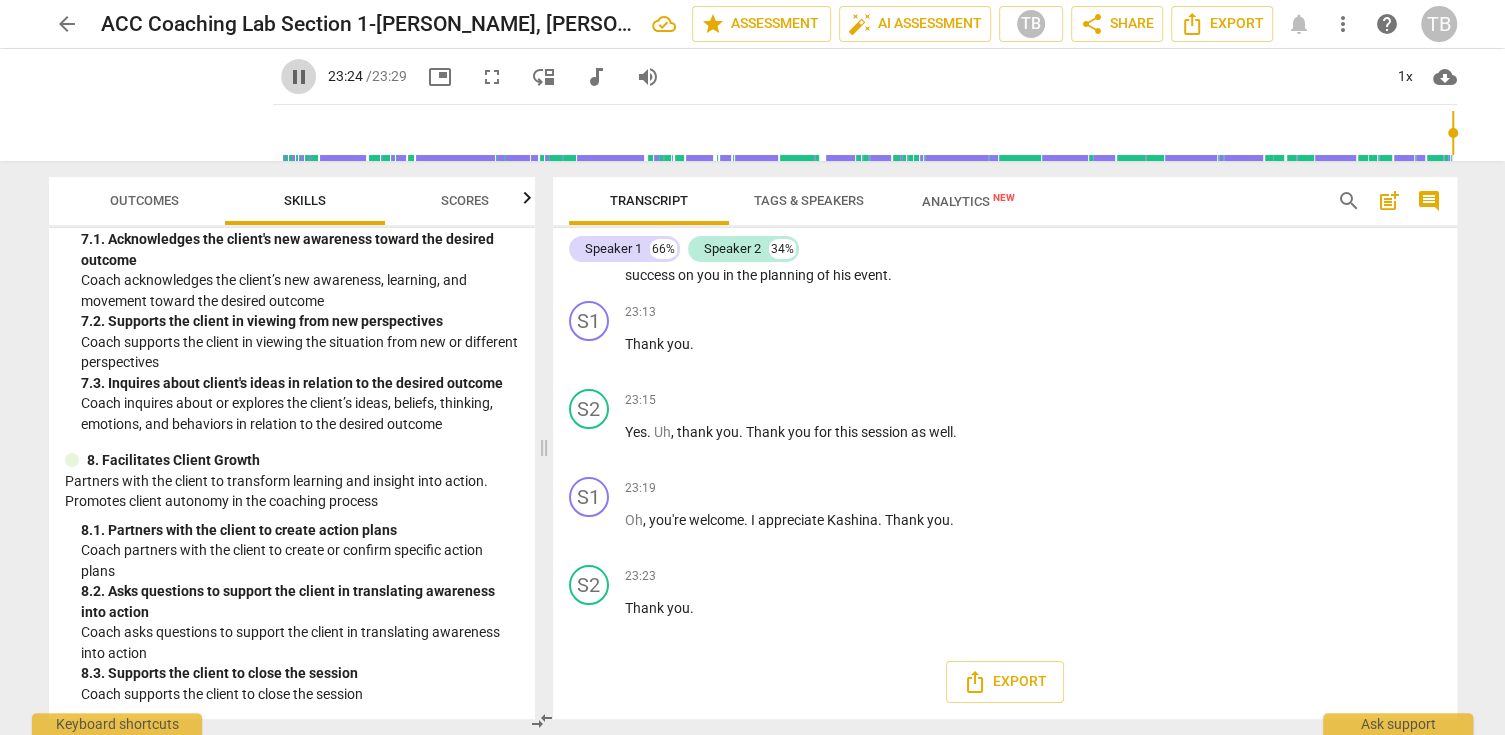 click on "pause" at bounding box center [299, 77] 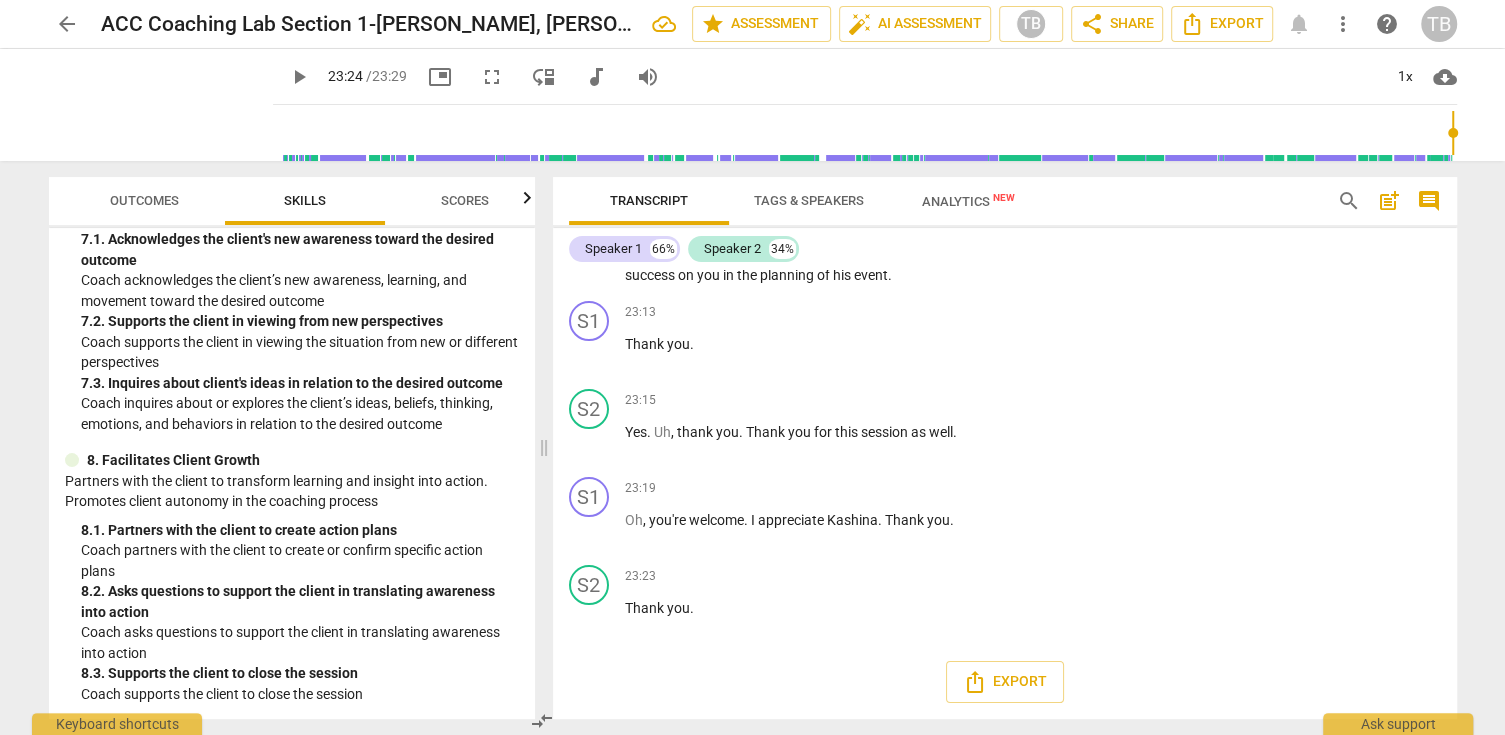 type on "1404" 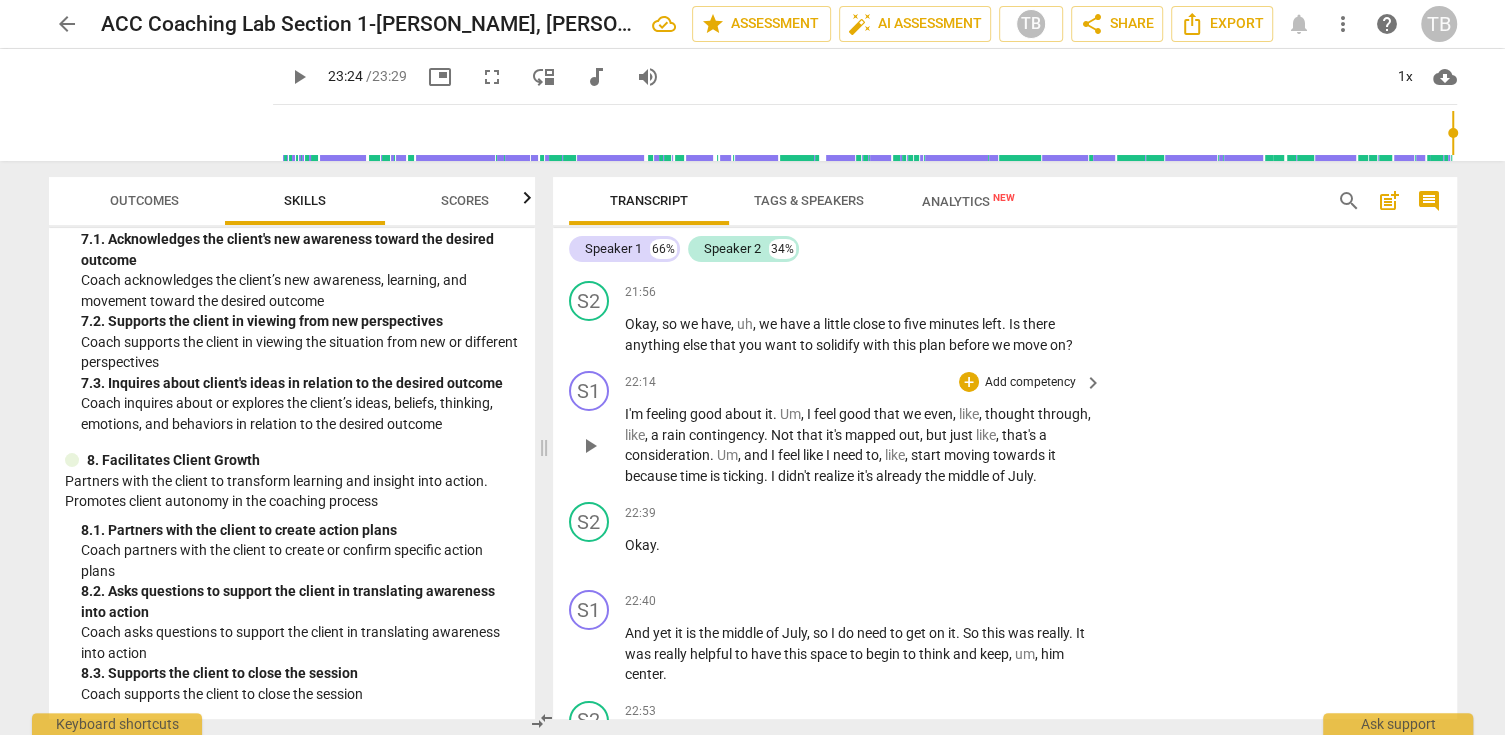 scroll, scrollTop: 10307, scrollLeft: 0, axis: vertical 